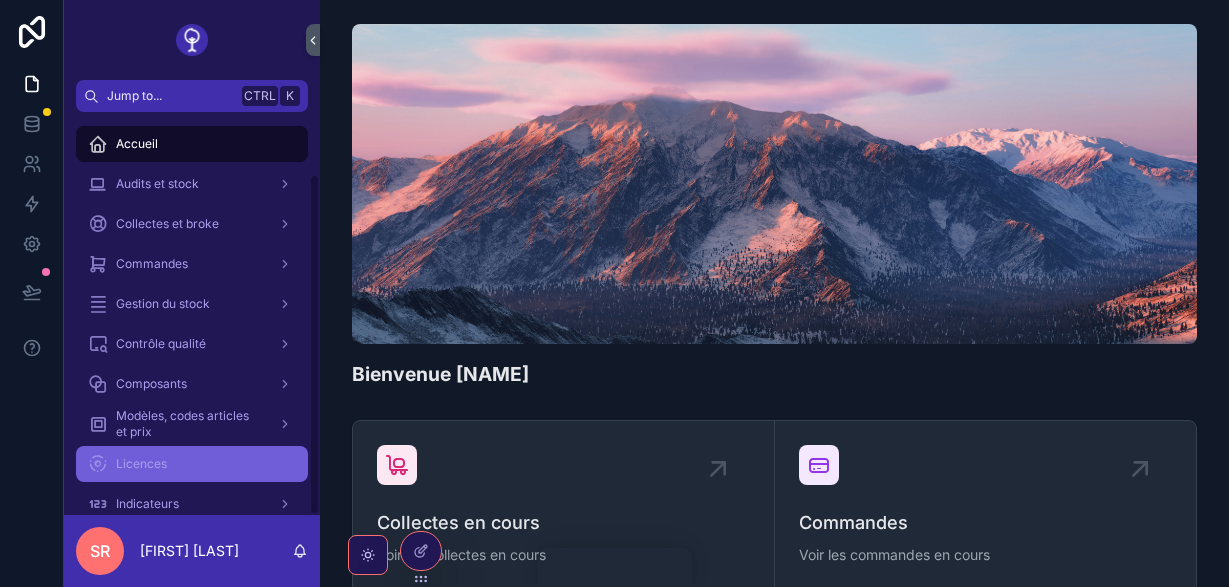scroll, scrollTop: 0, scrollLeft: 0, axis: both 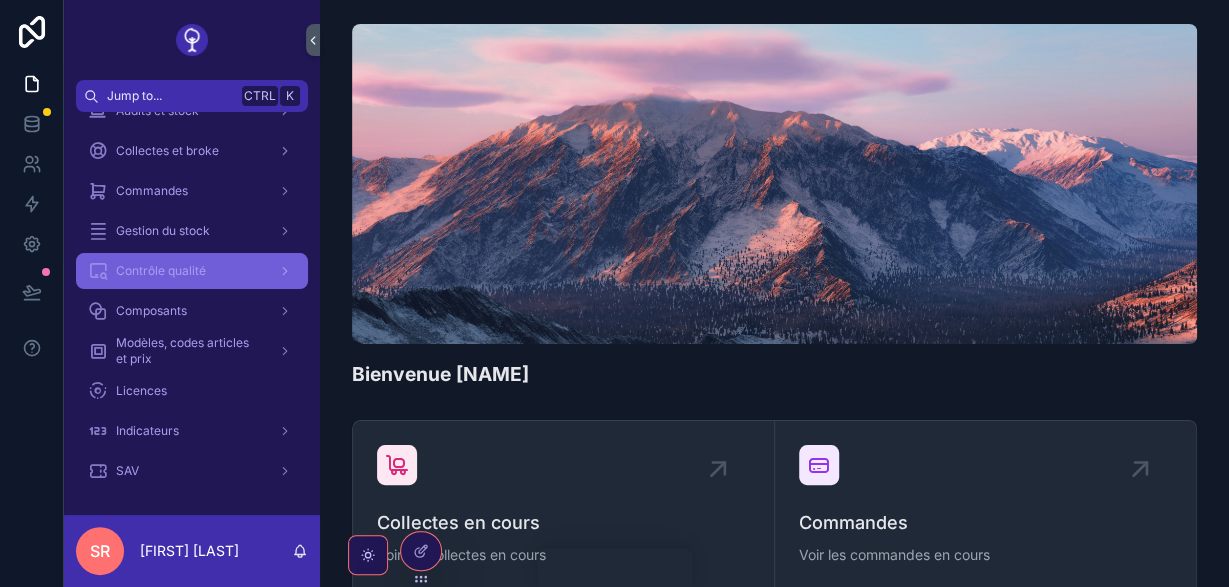 click at bounding box center (283, 271) 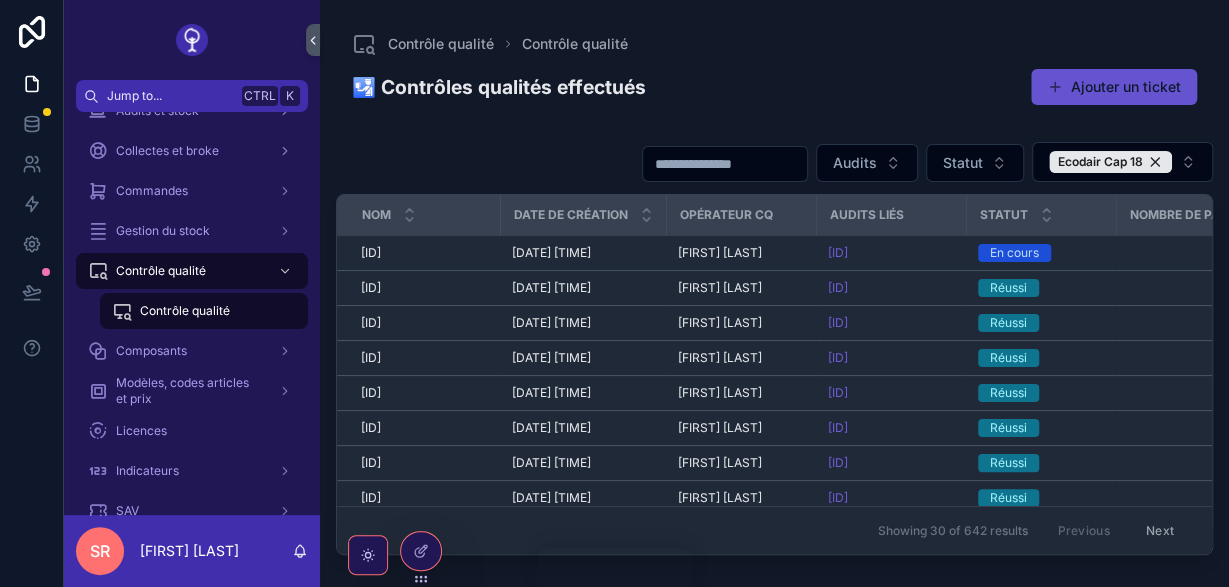click at bounding box center [725, 164] 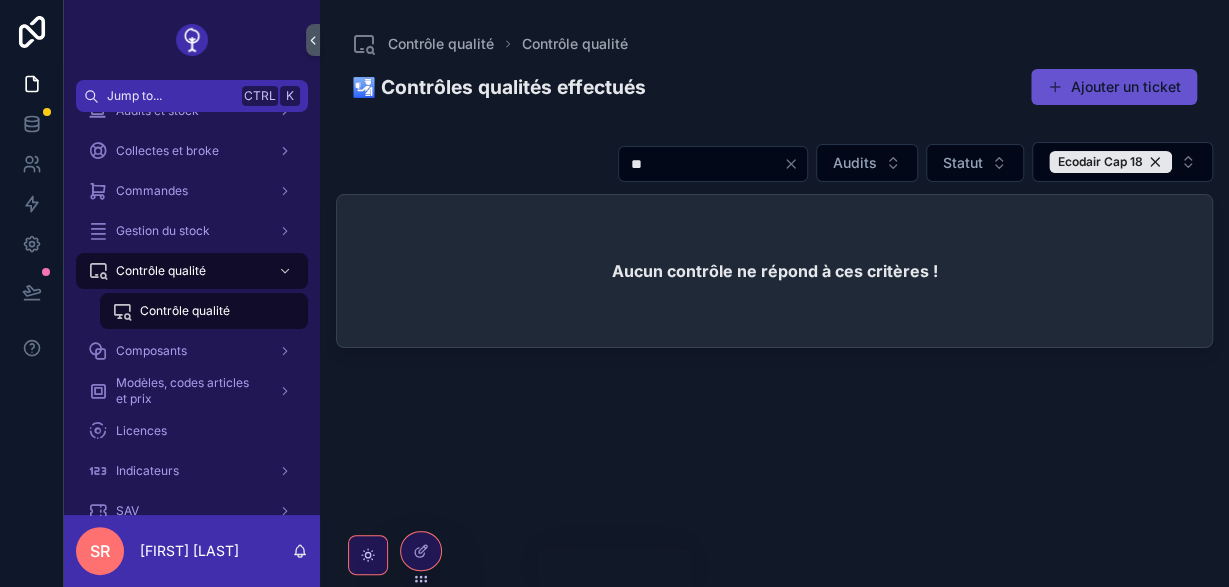 type on "*" 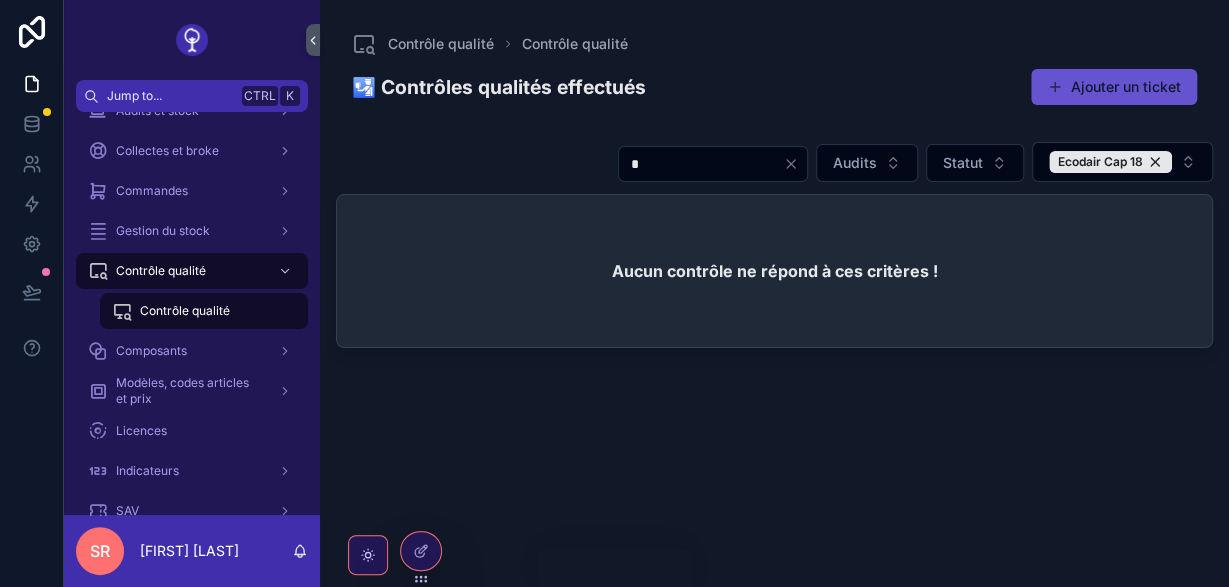 type 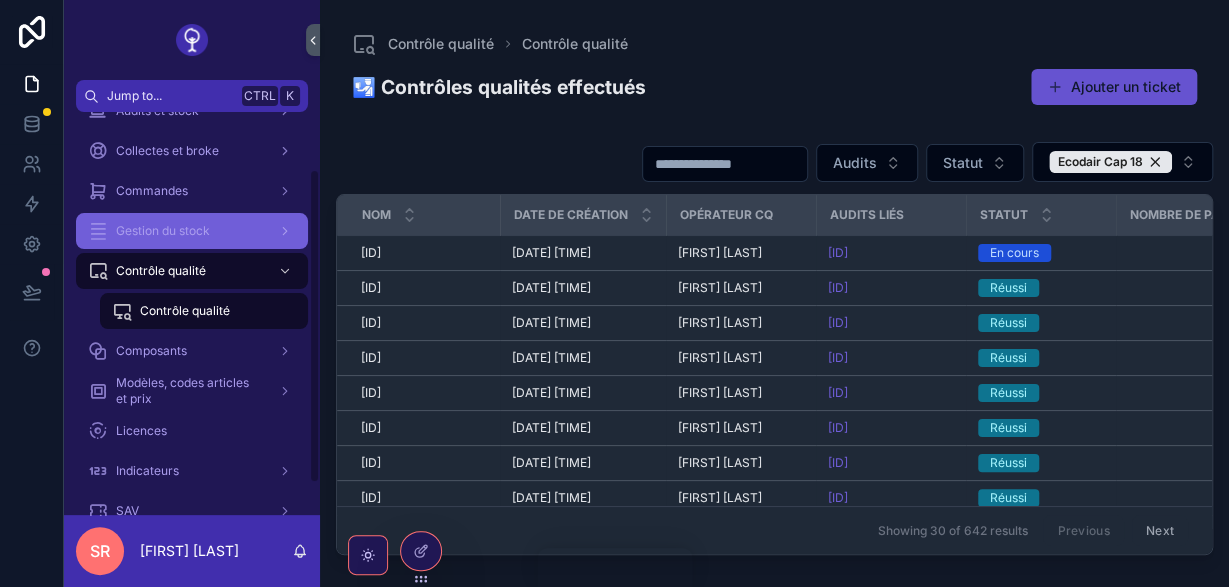 scroll, scrollTop: 0, scrollLeft: 0, axis: both 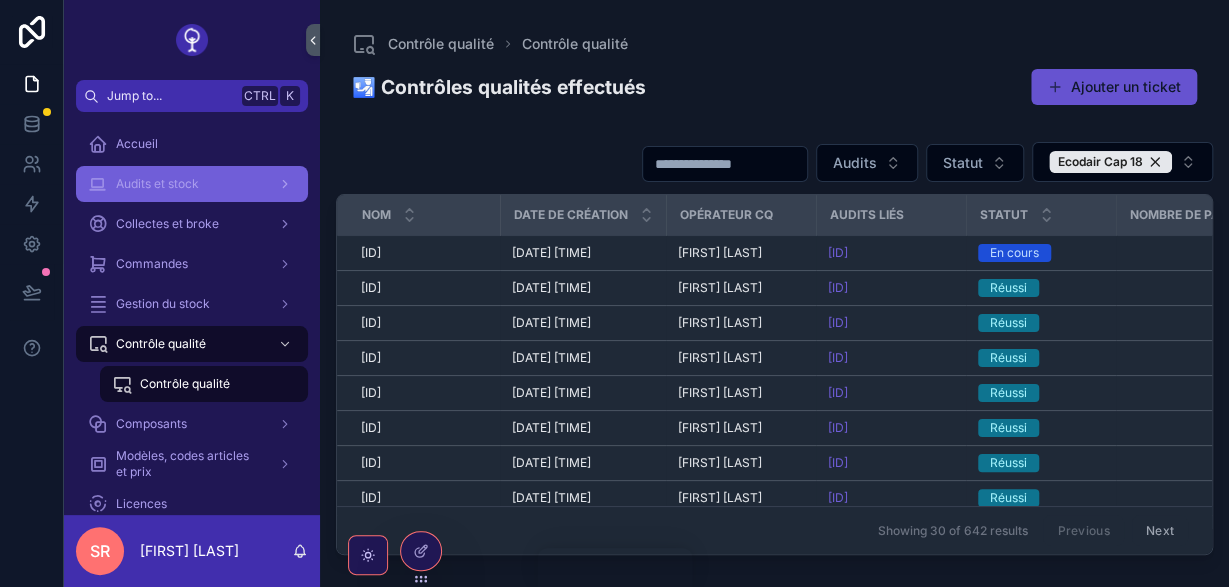 click on "Audits et stock" at bounding box center [192, 184] 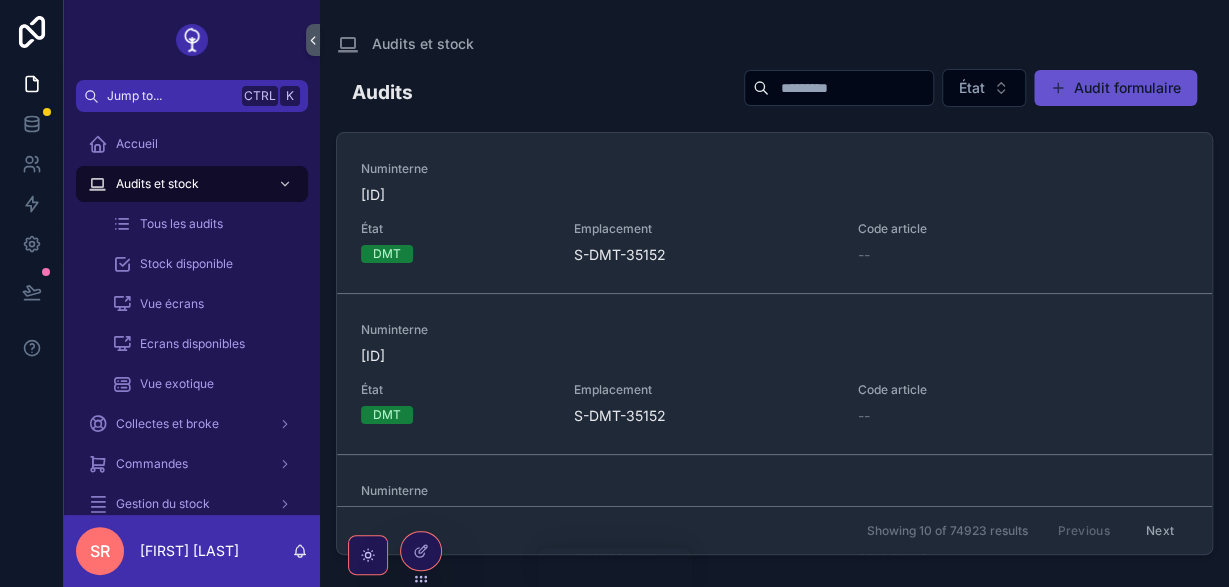 click at bounding box center [851, 88] 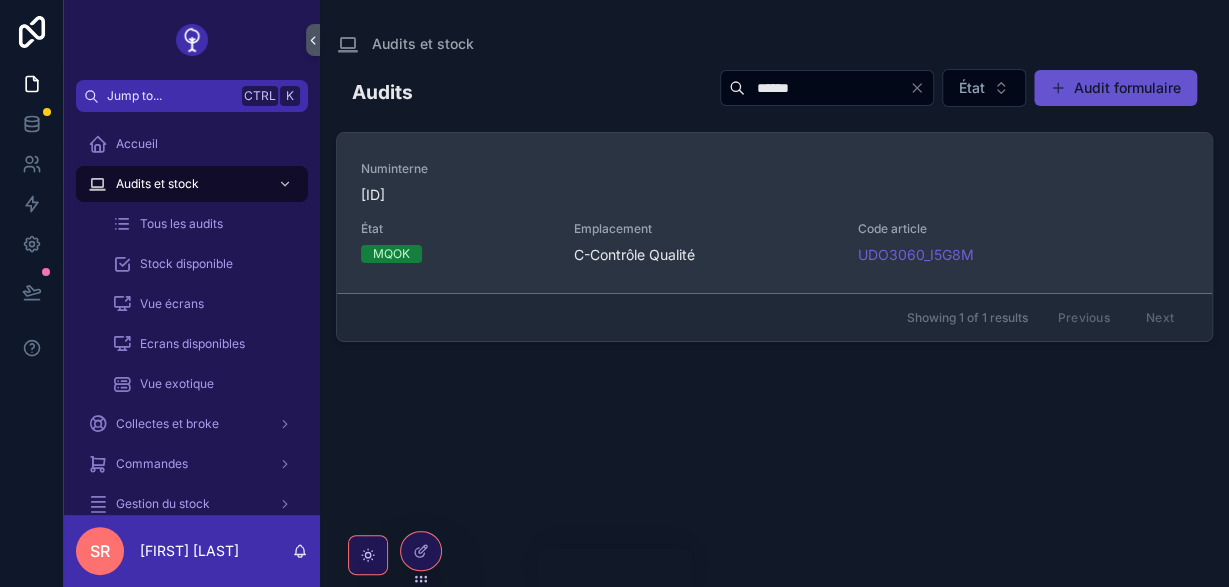 type on "******" 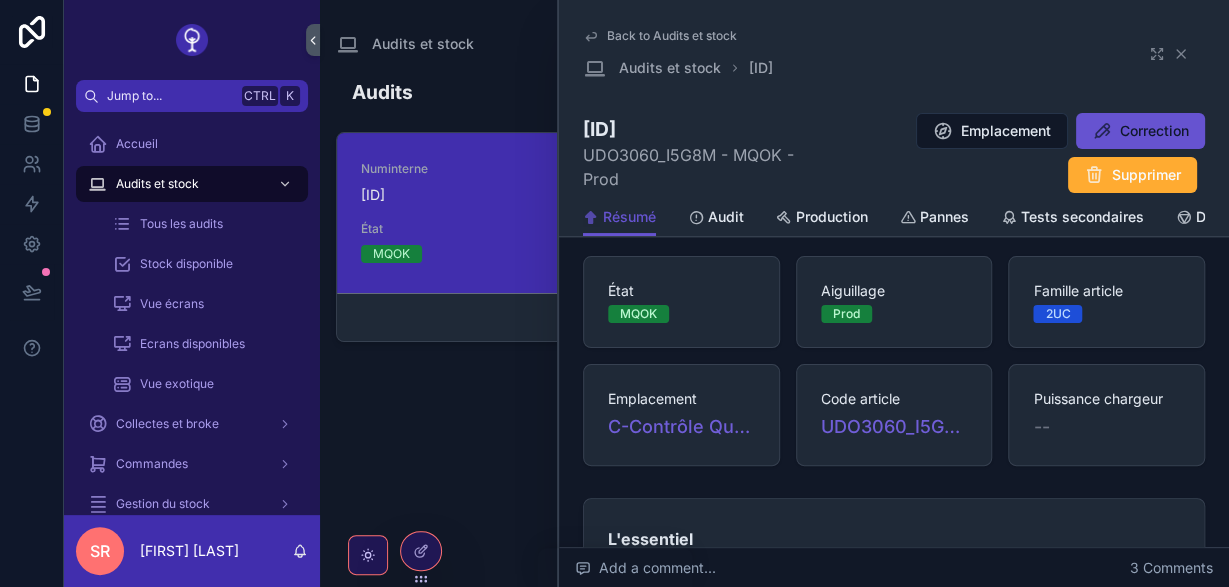 scroll, scrollTop: 0, scrollLeft: 0, axis: both 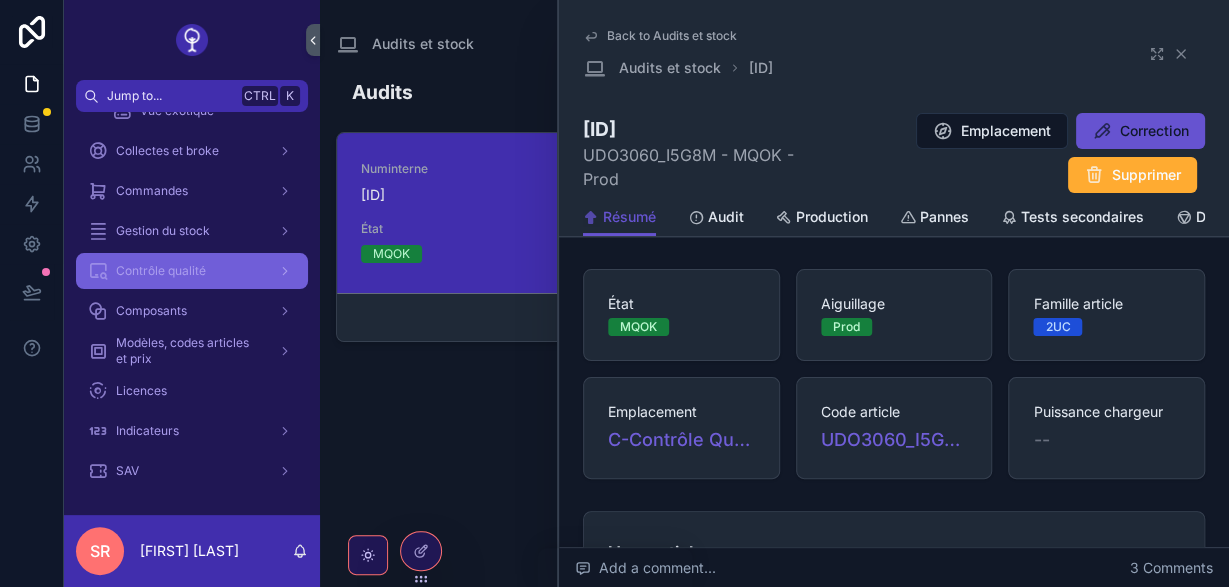 click on "Contrôle qualité" at bounding box center [192, 271] 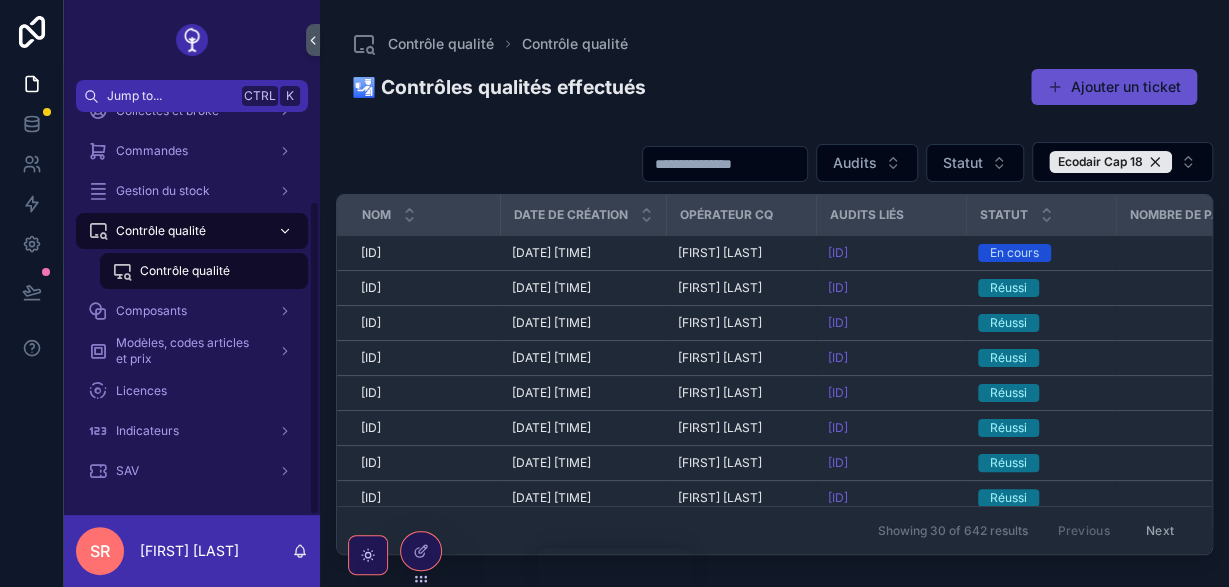 scroll, scrollTop: 113, scrollLeft: 0, axis: vertical 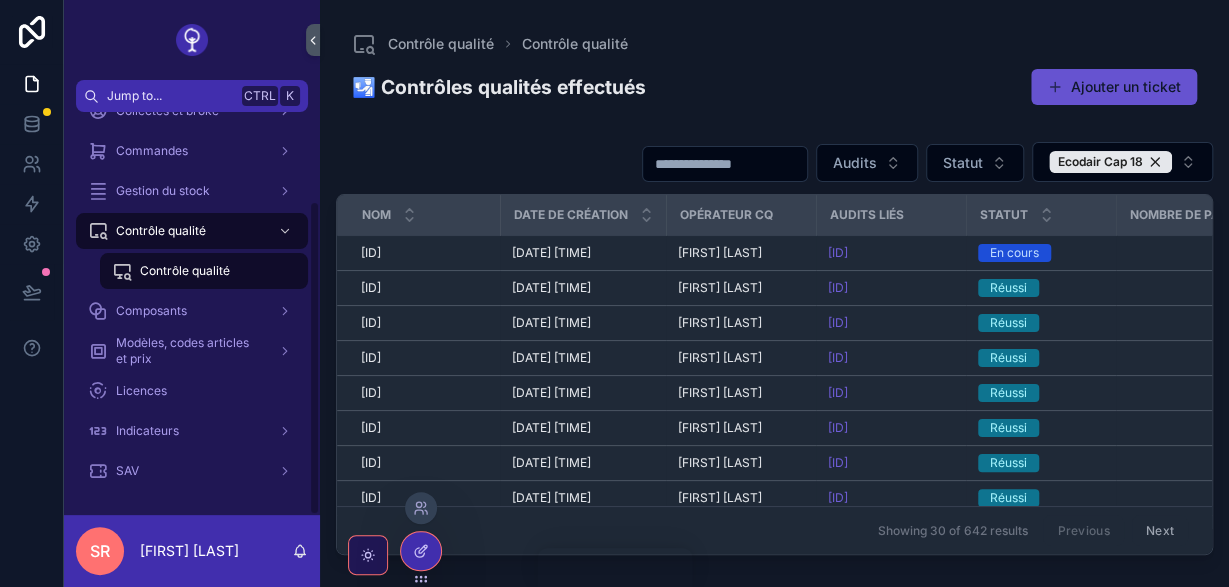 click 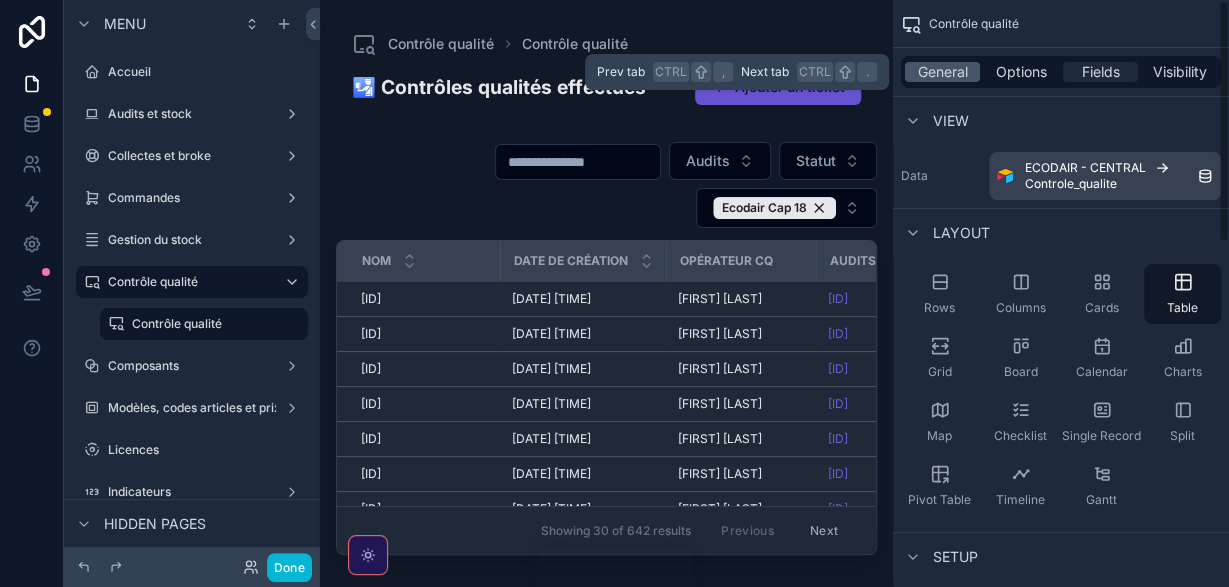 click on "Fields" at bounding box center [1101, 72] 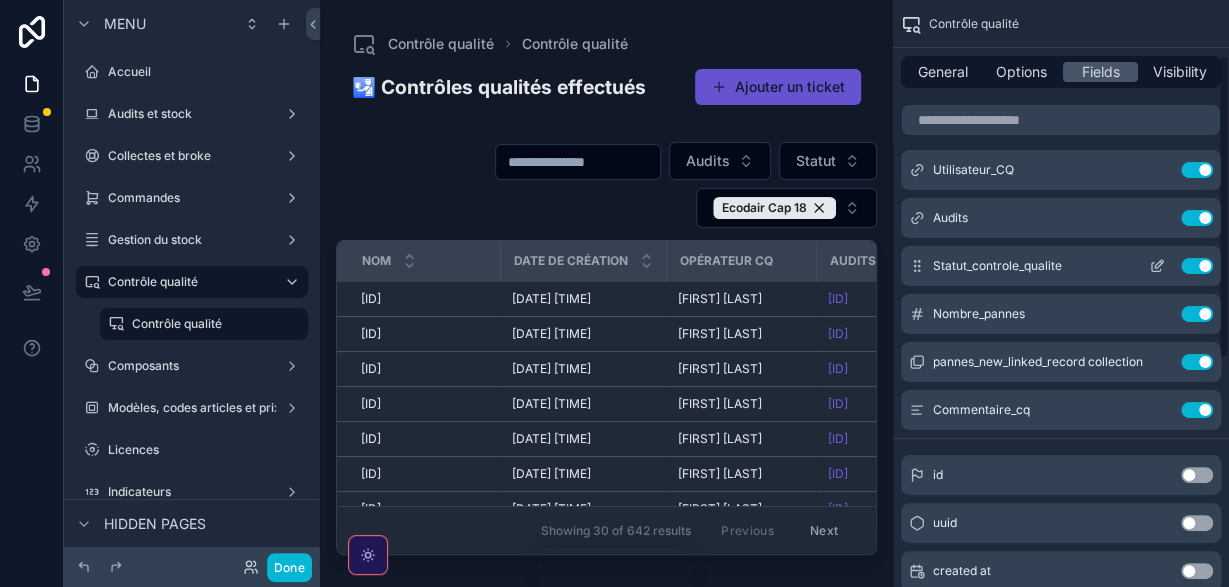 scroll, scrollTop: 0, scrollLeft: 0, axis: both 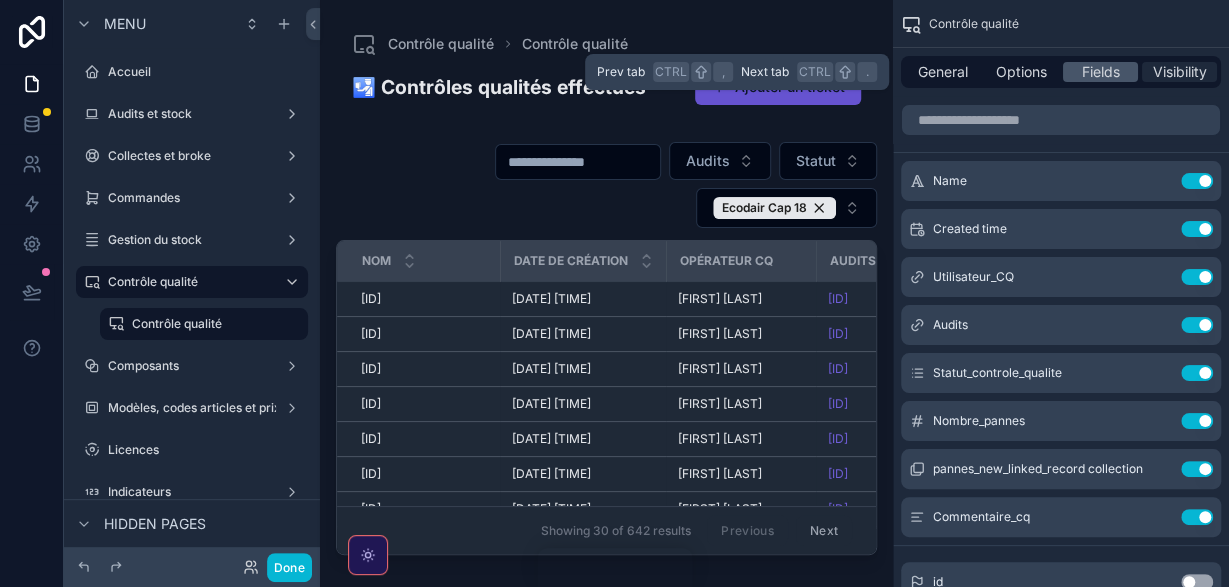 click on "Visibility" at bounding box center [1180, 72] 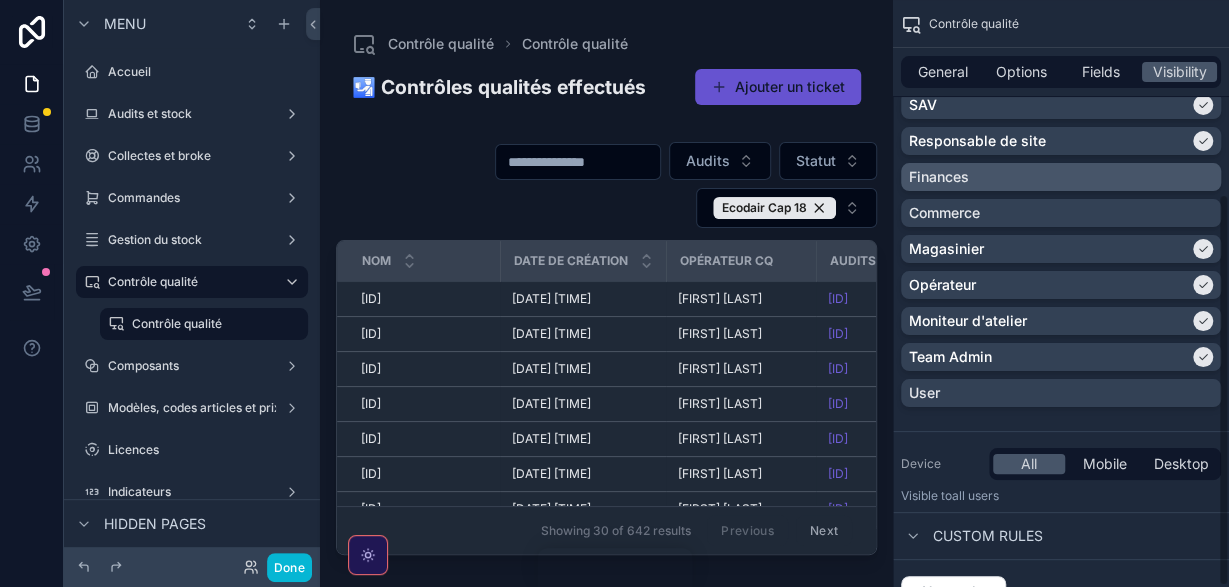 scroll, scrollTop: 289, scrollLeft: 0, axis: vertical 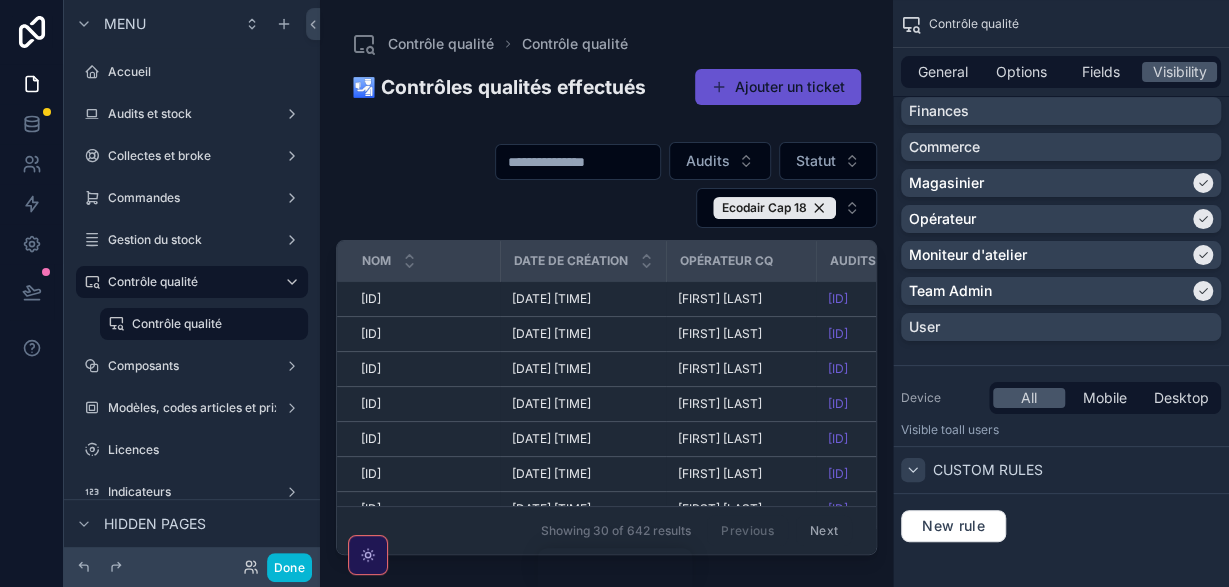 click 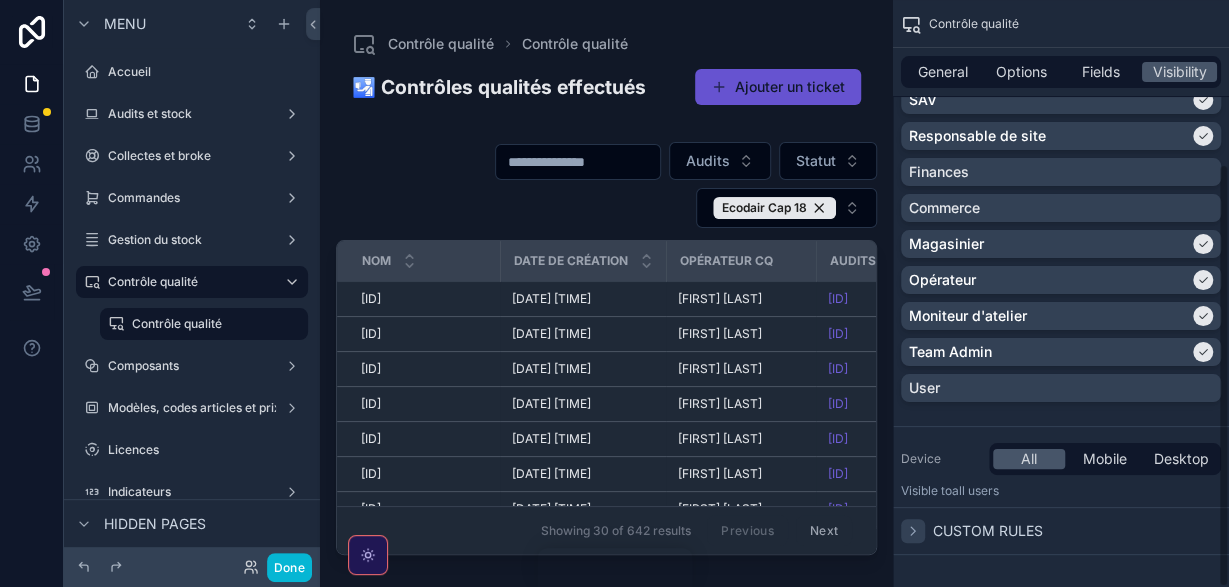 scroll, scrollTop: 227, scrollLeft: 0, axis: vertical 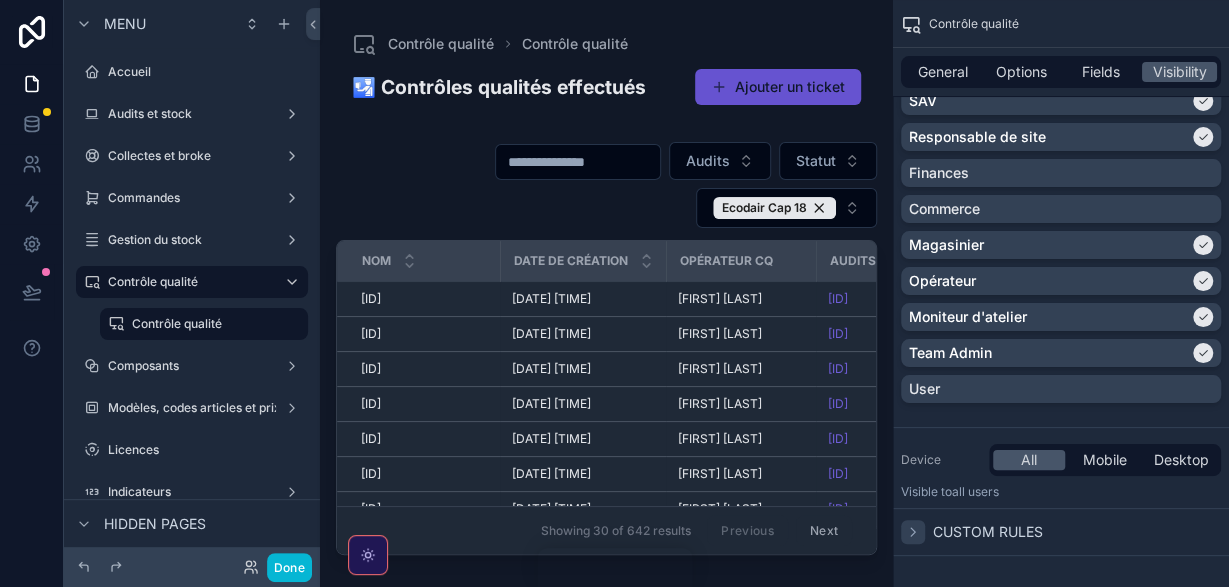click 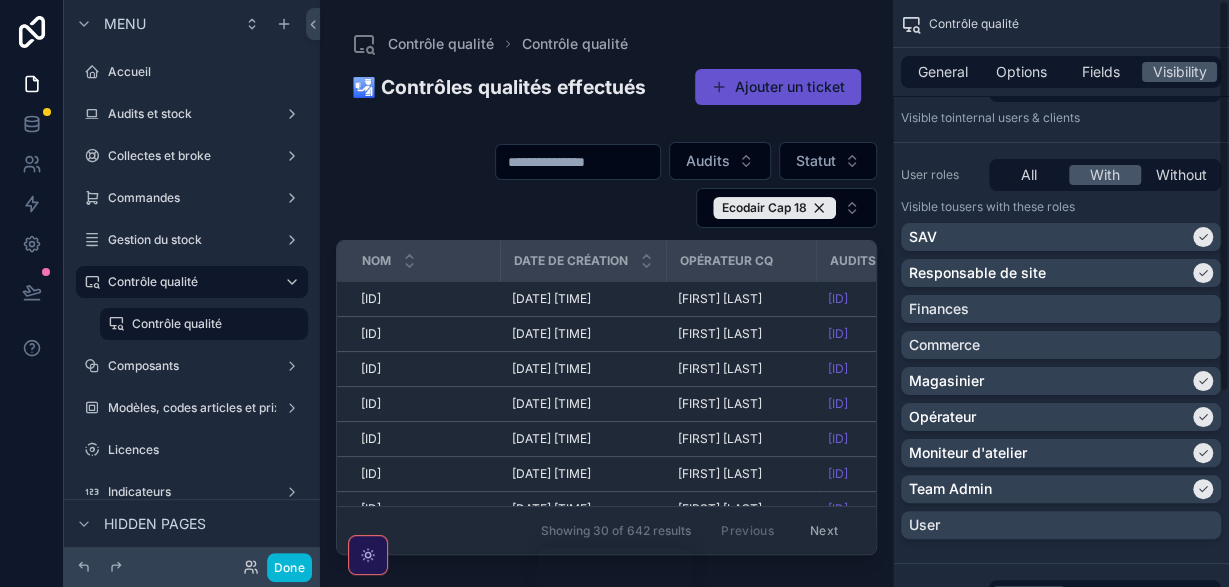 scroll, scrollTop: 0, scrollLeft: 0, axis: both 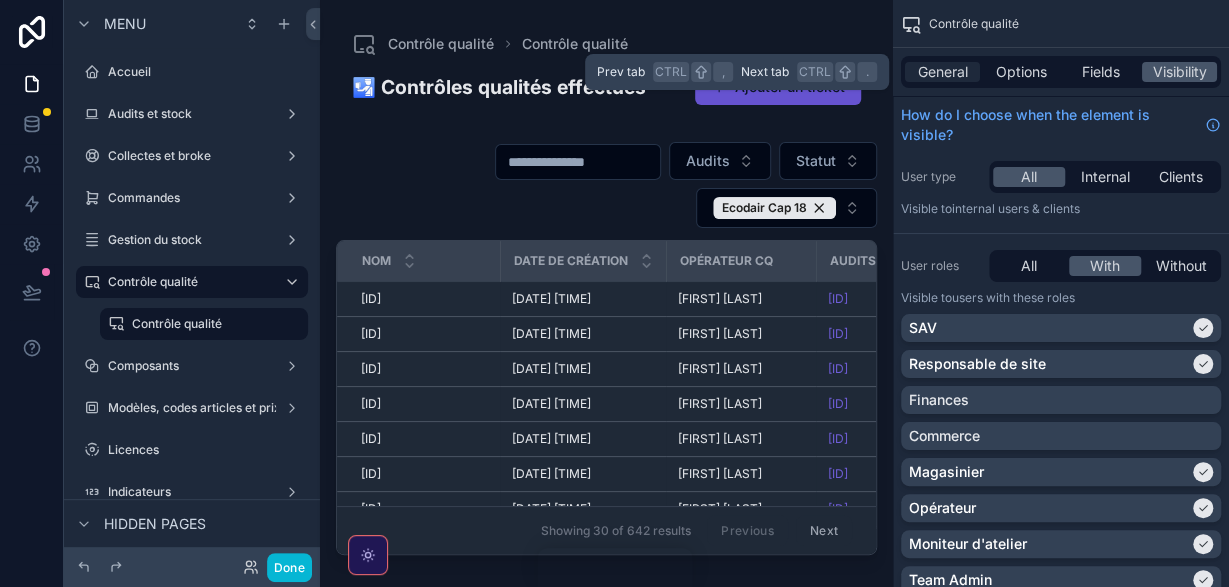 click on "General" at bounding box center (943, 72) 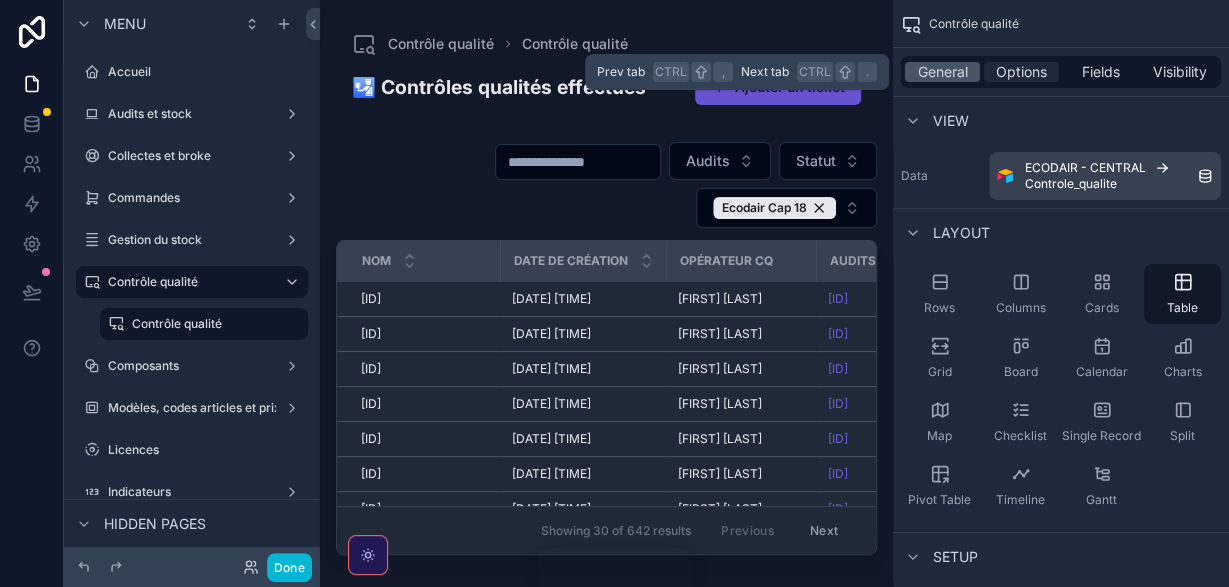 click on "Options" at bounding box center (1021, 72) 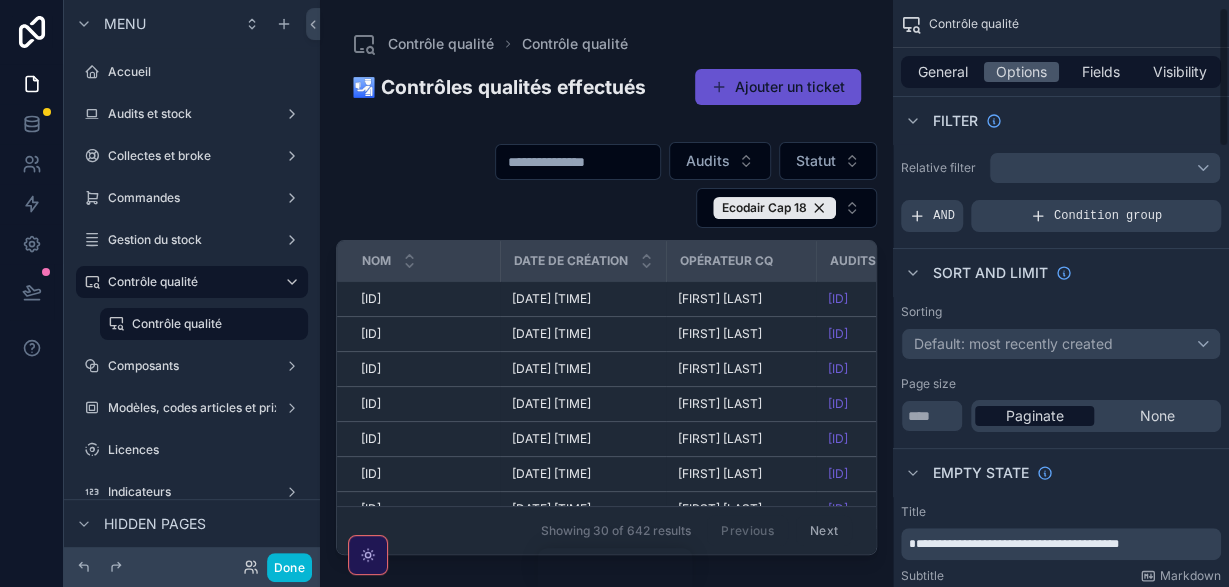 scroll, scrollTop: 0, scrollLeft: 0, axis: both 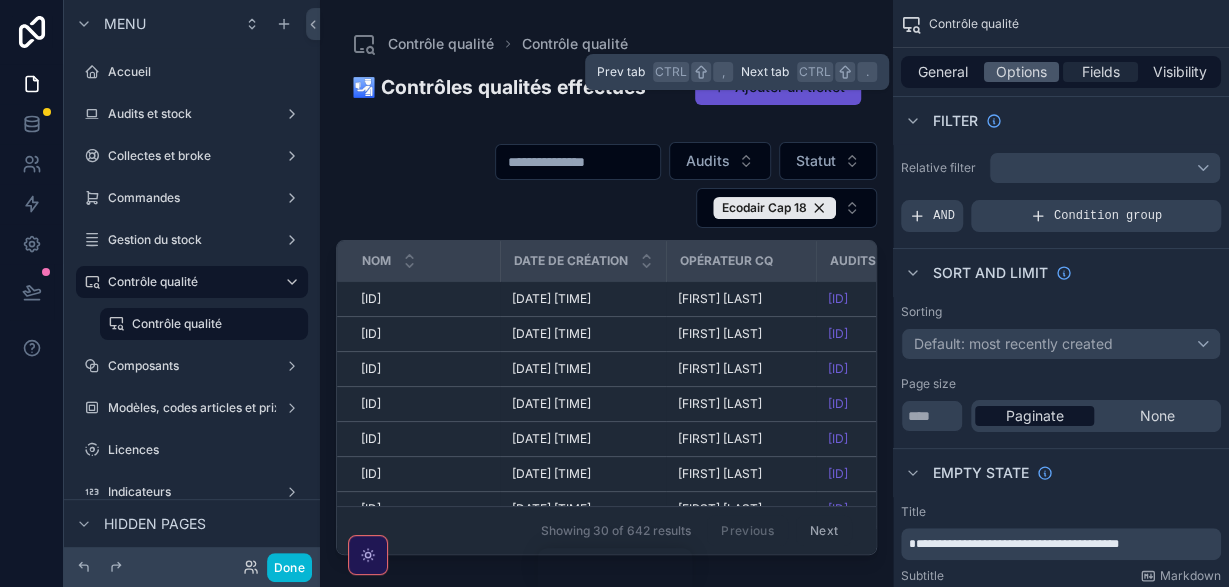 click on "Fields" at bounding box center (1101, 72) 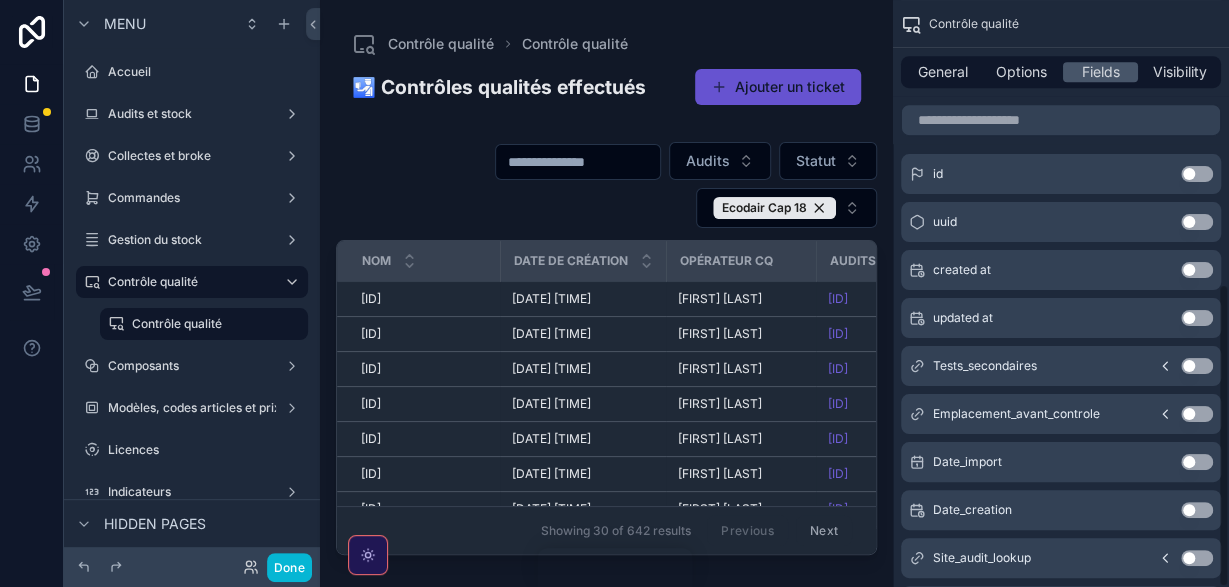 scroll, scrollTop: 550, scrollLeft: 0, axis: vertical 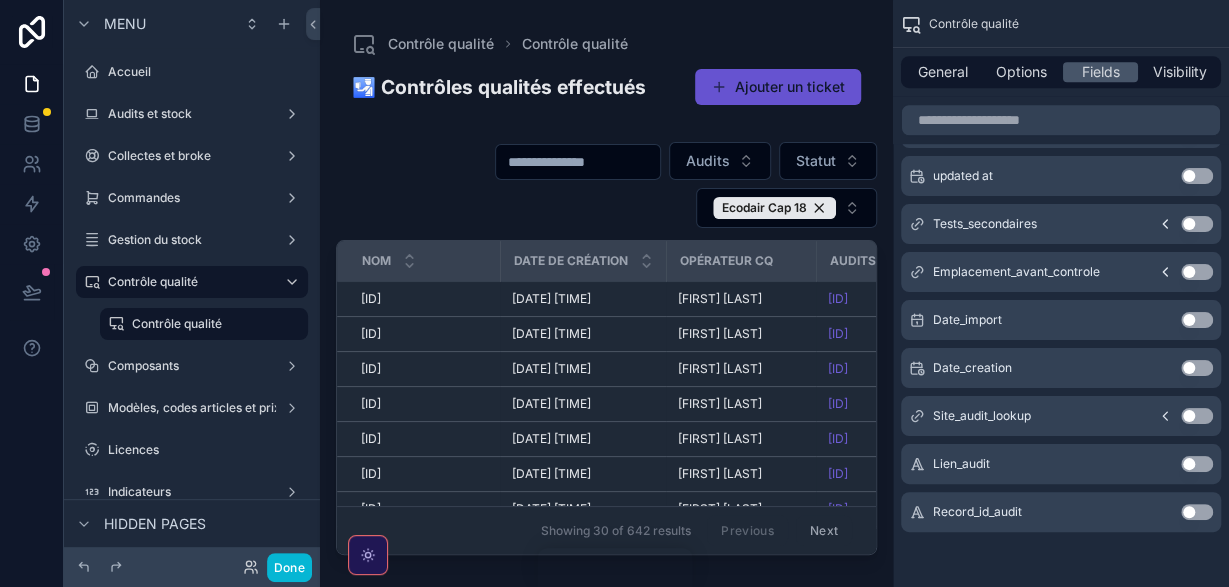 click at bounding box center [606, 281] 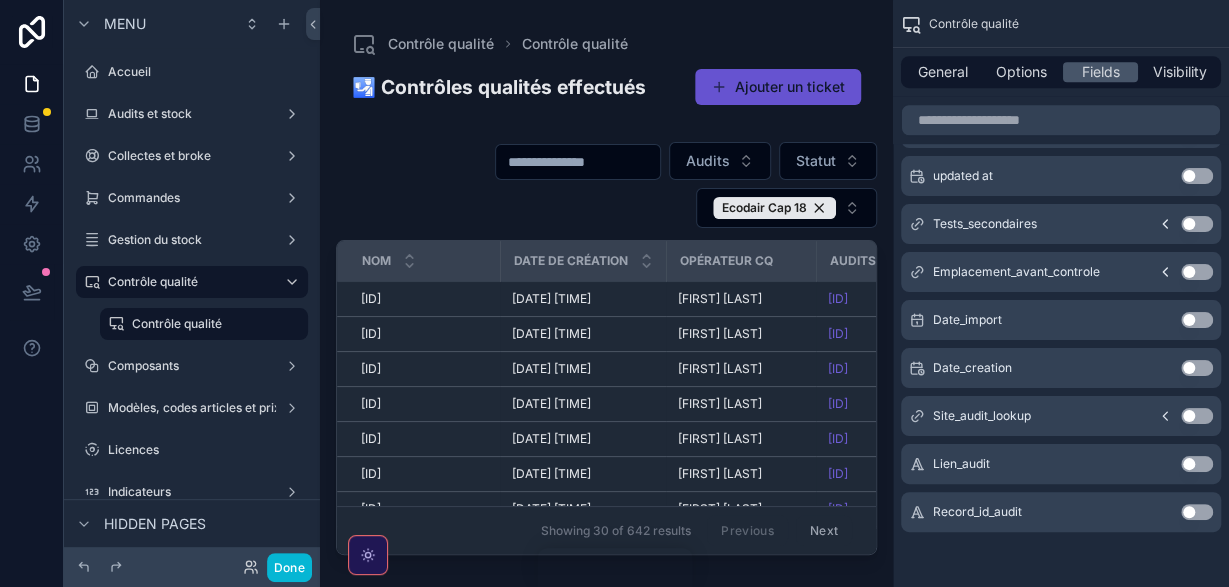 click on "Audits Statut Ecodair Cap 18" at bounding box center [606, 185] 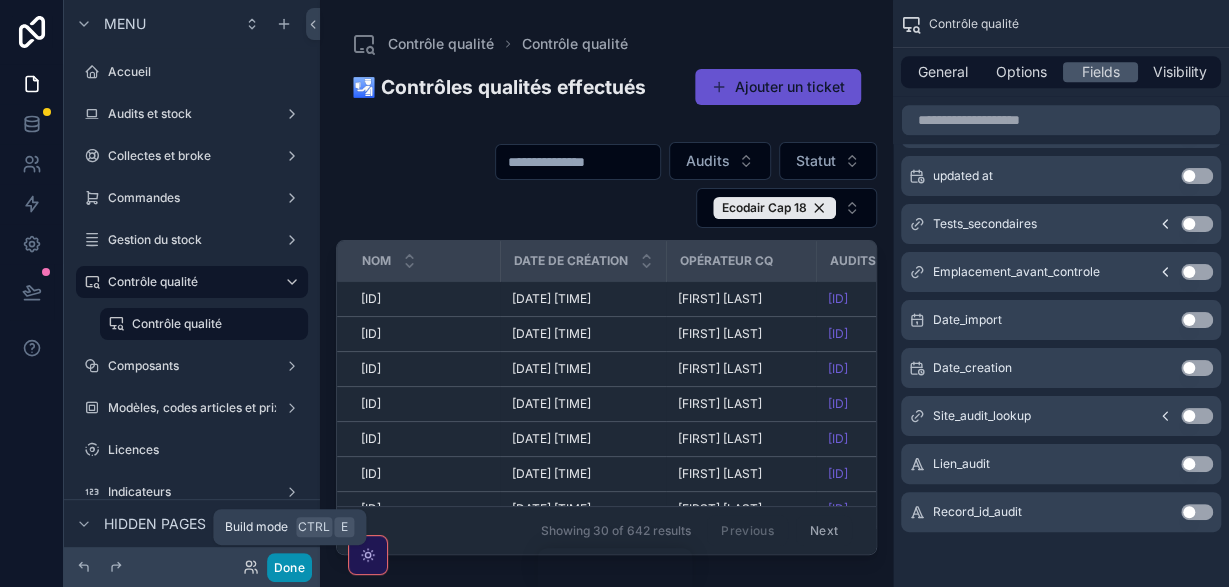 click on "Done" at bounding box center (289, 567) 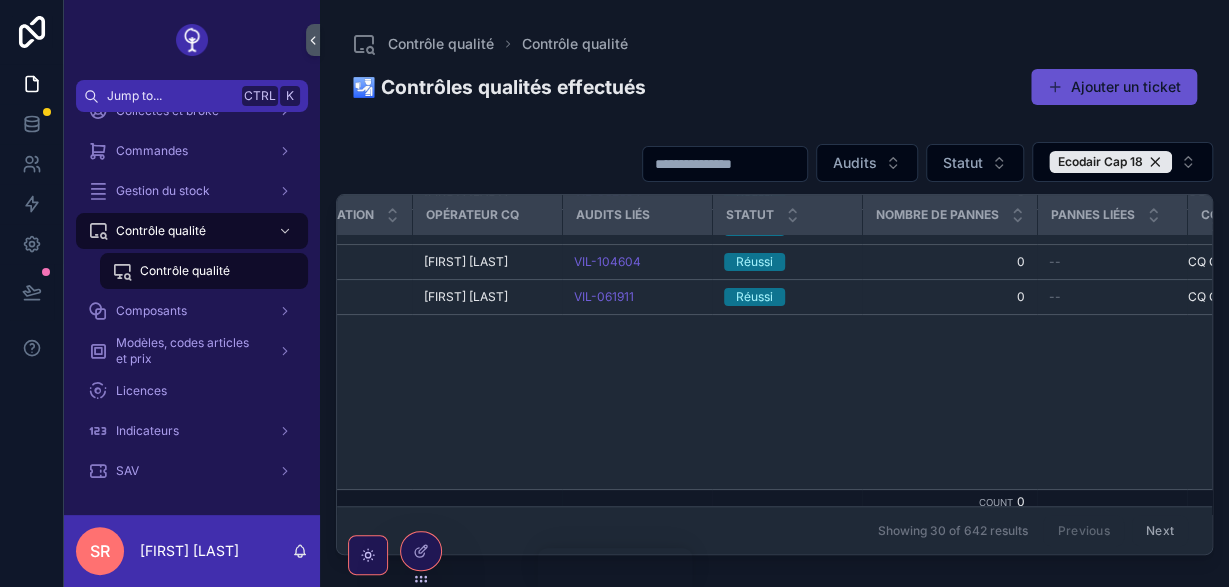 scroll, scrollTop: 0, scrollLeft: 254, axis: horizontal 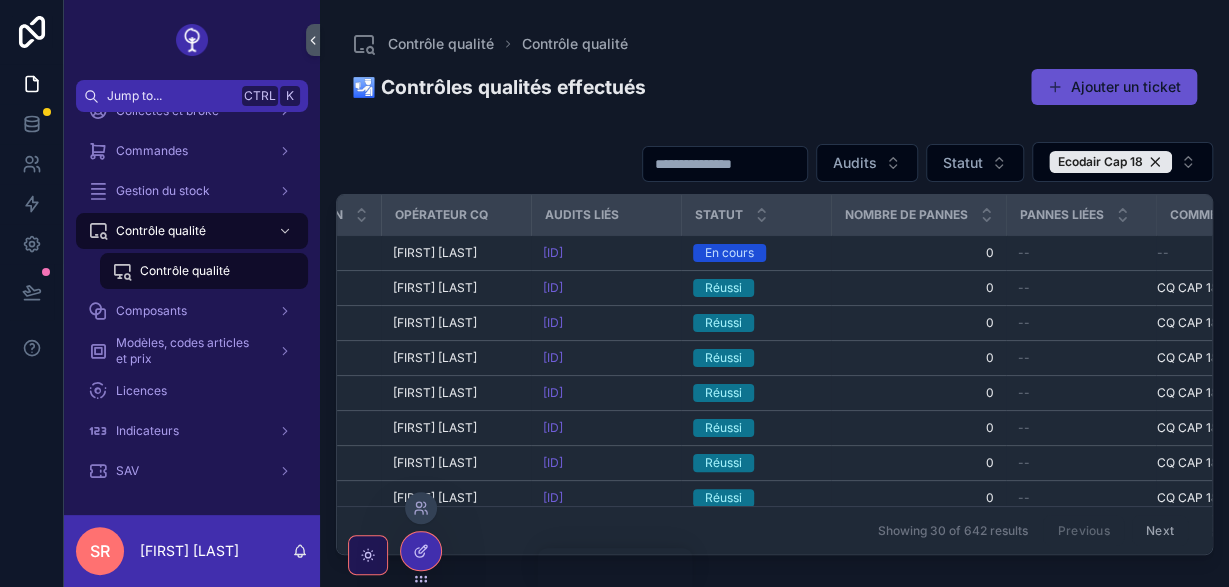 click 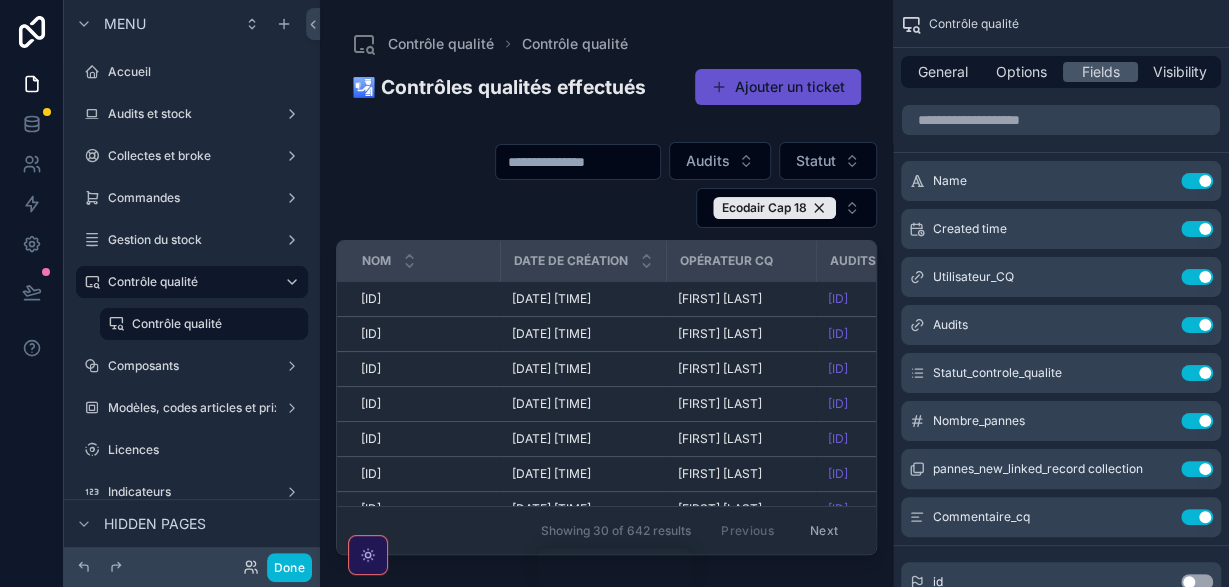 click on "General Options Fields Visibility" at bounding box center (1061, 72) 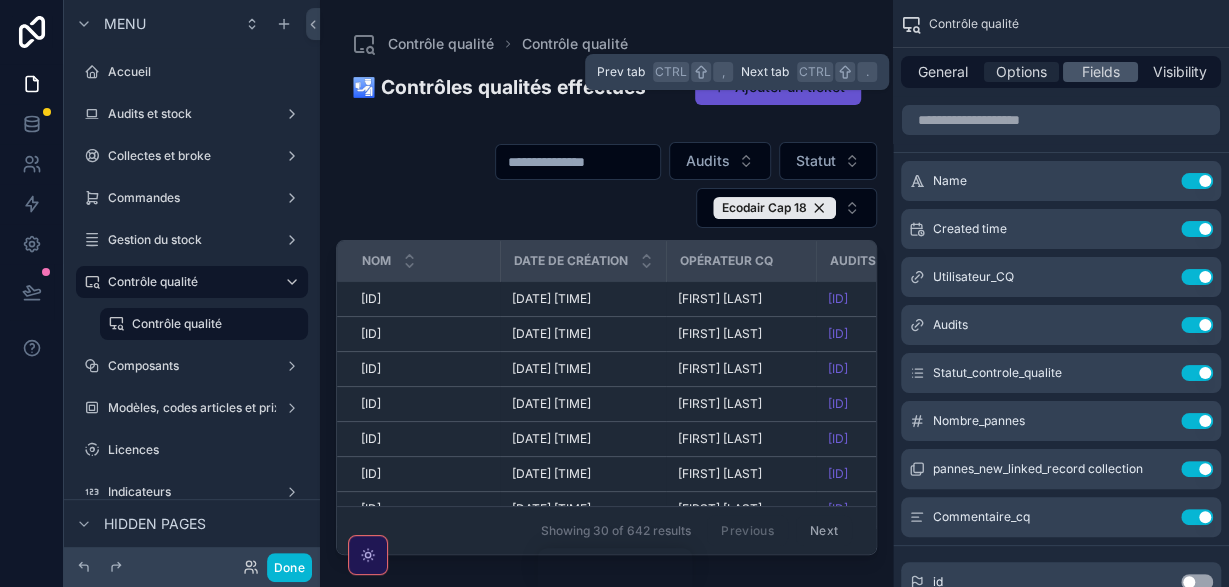 click on "Options" at bounding box center [1021, 72] 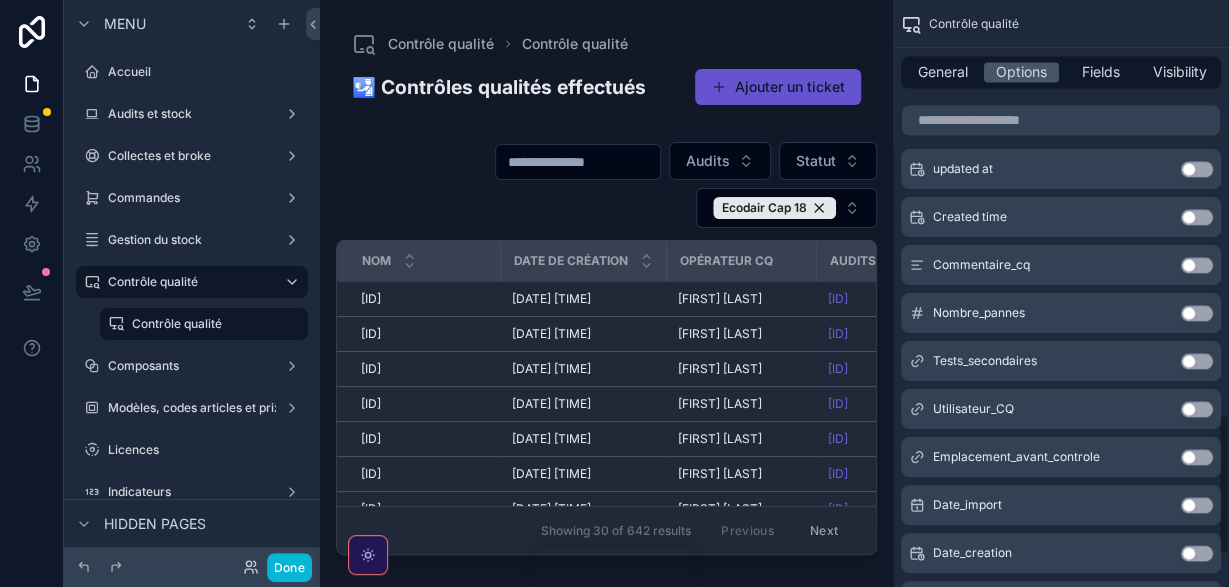 scroll, scrollTop: 1684, scrollLeft: 0, axis: vertical 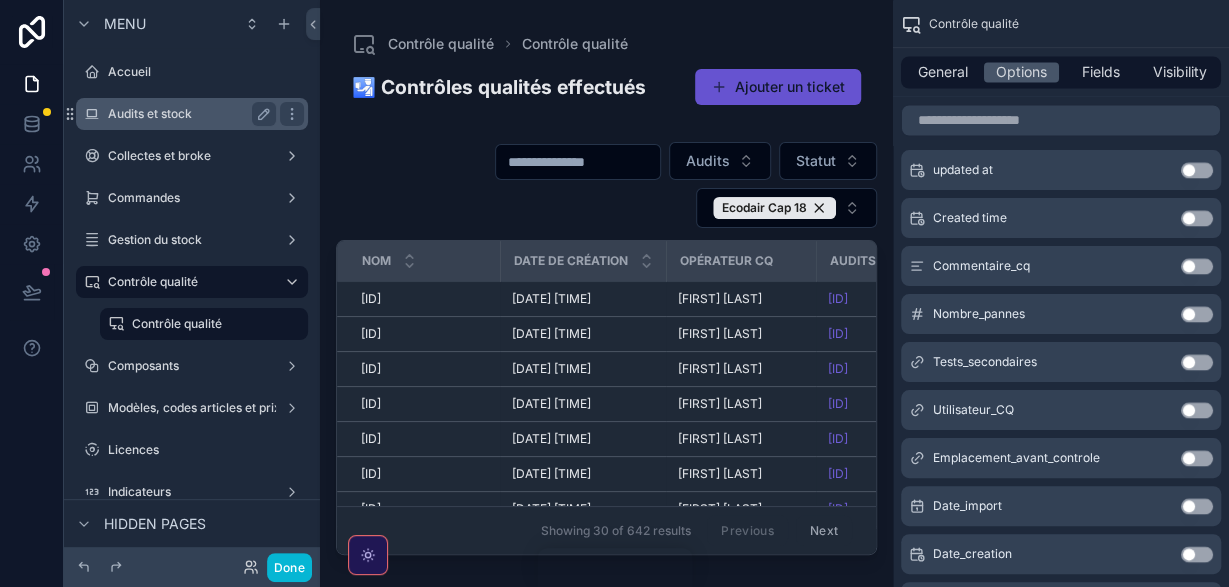 click on "Audits et stock" at bounding box center [192, 114] 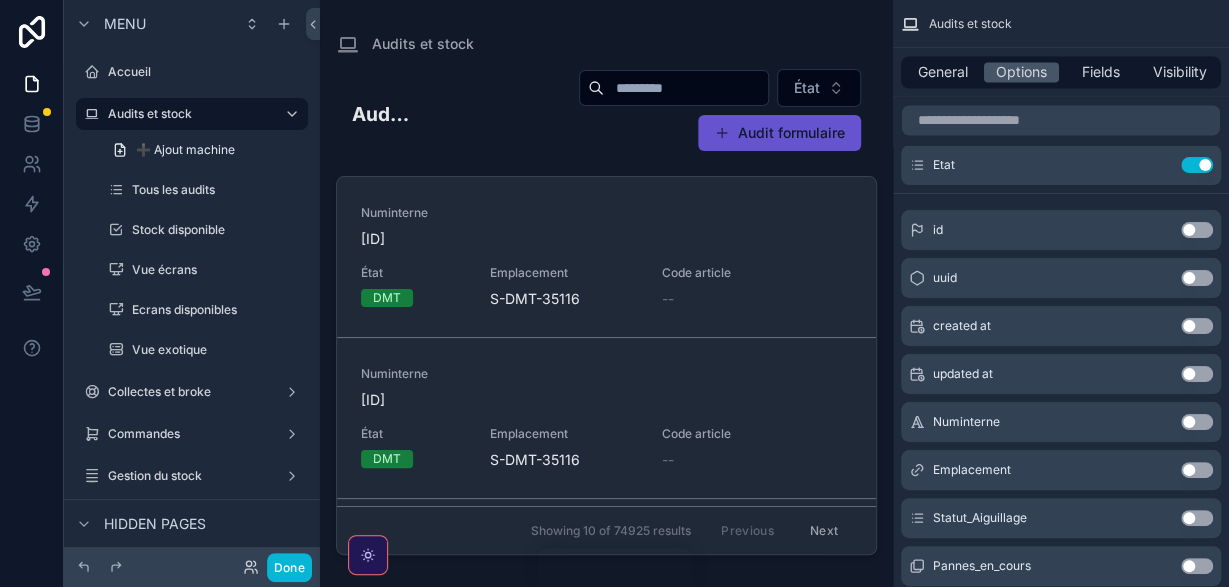 click at bounding box center (606, 281) 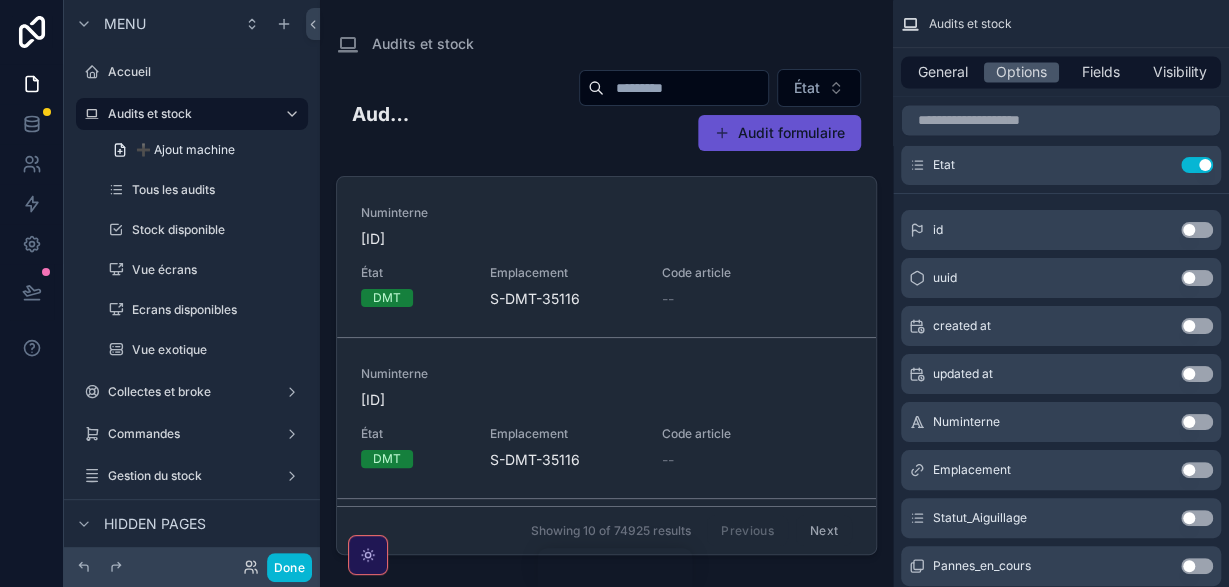 click at bounding box center [686, 88] 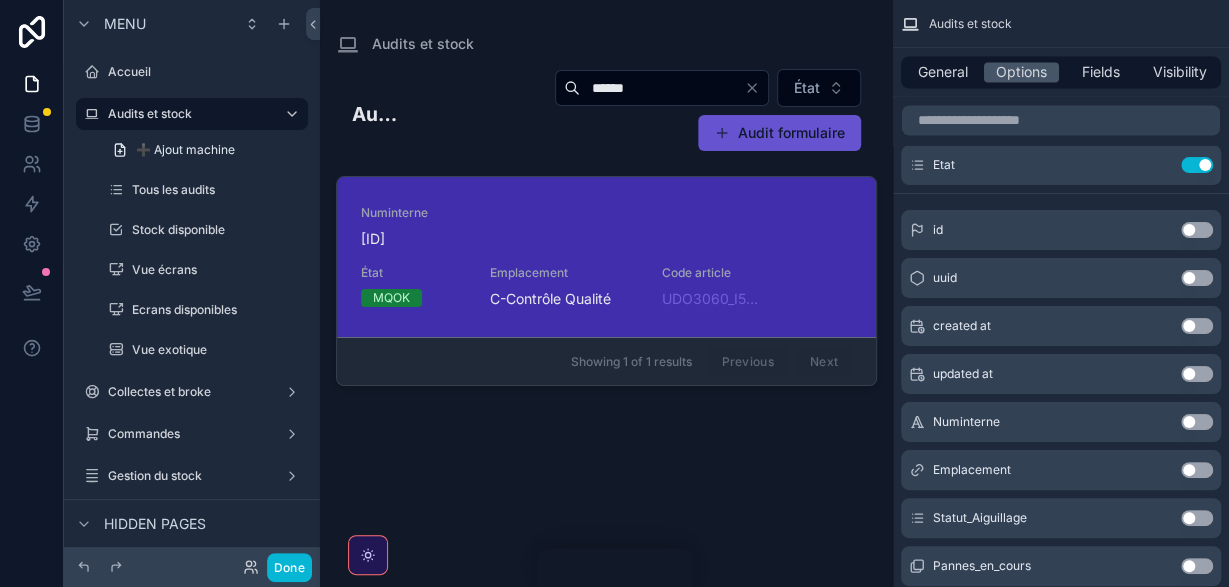 type on "******" 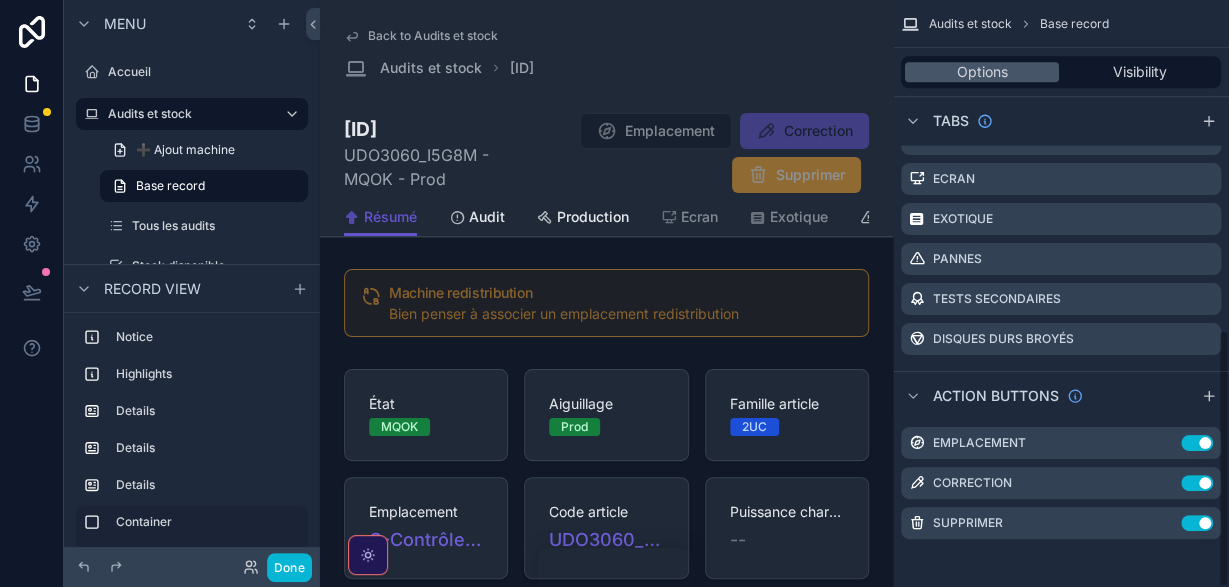 scroll, scrollTop: 749, scrollLeft: 0, axis: vertical 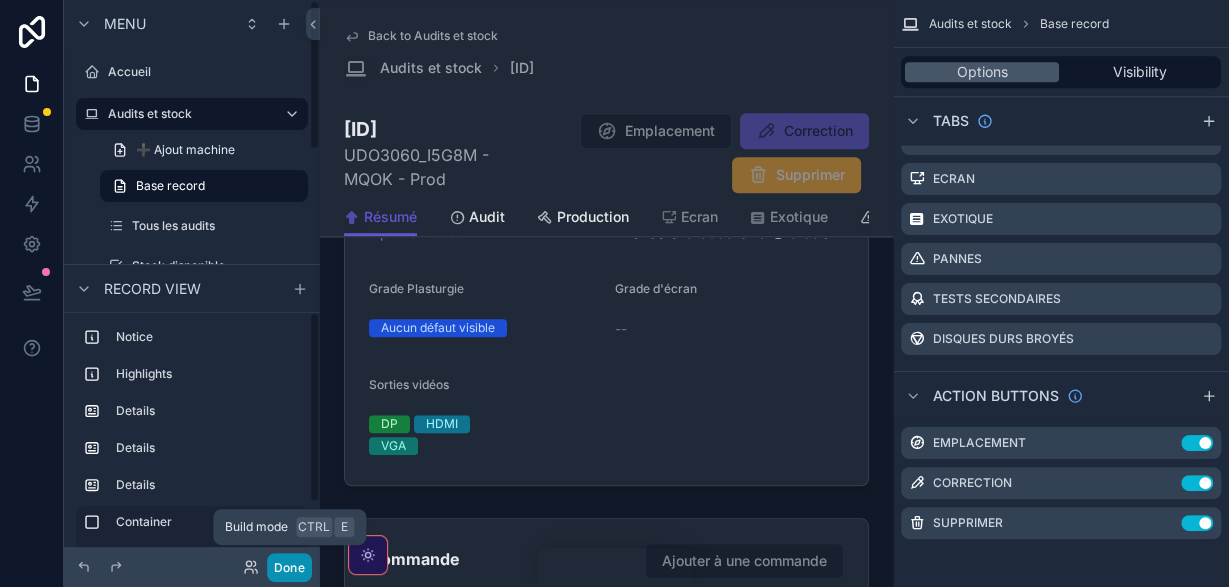 click on "Done" at bounding box center (289, 567) 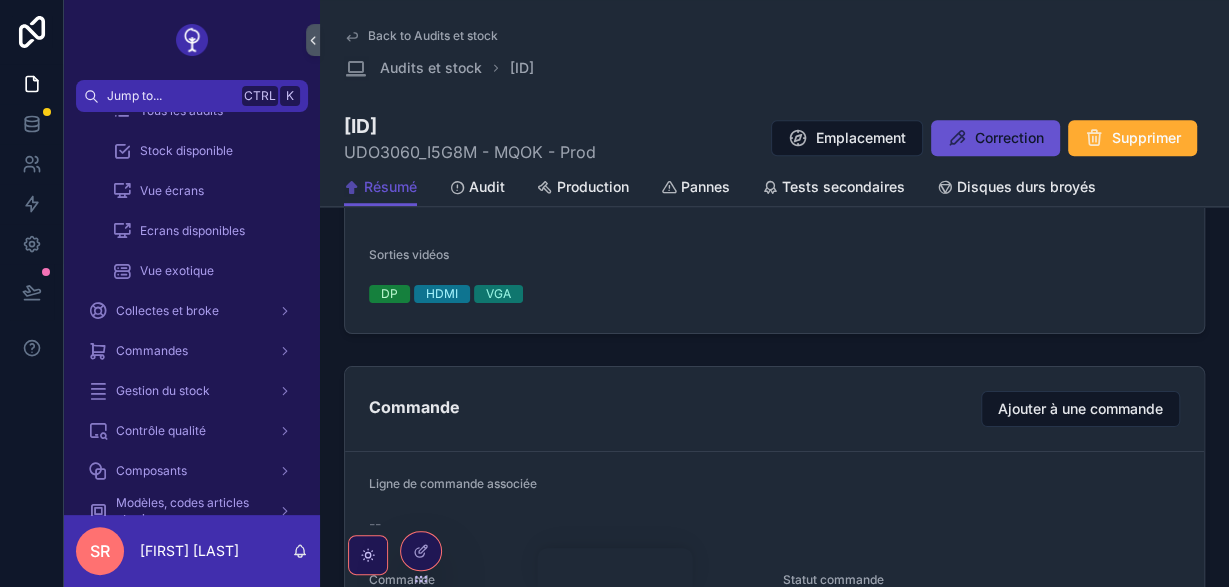 click on "SR" at bounding box center [100, 551] 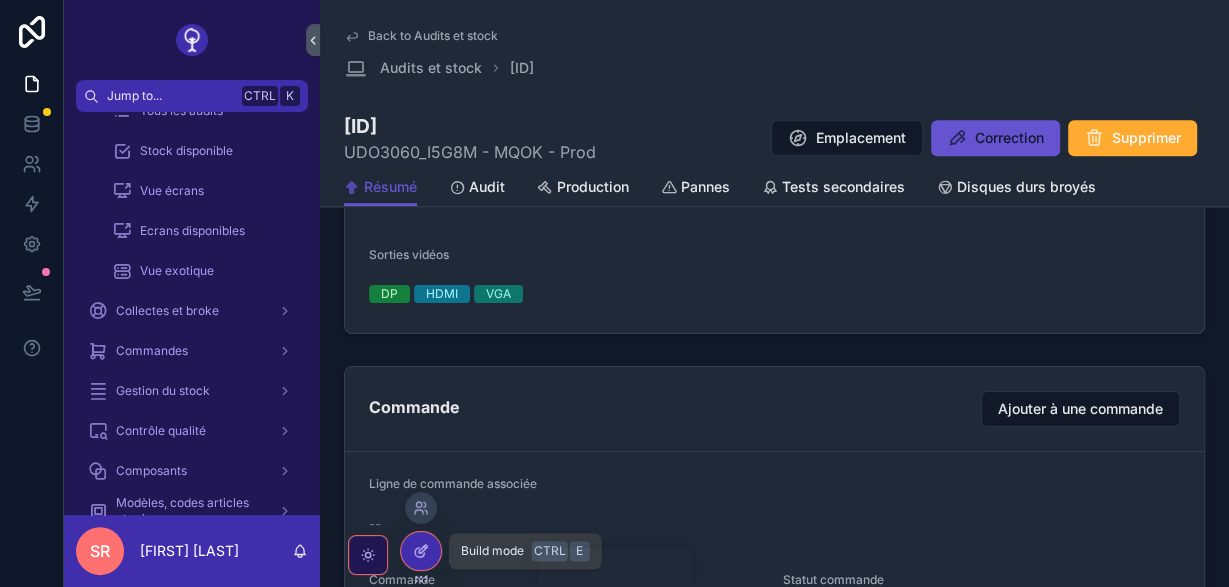 click at bounding box center [421, 551] 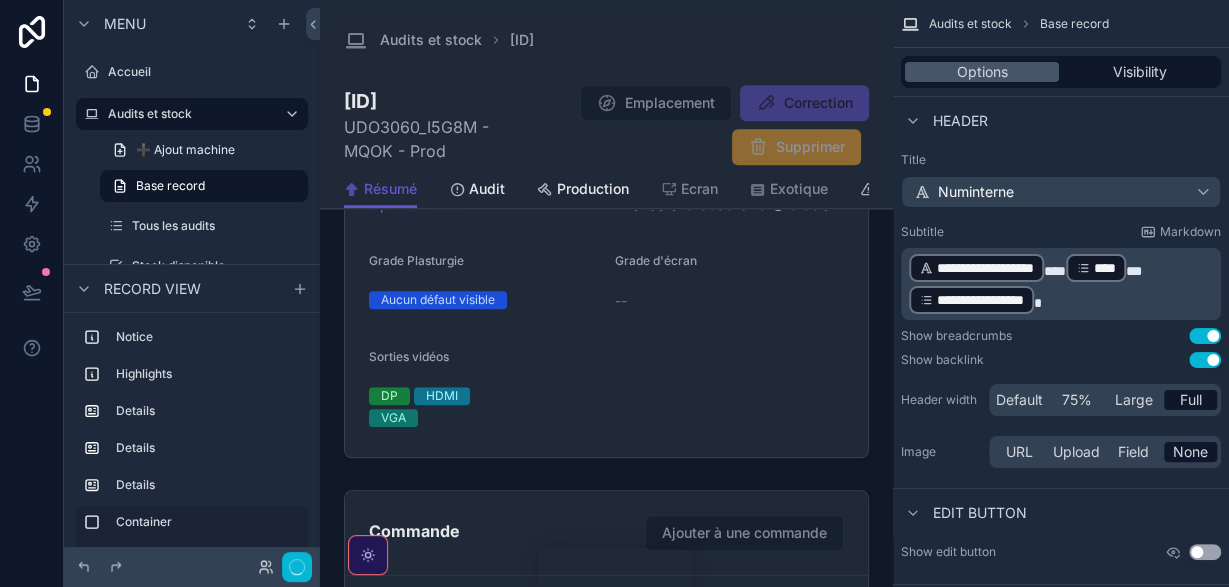 scroll, scrollTop: 600, scrollLeft: 0, axis: vertical 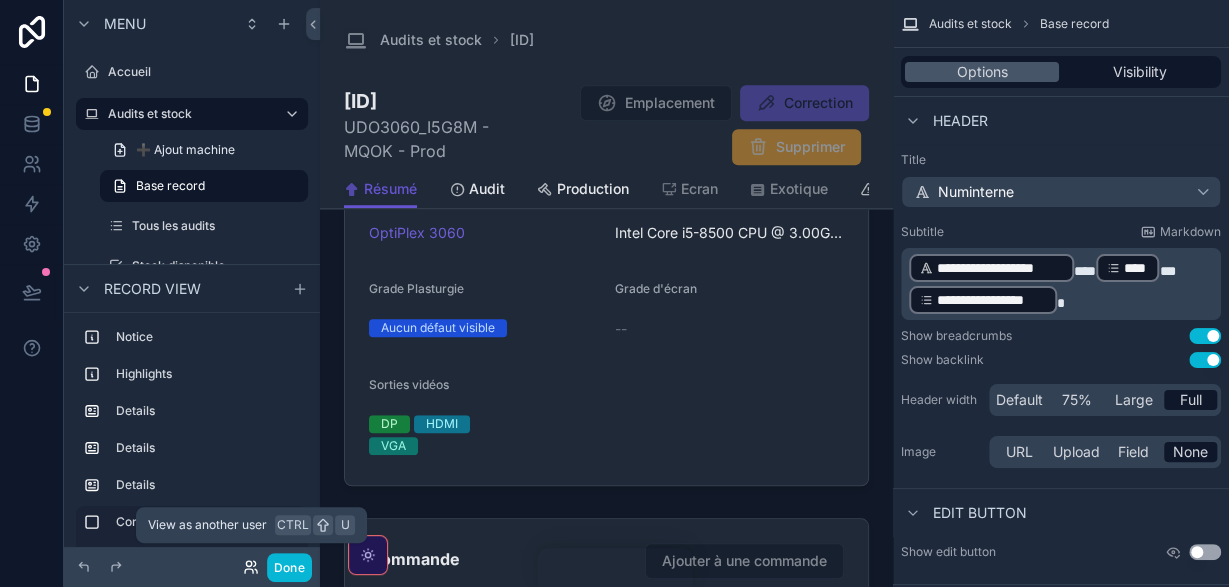 click 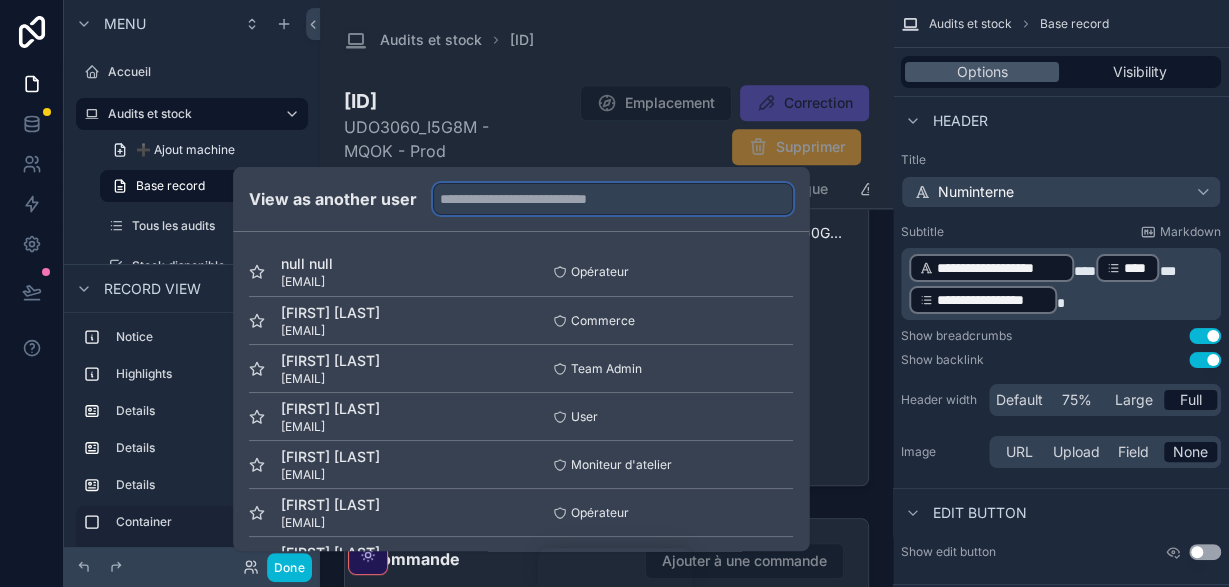 click at bounding box center (613, 199) 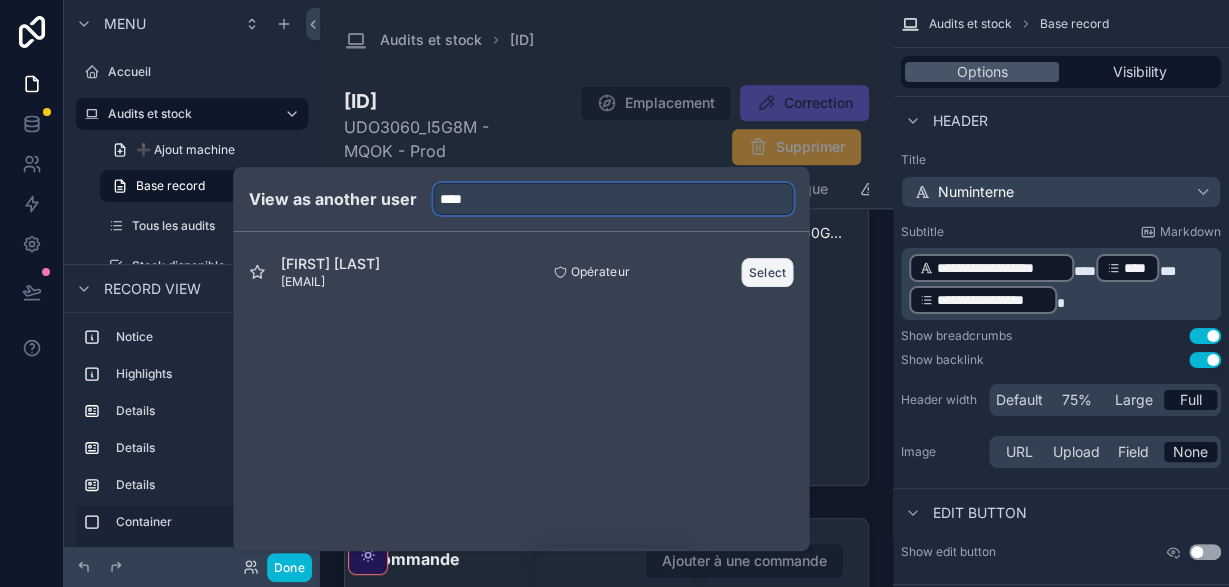 type on "****" 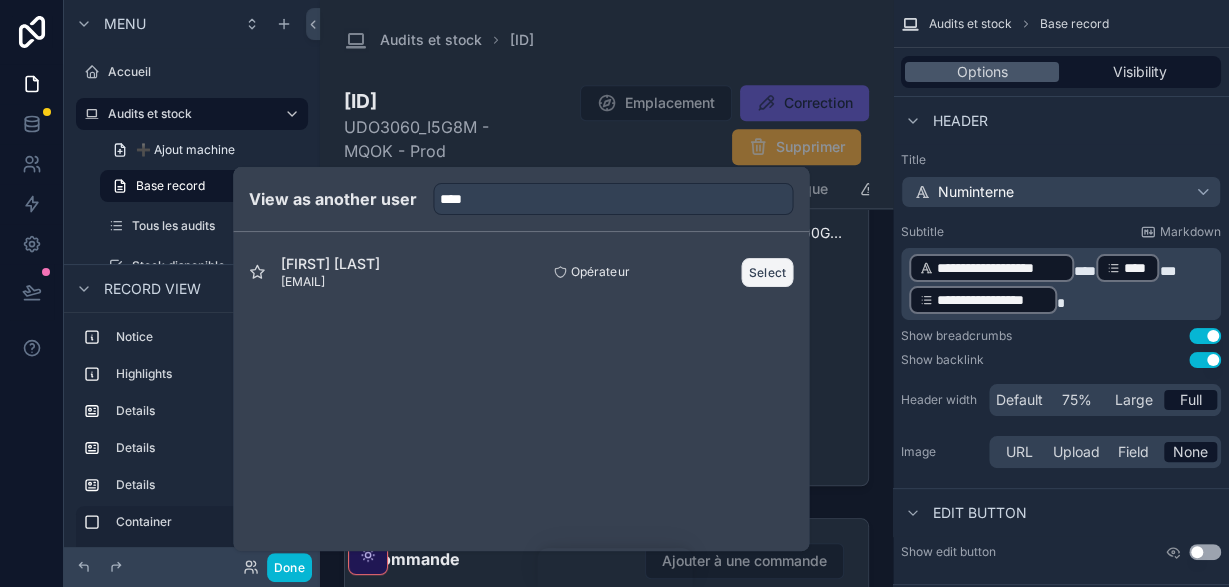 click on "Select" at bounding box center (768, 272) 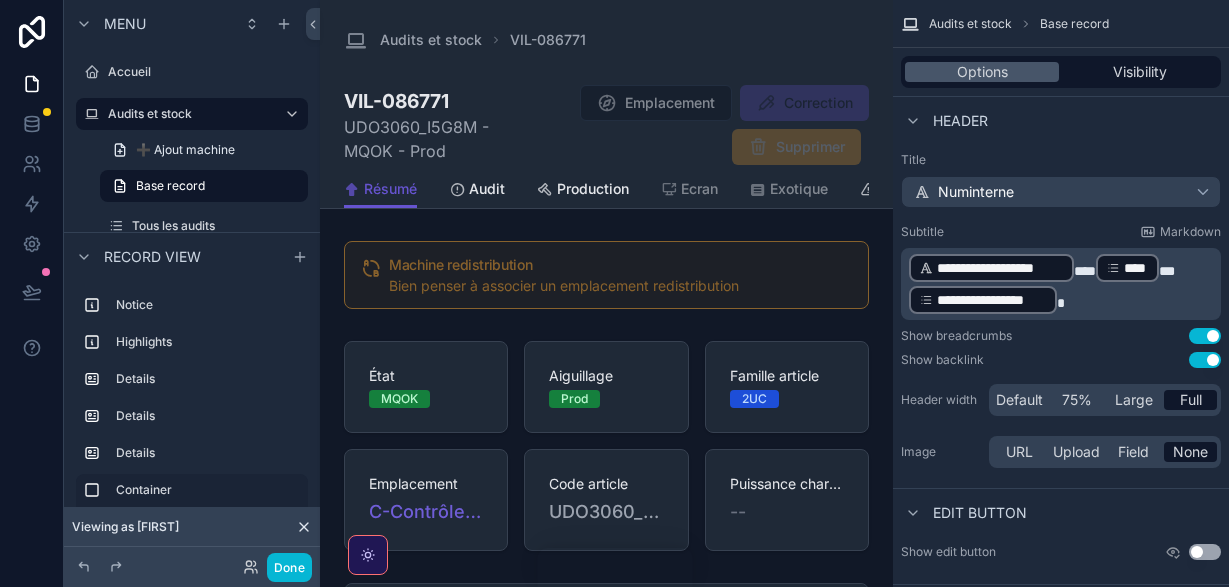 scroll, scrollTop: 0, scrollLeft: 0, axis: both 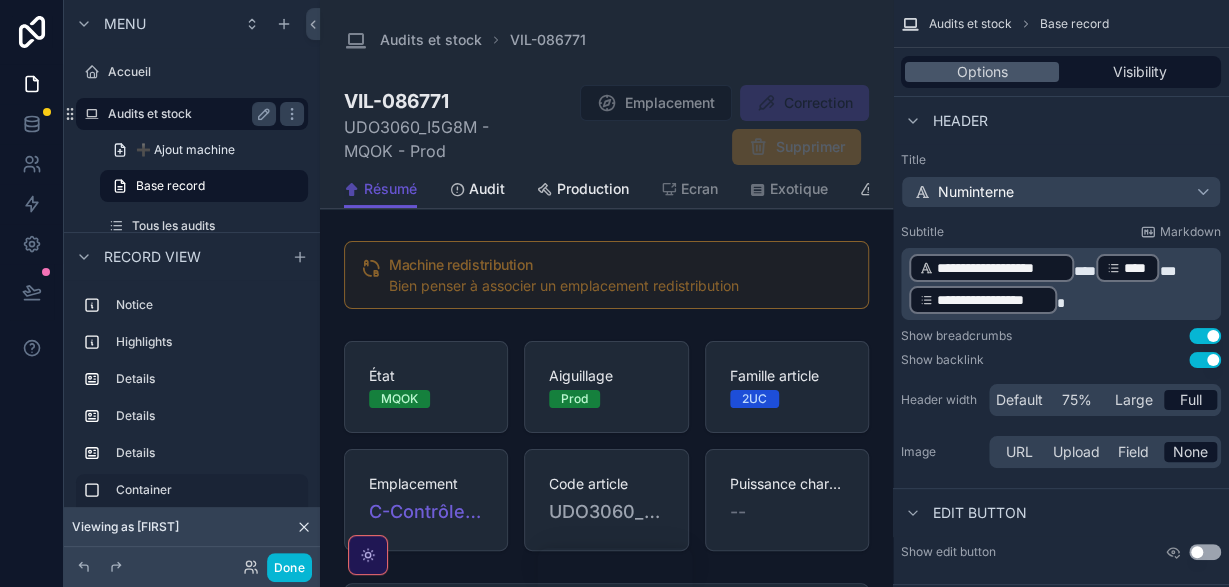 click on "Audits et stock" at bounding box center (188, 114) 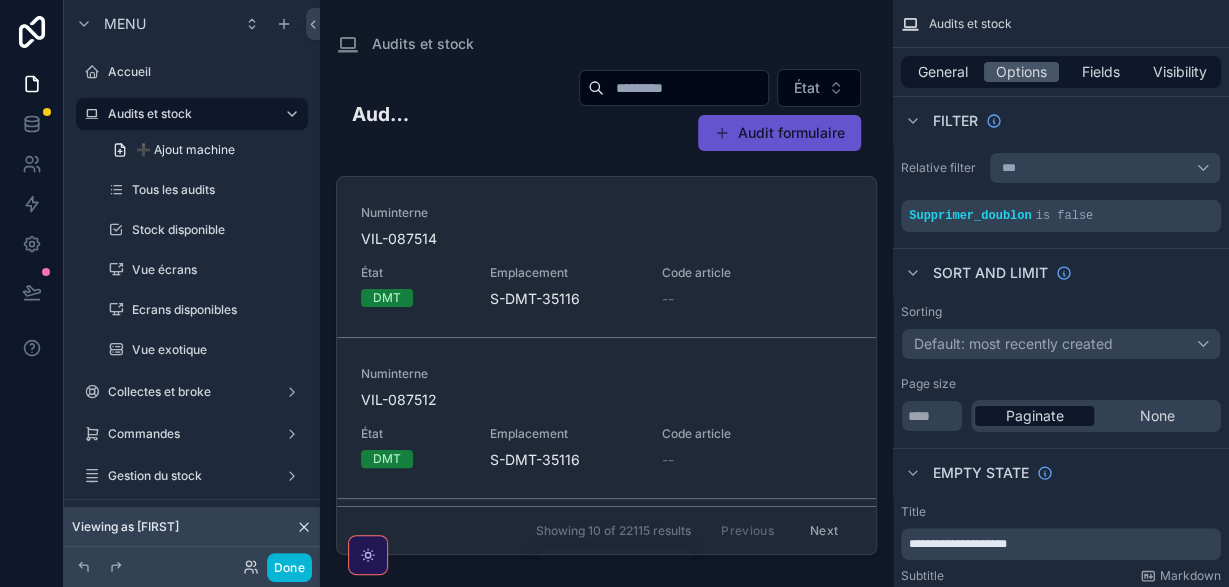click at bounding box center (606, 281) 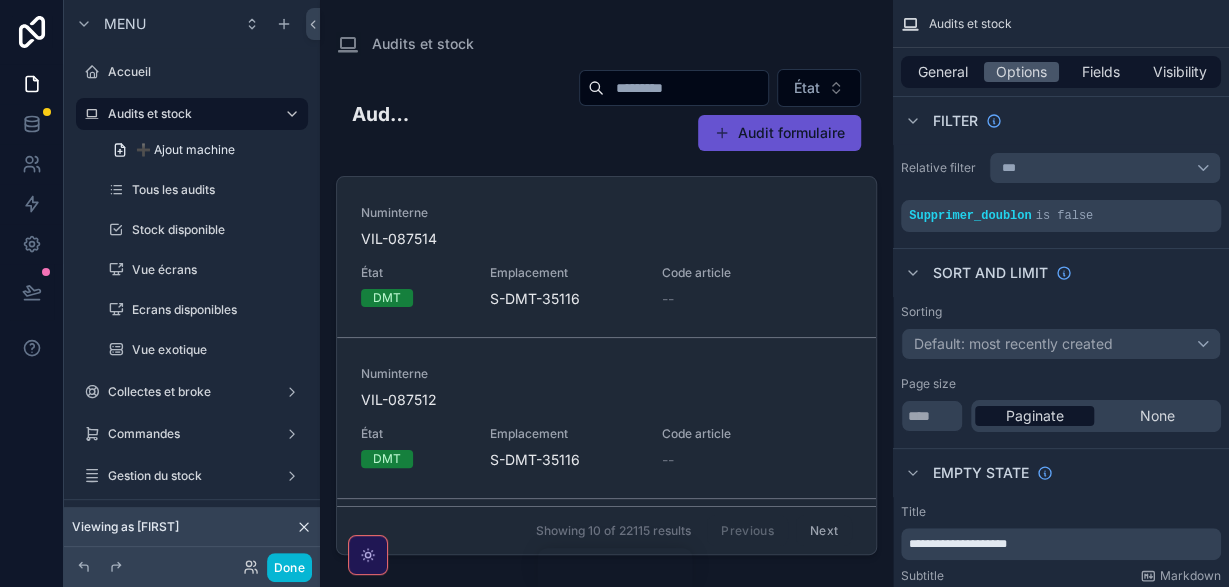 click at bounding box center [686, 88] 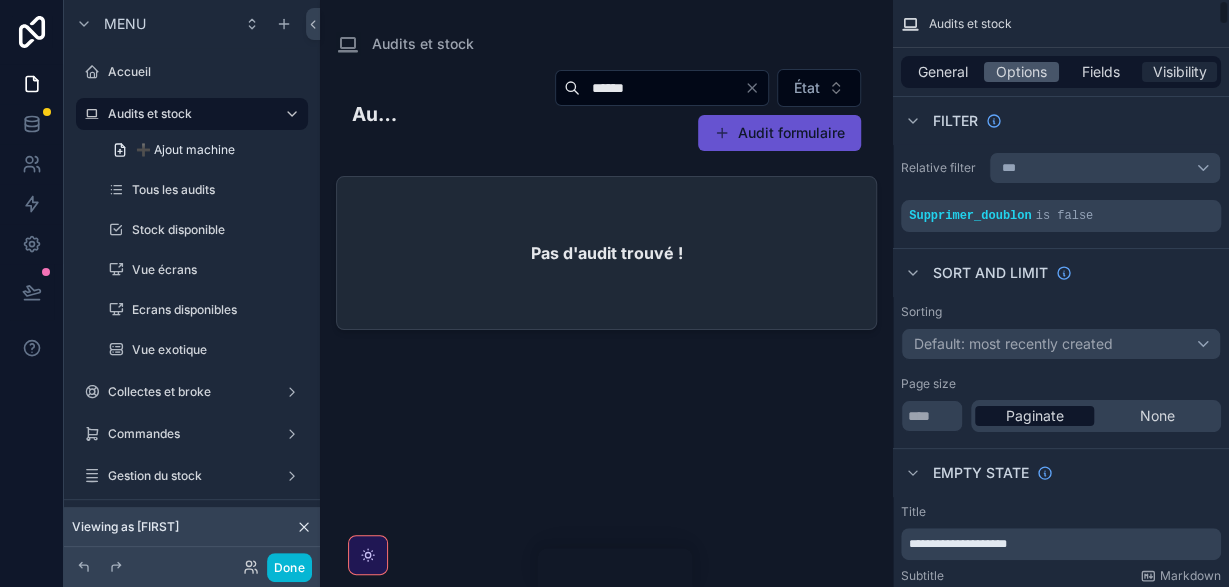 type on "******" 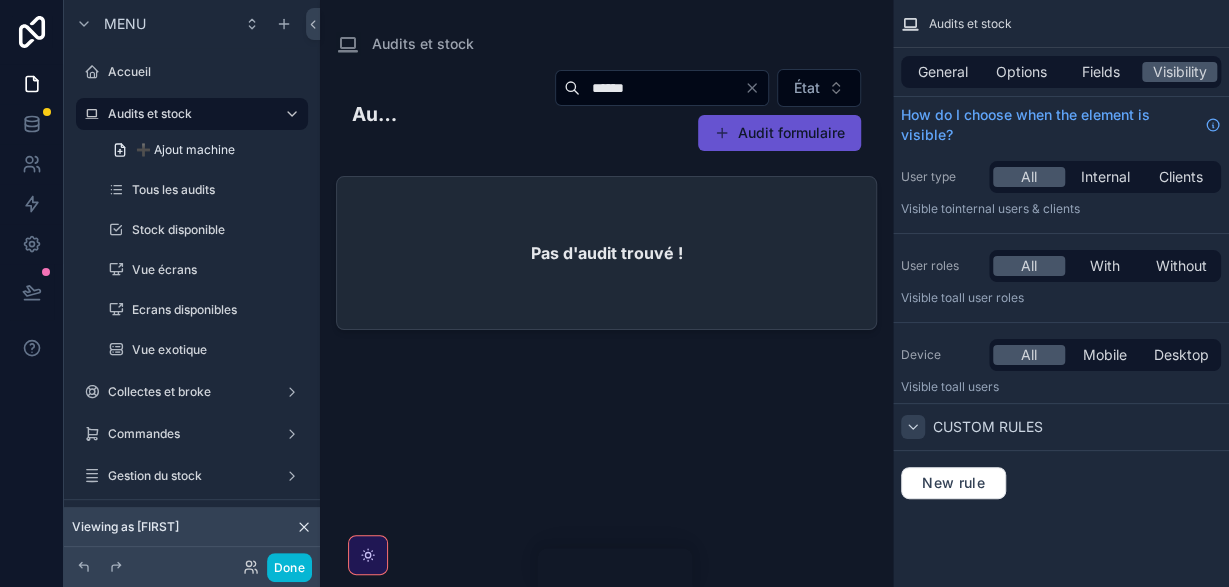 click at bounding box center (913, 427) 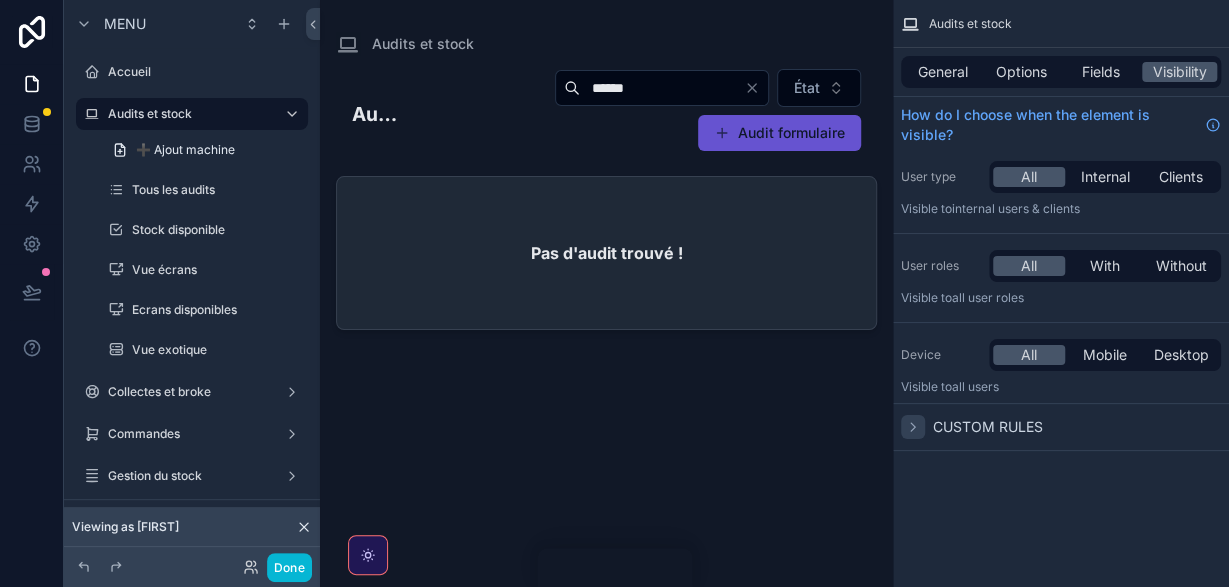 click at bounding box center (913, 427) 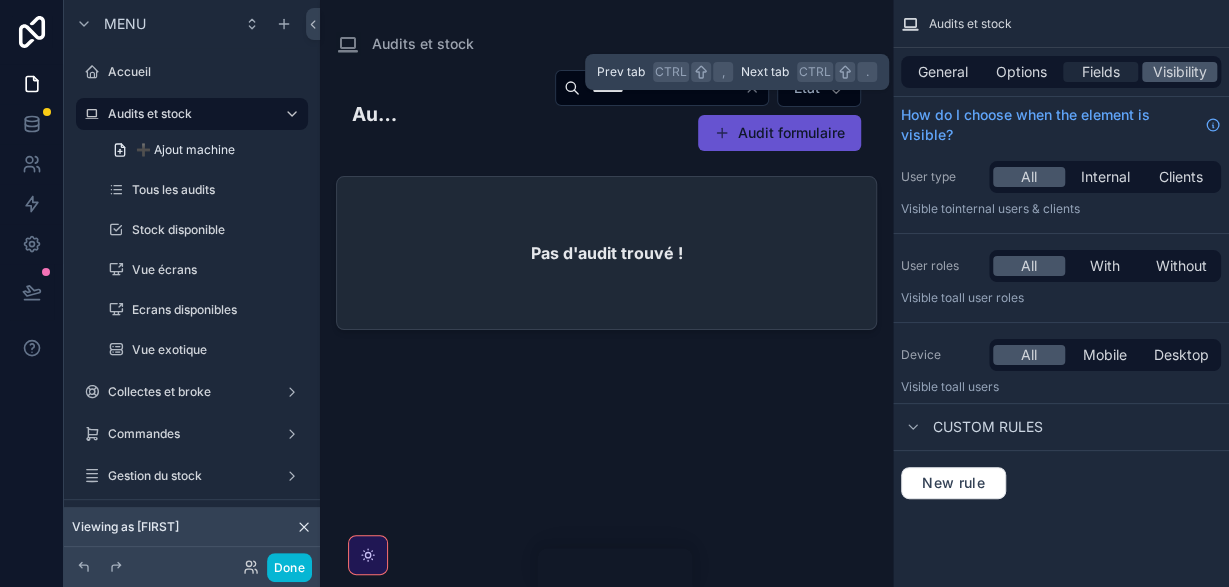 click on "Fields" at bounding box center [1101, 72] 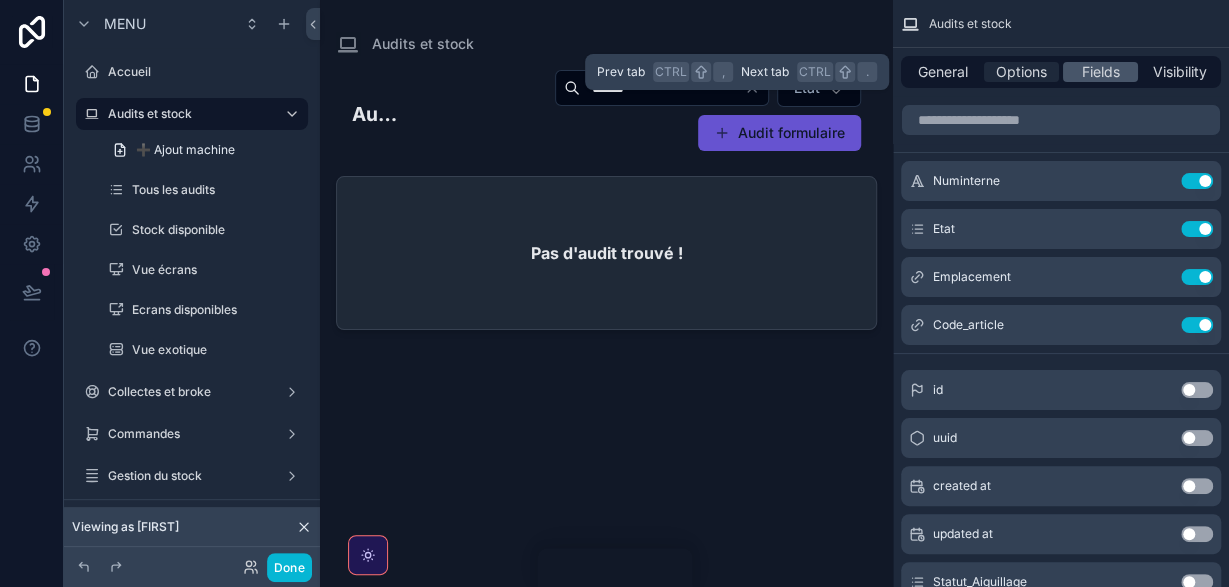 click on "Options" at bounding box center [1021, 72] 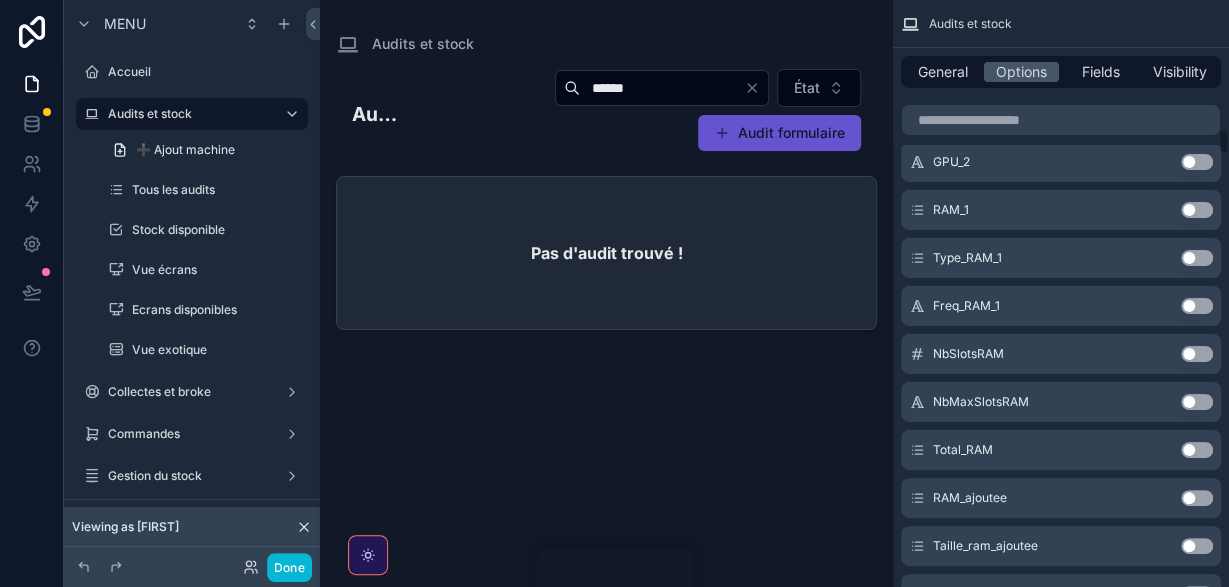 scroll, scrollTop: 3481, scrollLeft: 0, axis: vertical 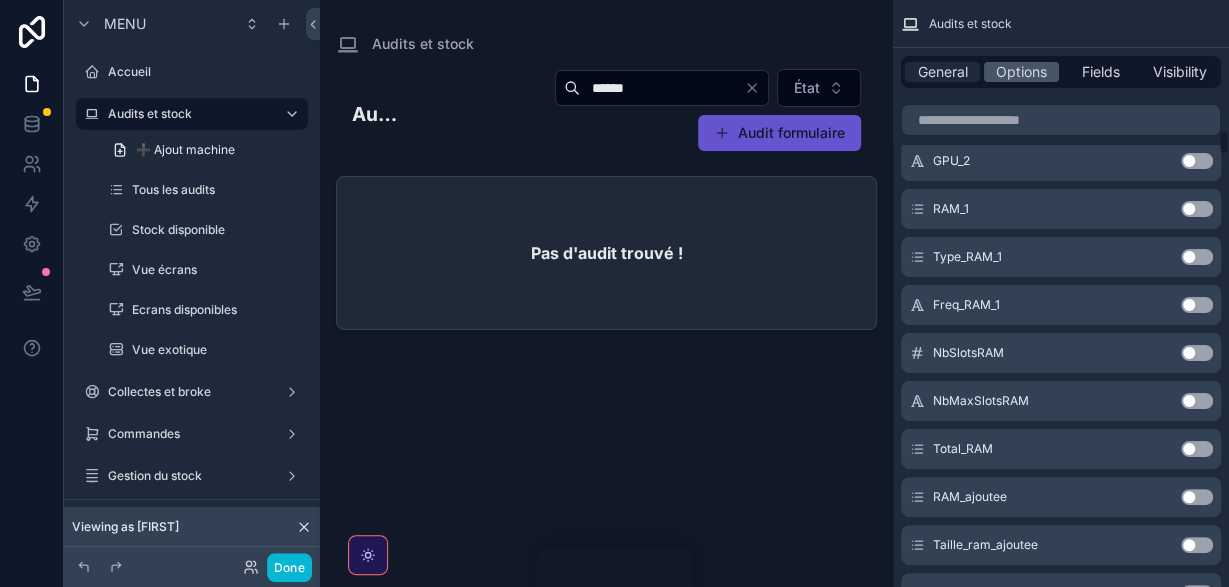 click on "General" at bounding box center (943, 72) 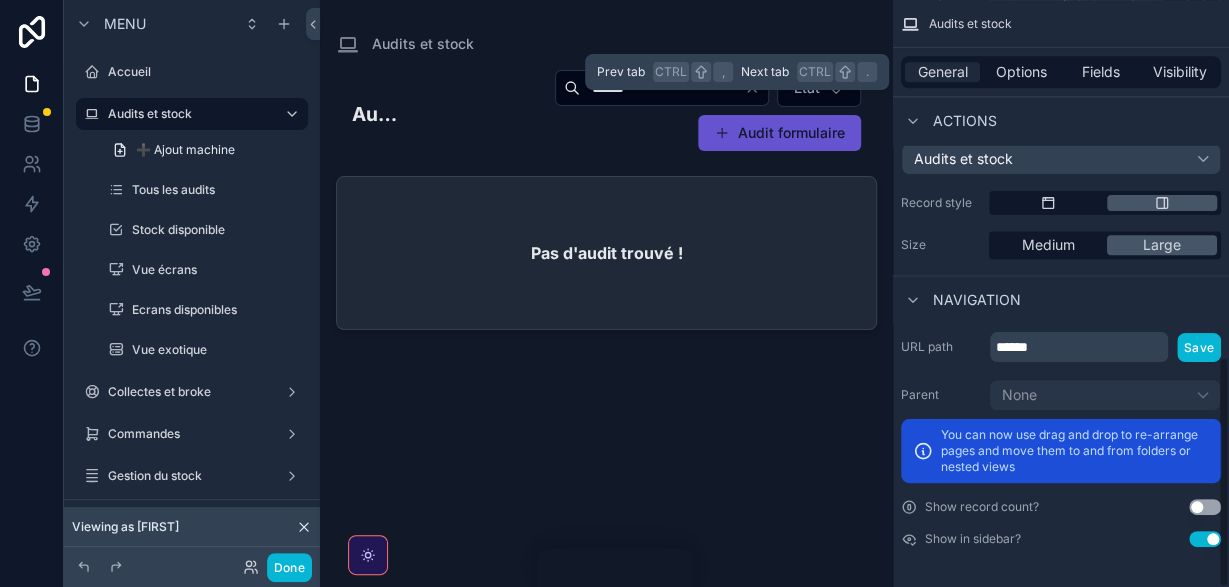 scroll, scrollTop: 909, scrollLeft: 0, axis: vertical 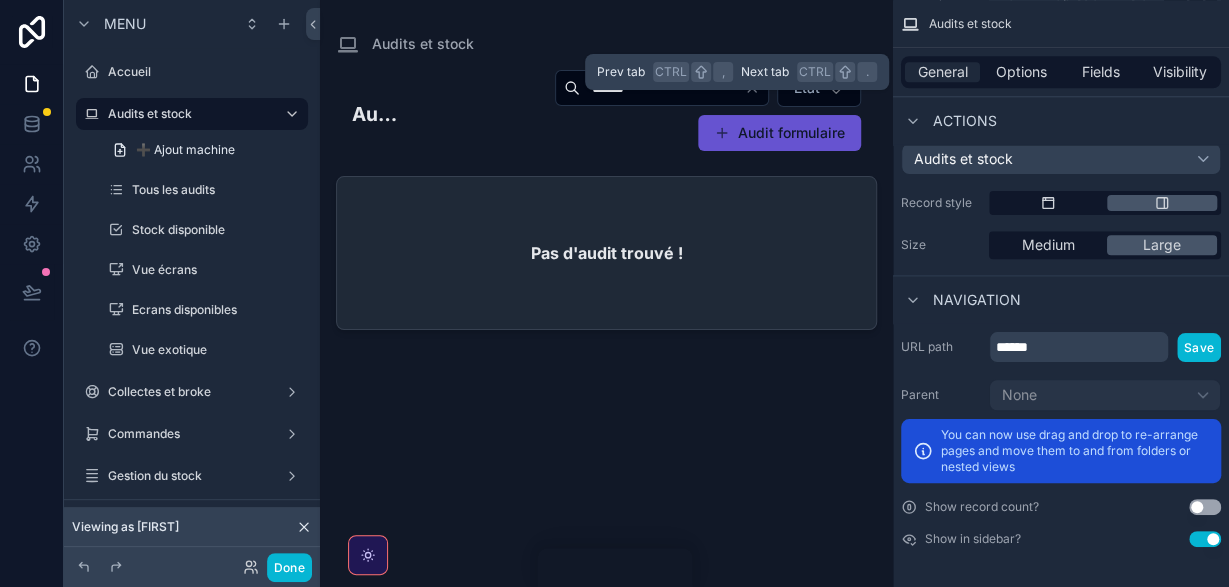 click on "General" at bounding box center (943, 72) 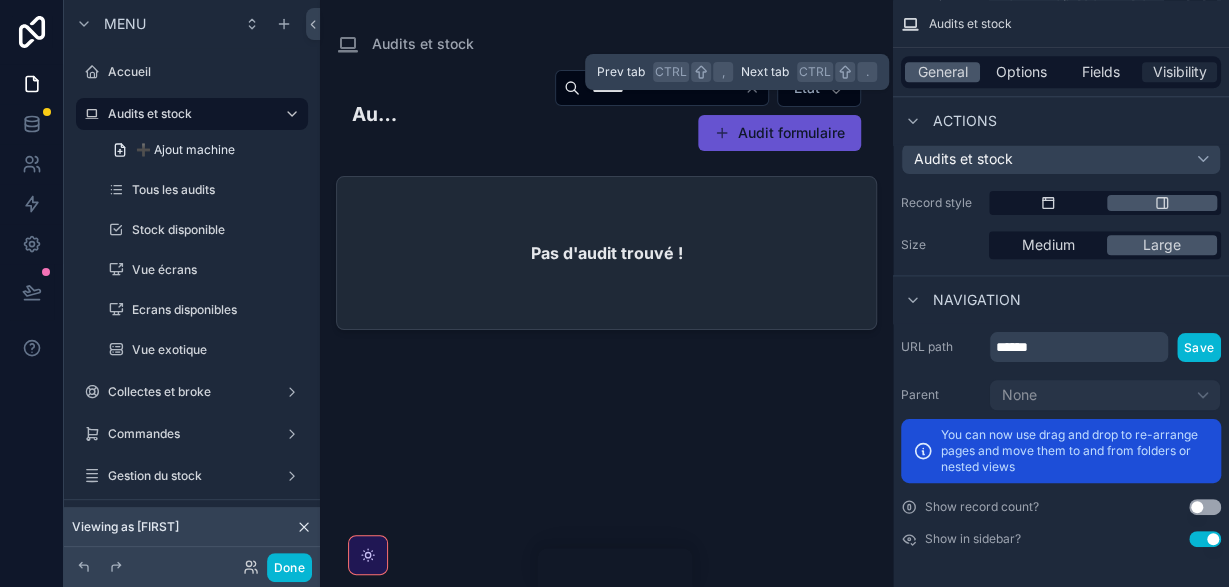 click on "Visibility" at bounding box center [1180, 72] 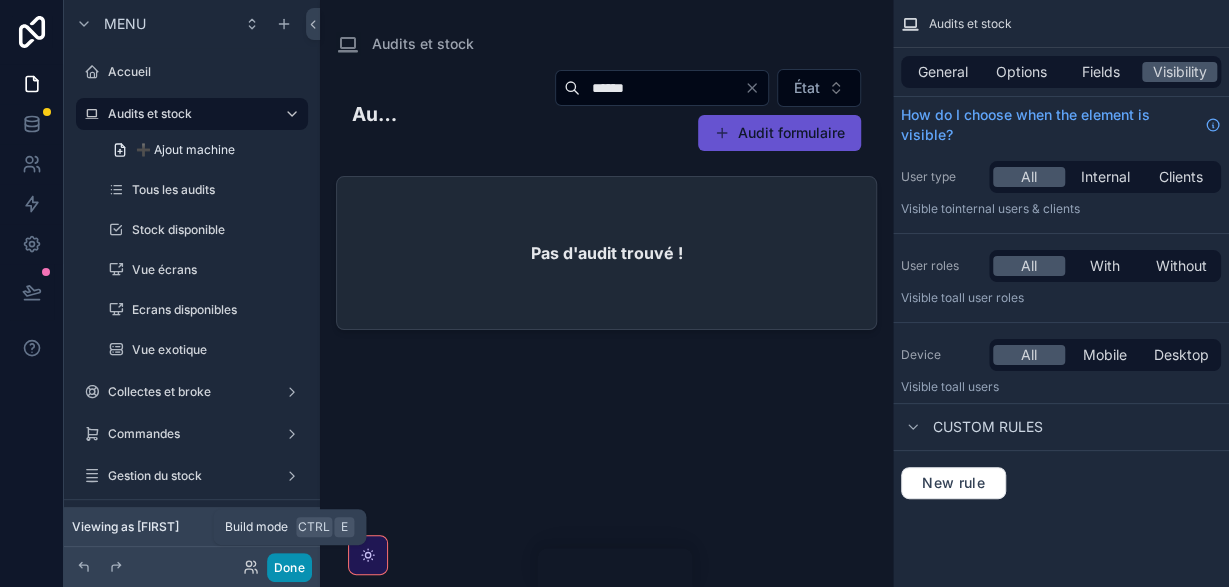 click on "Done" at bounding box center [289, 567] 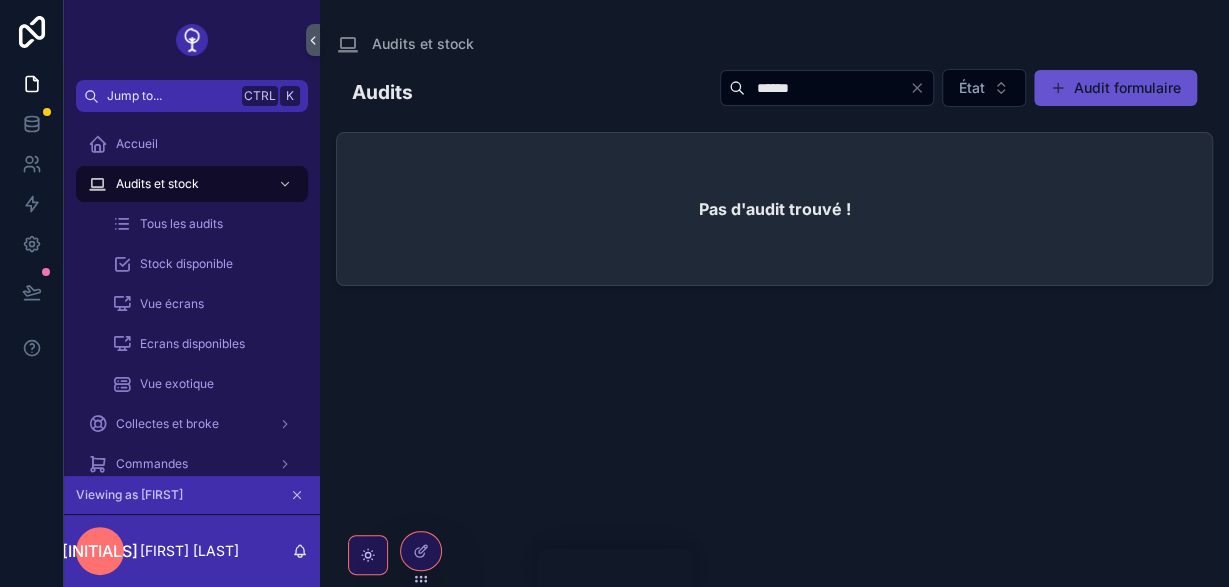 click 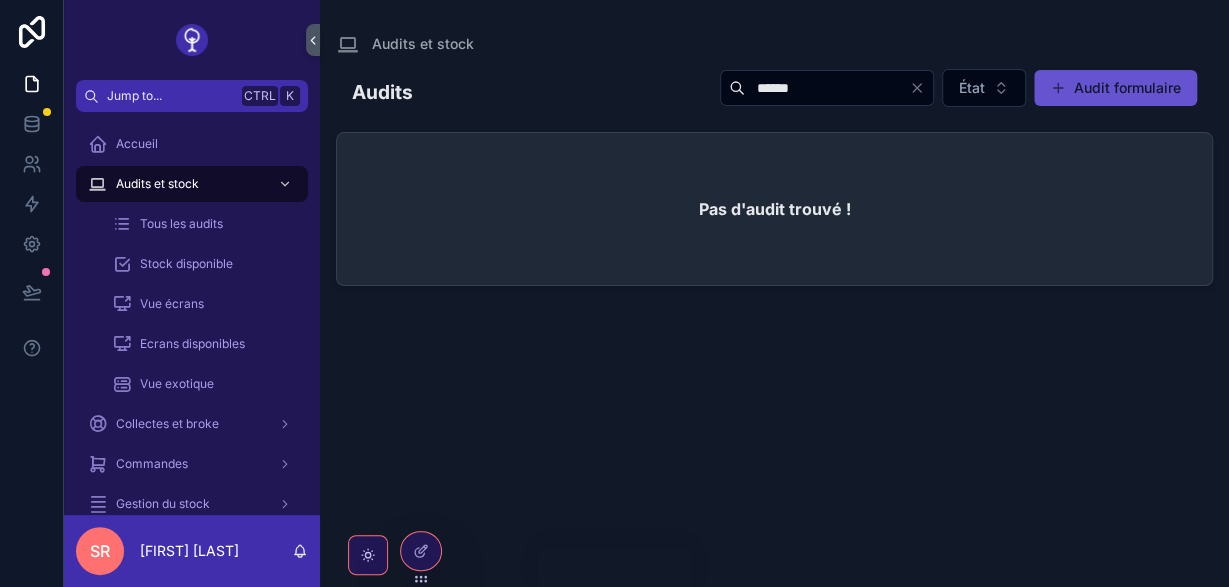 click on "******" at bounding box center (827, 88) 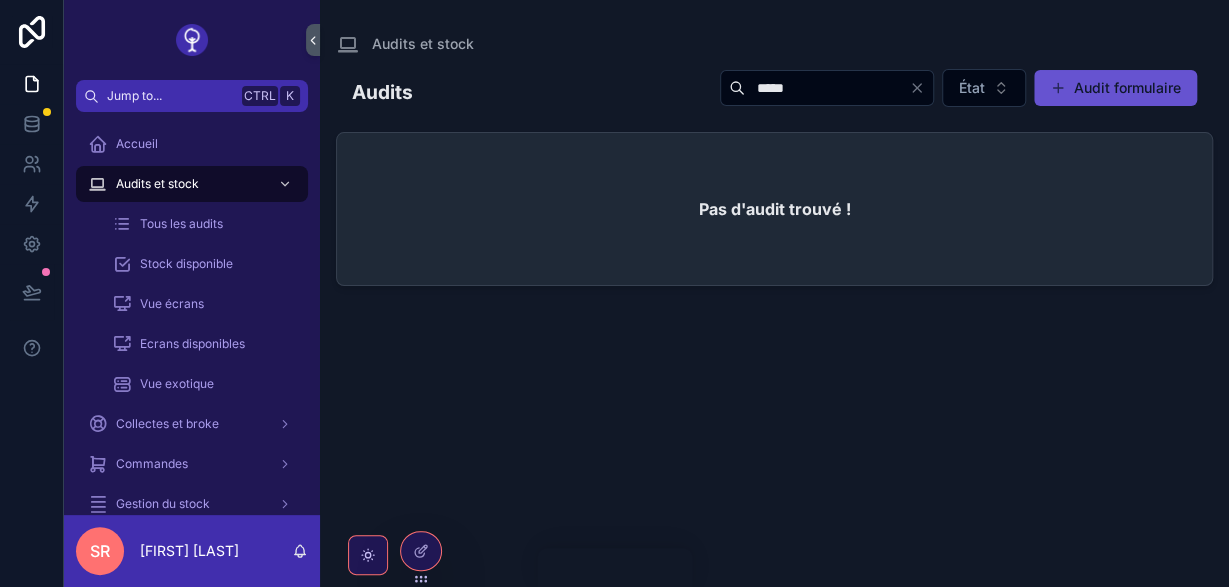 type on "******" 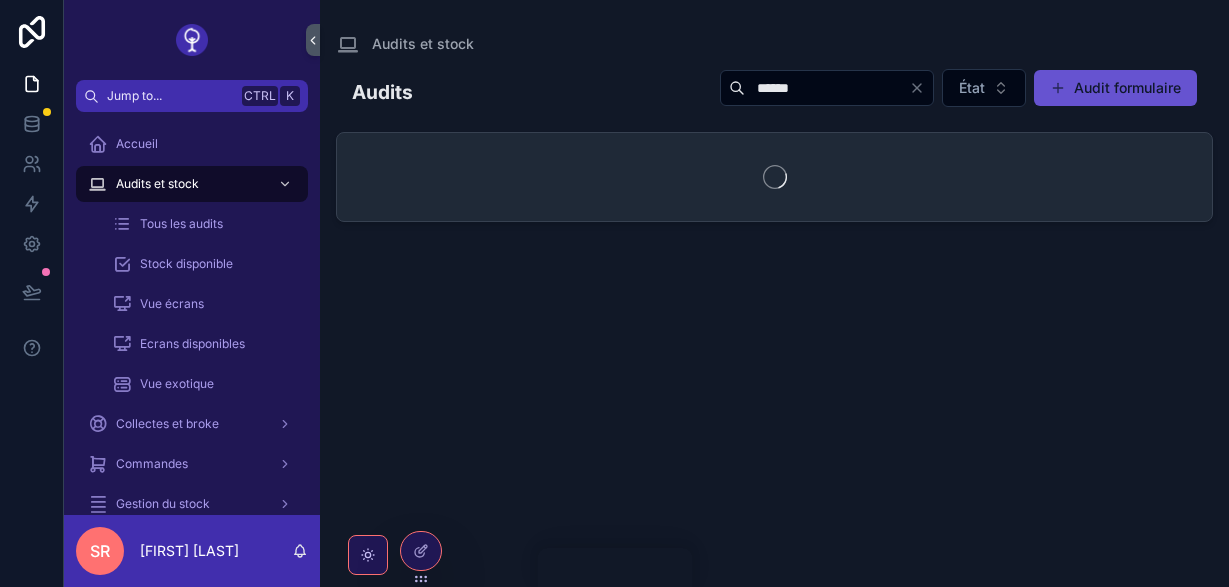 scroll, scrollTop: 0, scrollLeft: 0, axis: both 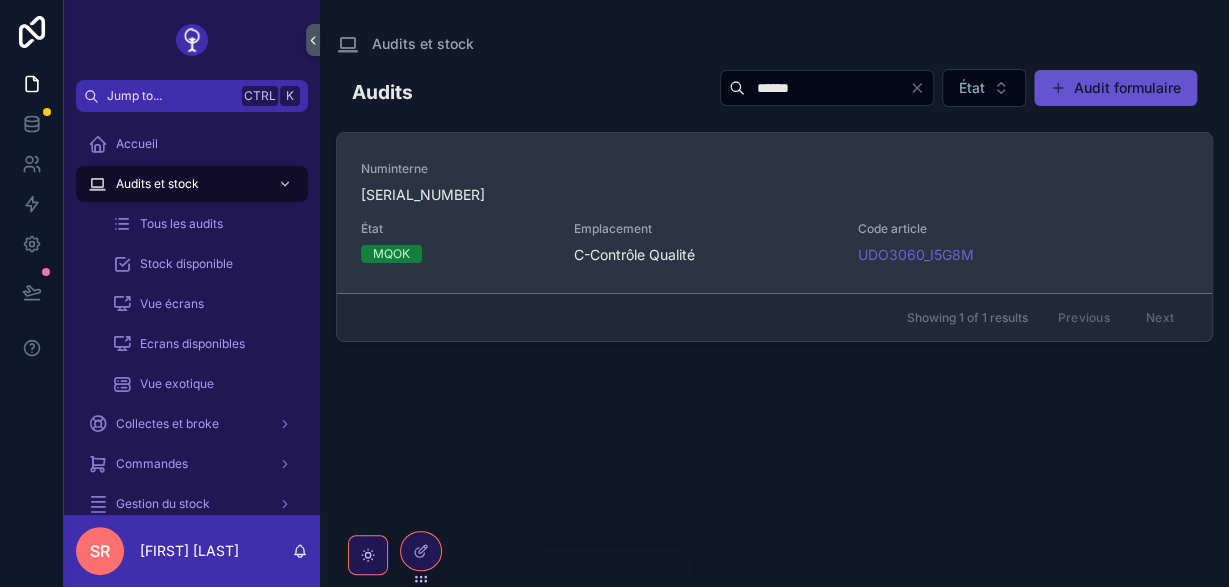 click on "Emplacement" at bounding box center [704, 229] 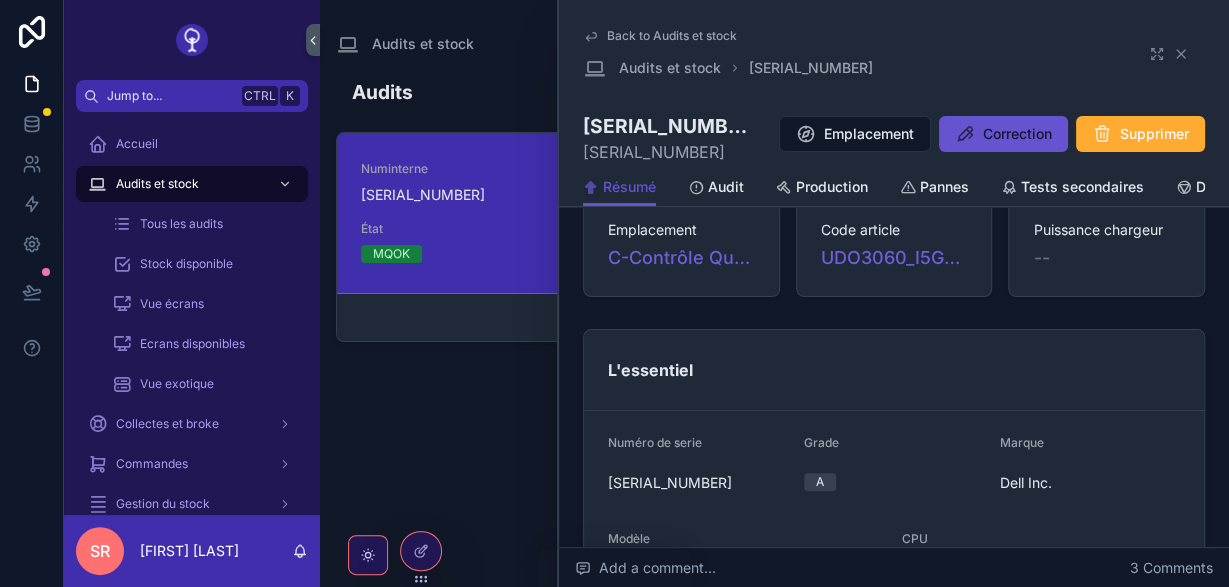 scroll, scrollTop: 0, scrollLeft: 0, axis: both 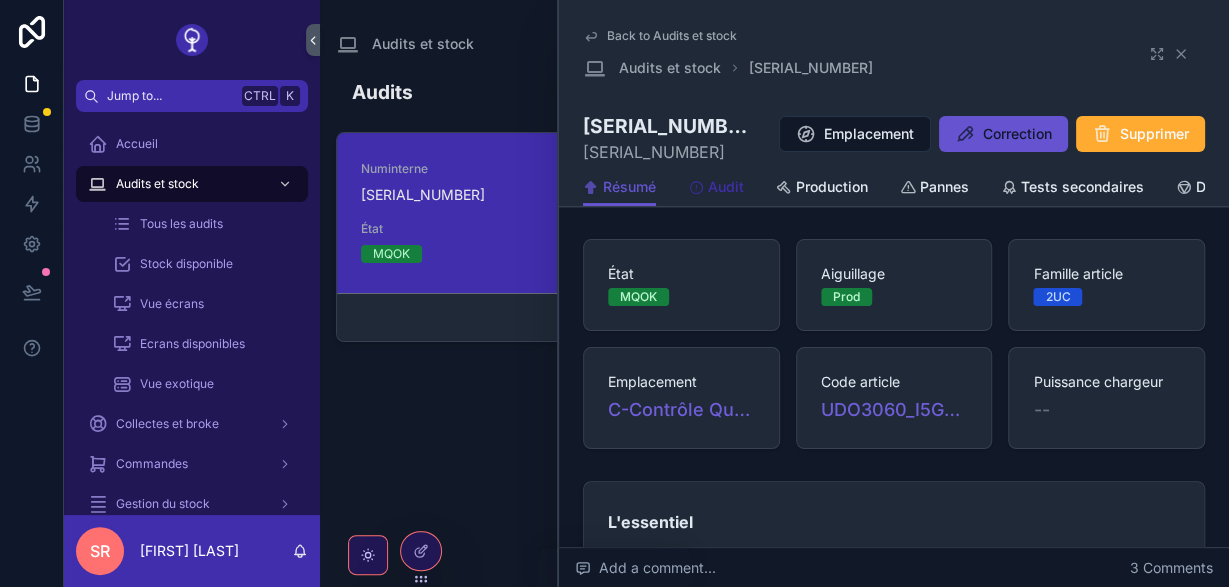 click on "Audit" at bounding box center (726, 187) 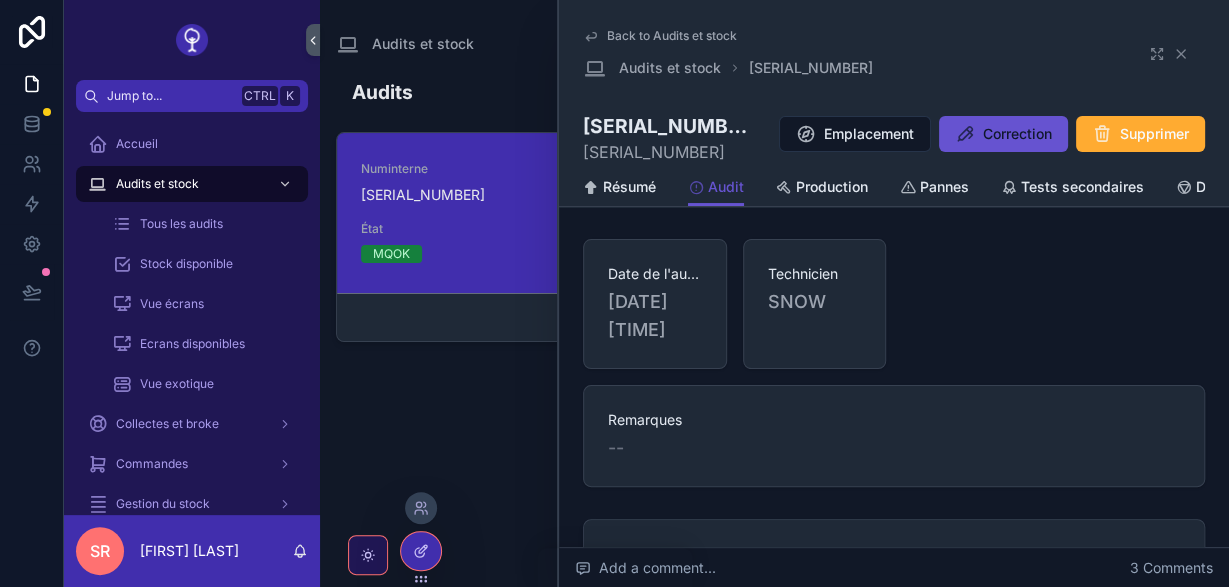 click at bounding box center [421, 551] 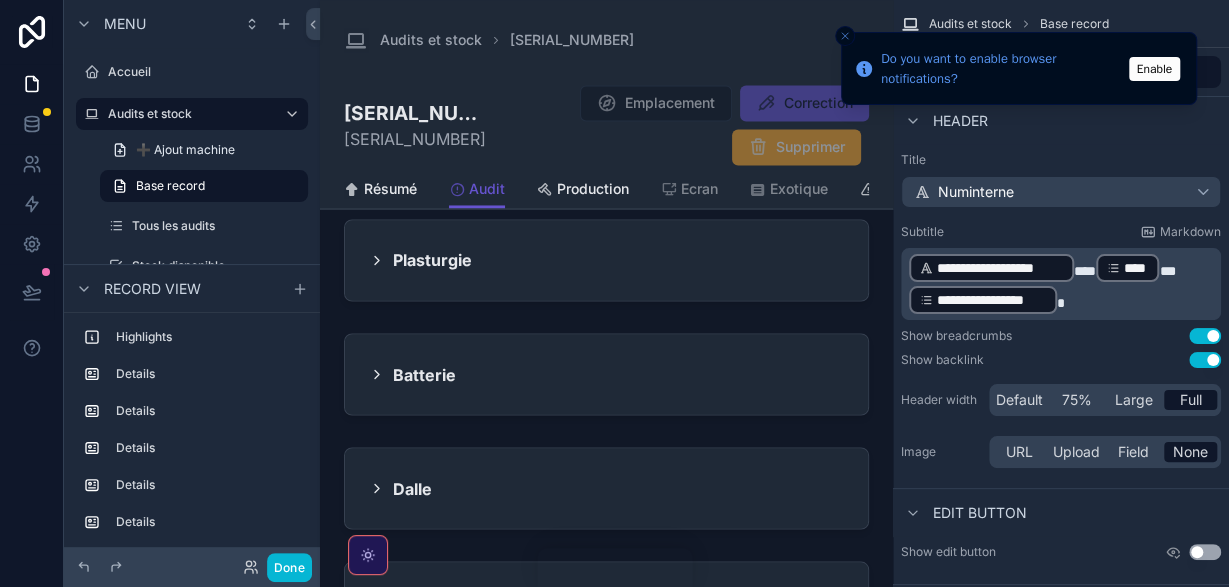 scroll, scrollTop: 1509, scrollLeft: 0, axis: vertical 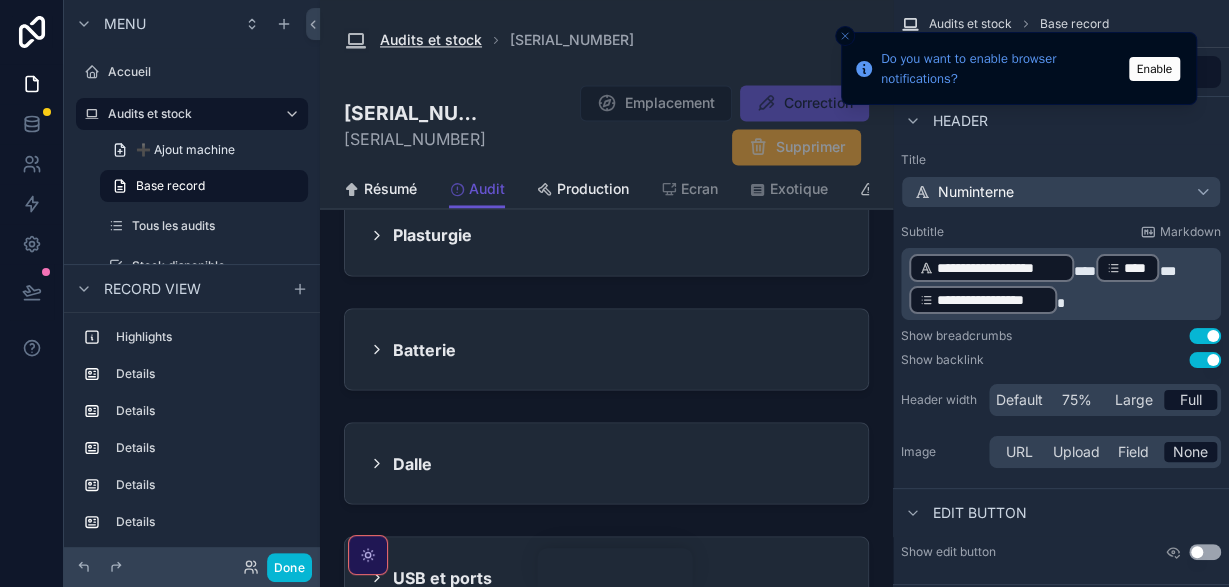 click on "Audits et stock" at bounding box center [431, 40] 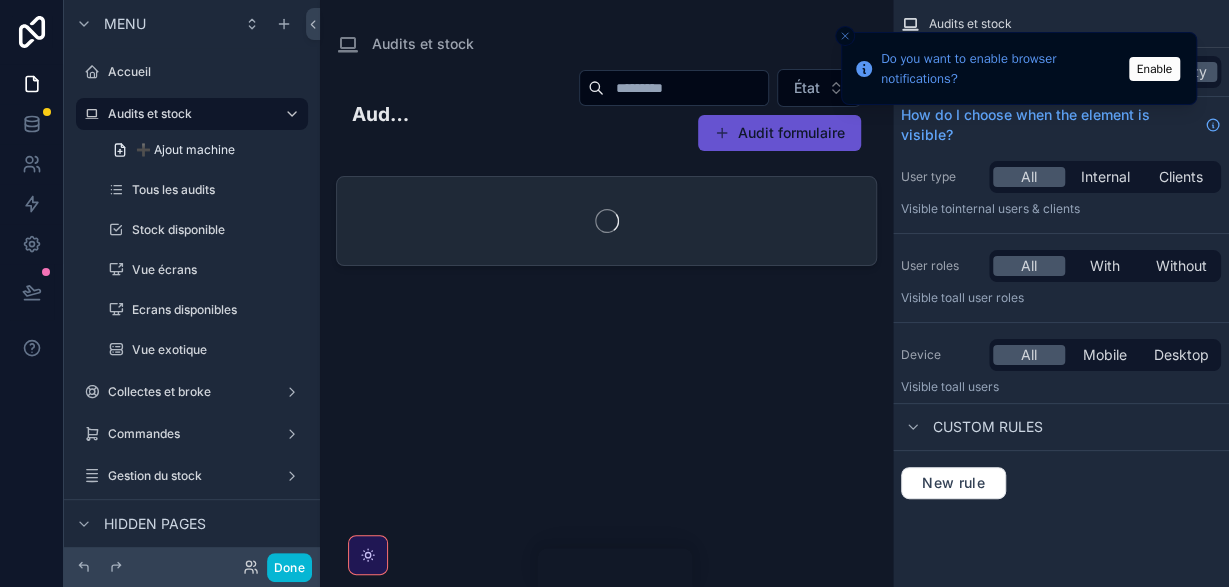 scroll, scrollTop: 0, scrollLeft: 0, axis: both 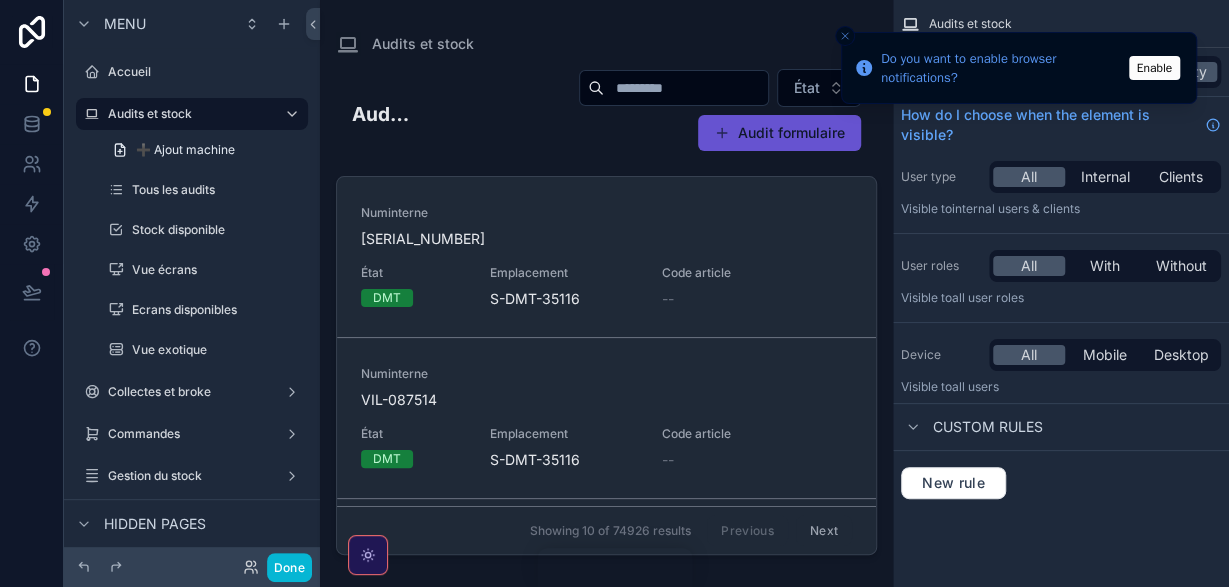 click 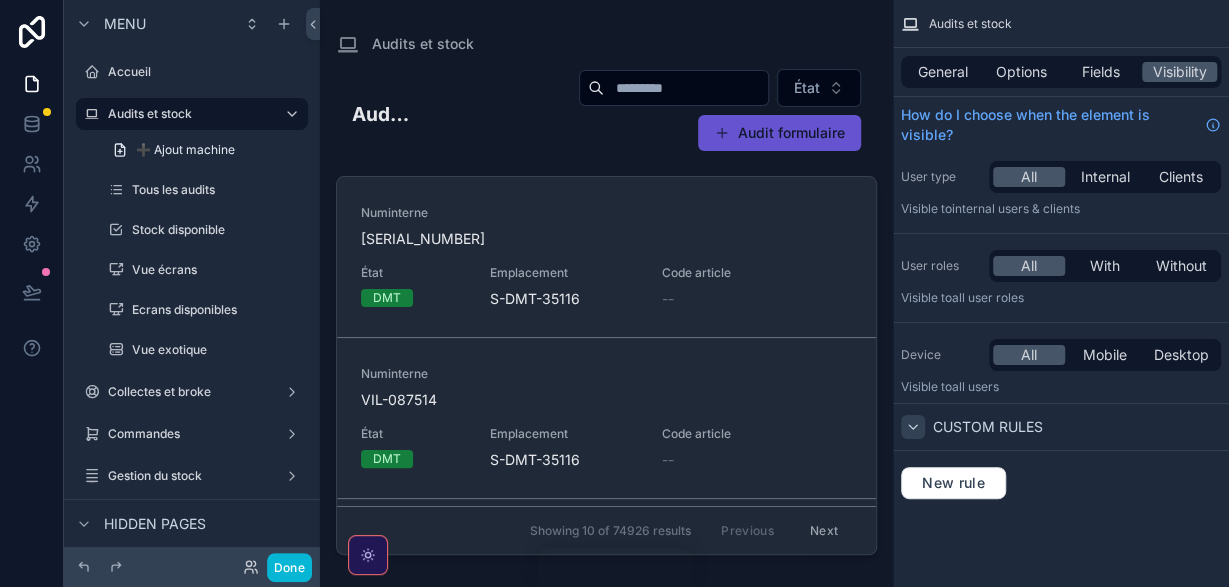 click 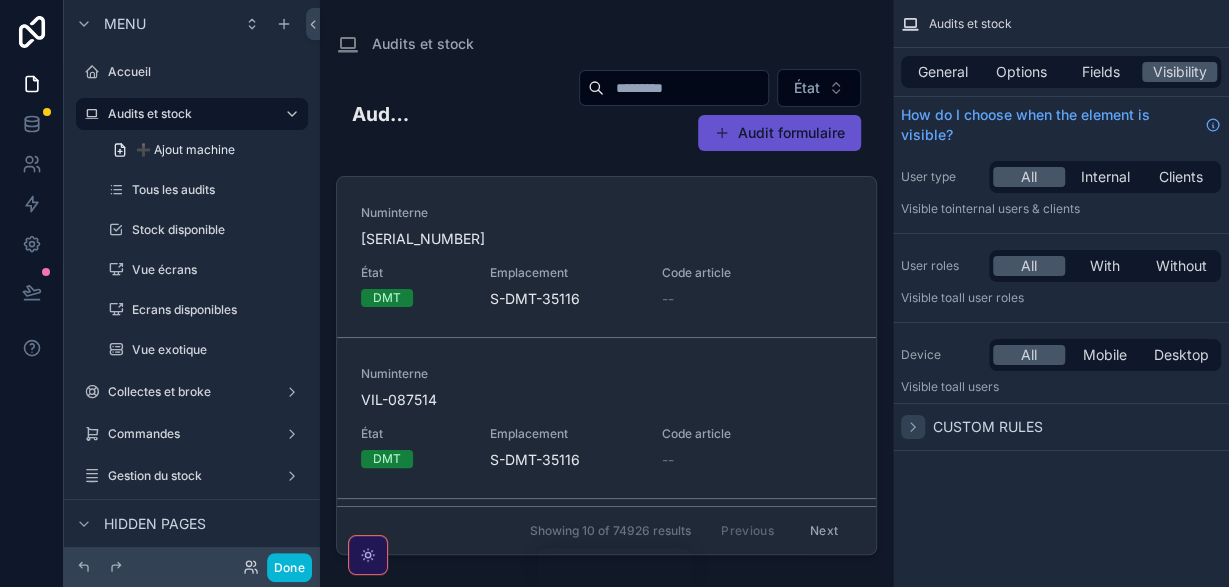 click 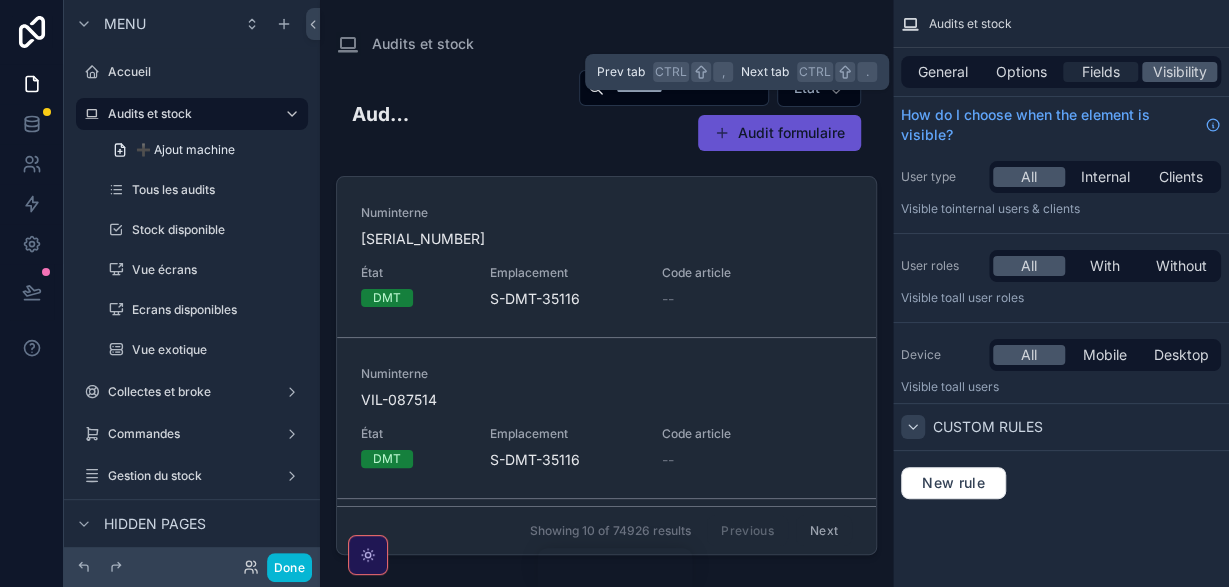 click on "Fields" at bounding box center [1101, 72] 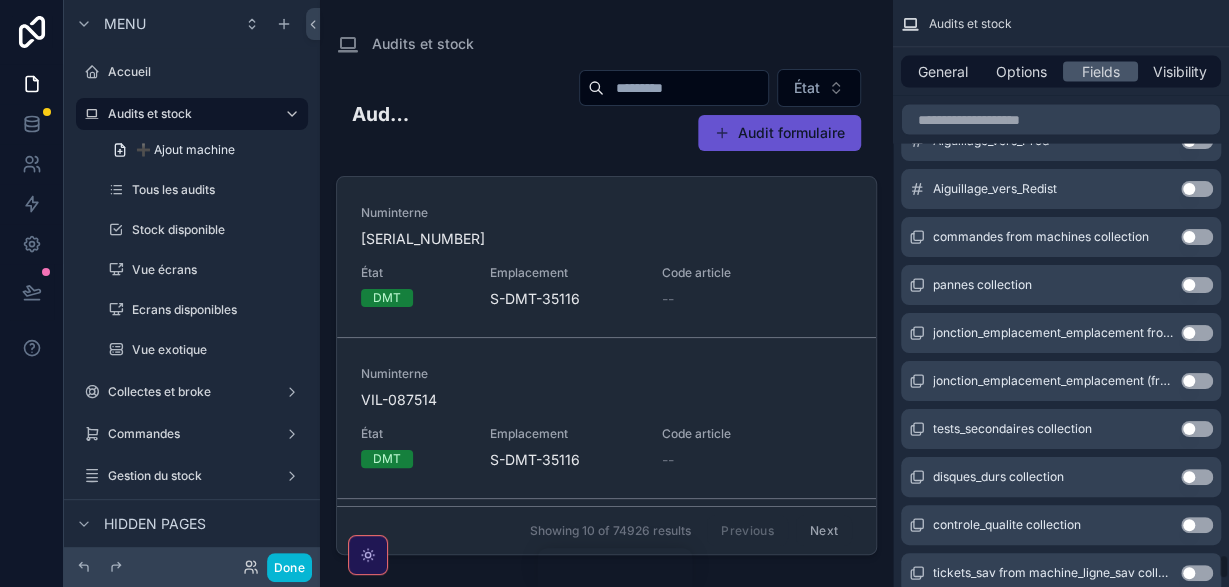 scroll, scrollTop: 13318, scrollLeft: 0, axis: vertical 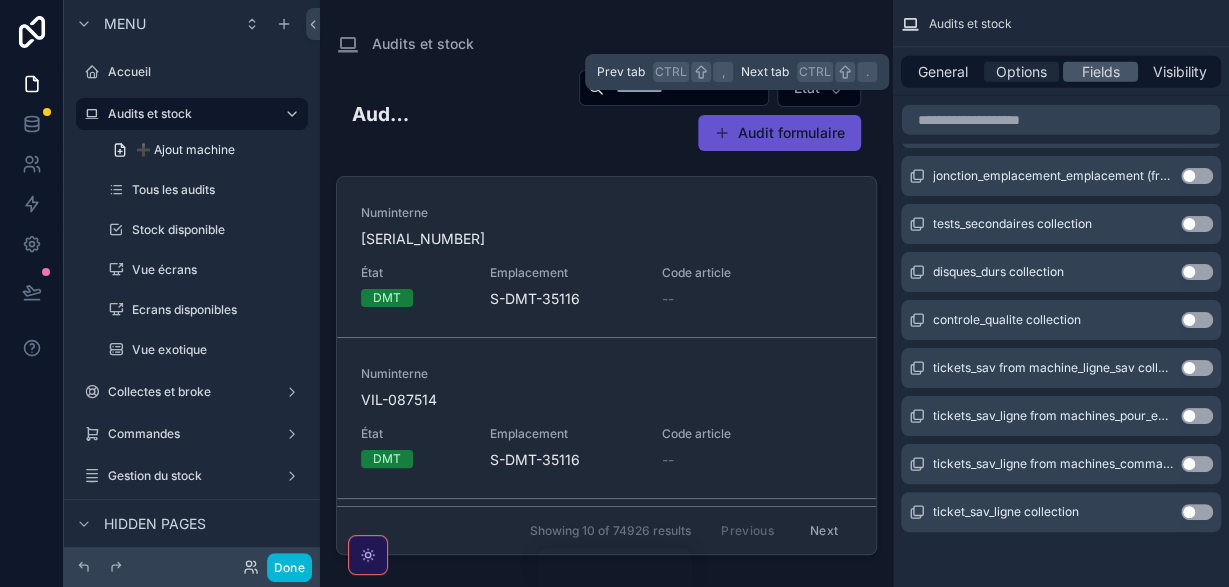 click on "Options" at bounding box center [1021, 72] 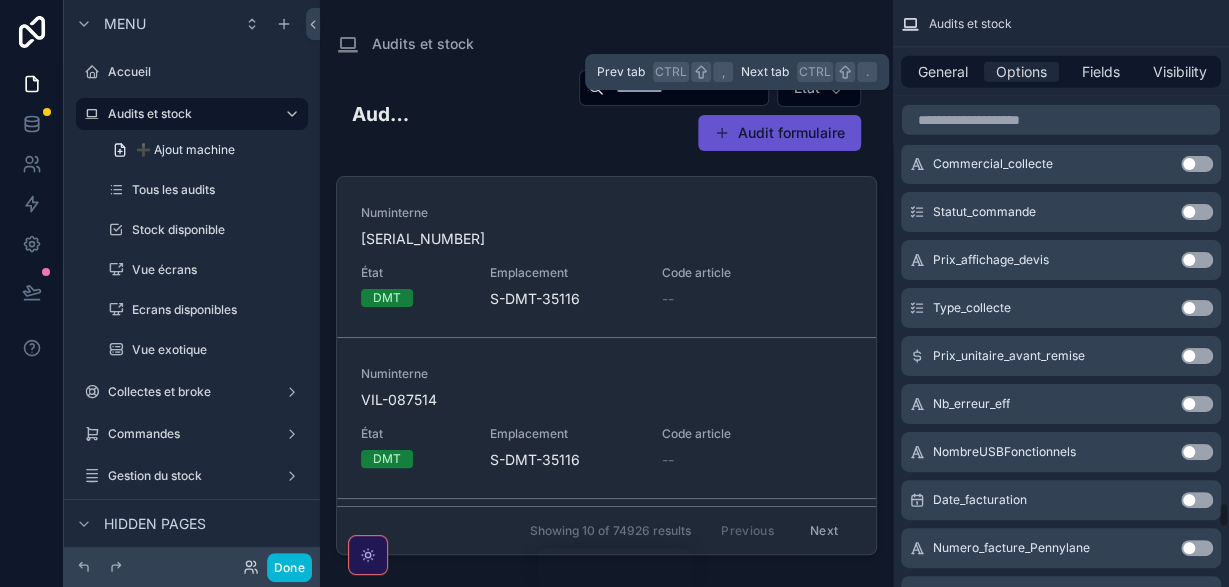 scroll, scrollTop: 13398, scrollLeft: 0, axis: vertical 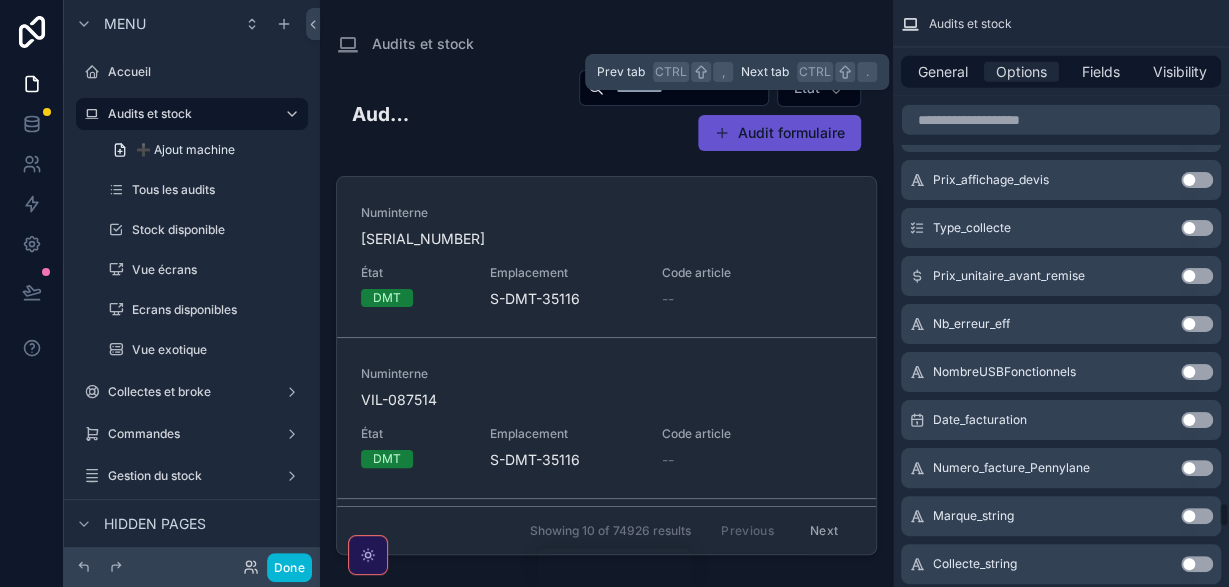 click on "Options" at bounding box center (1021, 72) 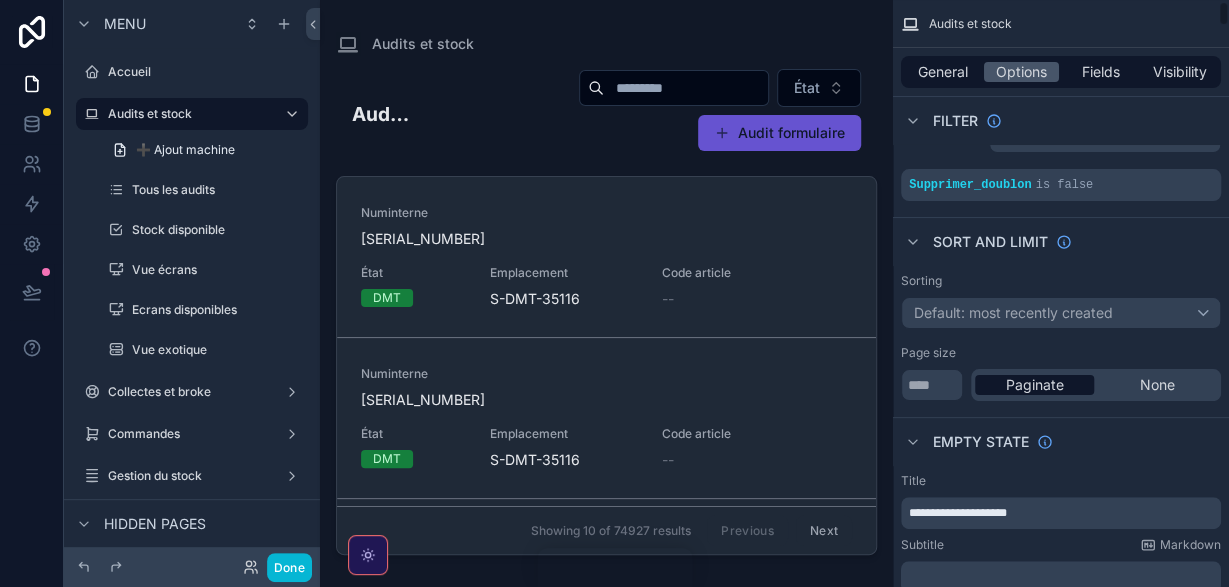 scroll, scrollTop: 0, scrollLeft: 0, axis: both 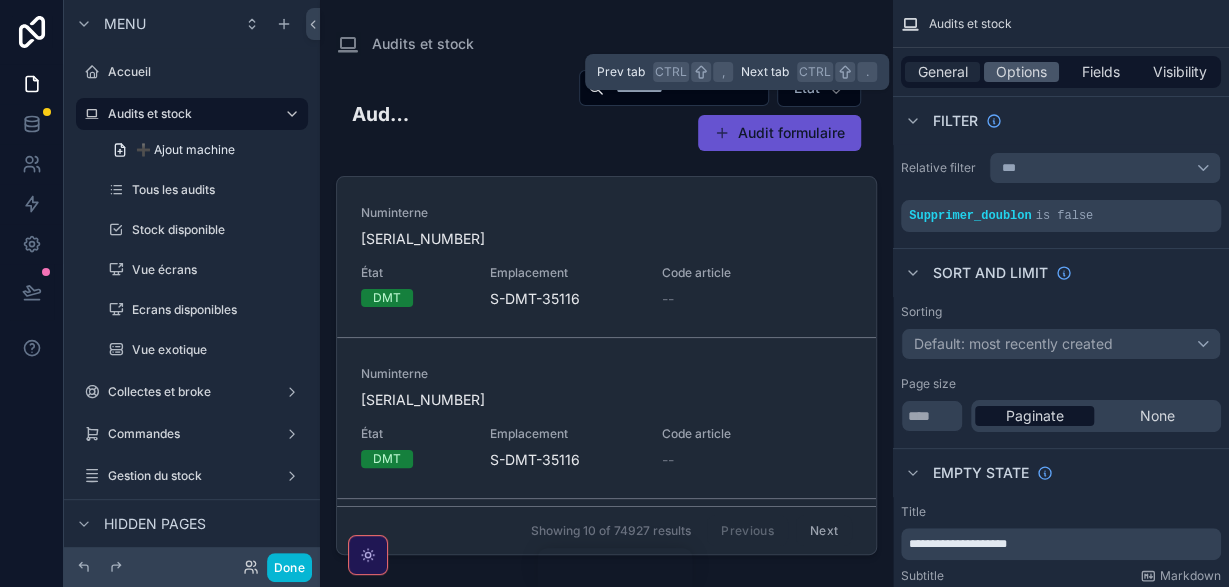 click on "General" at bounding box center (943, 72) 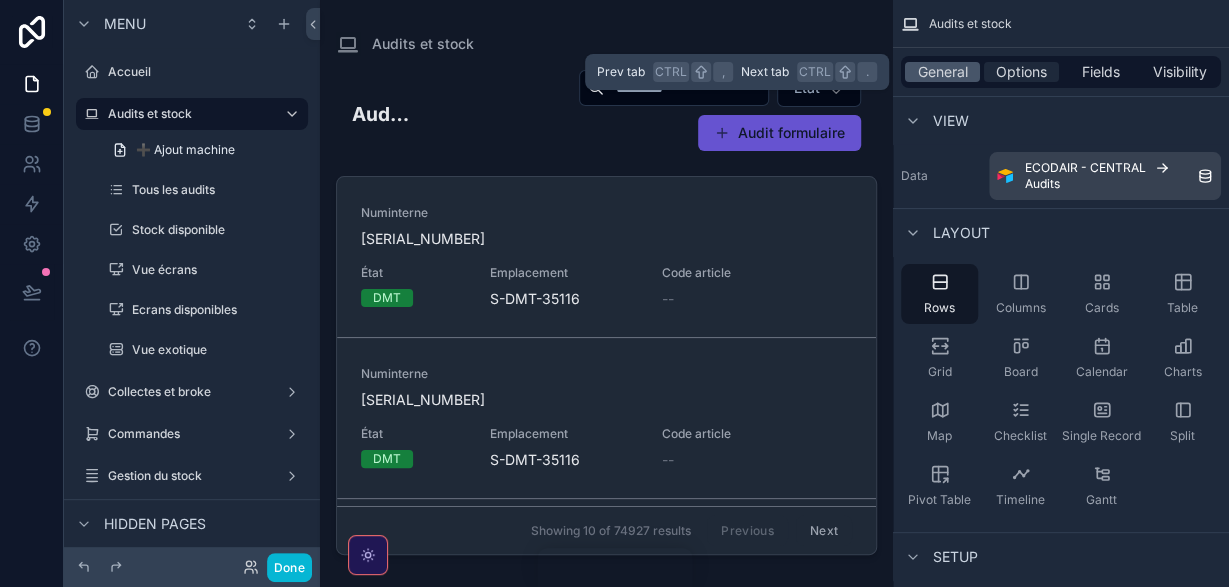 click on "Options" at bounding box center [1021, 72] 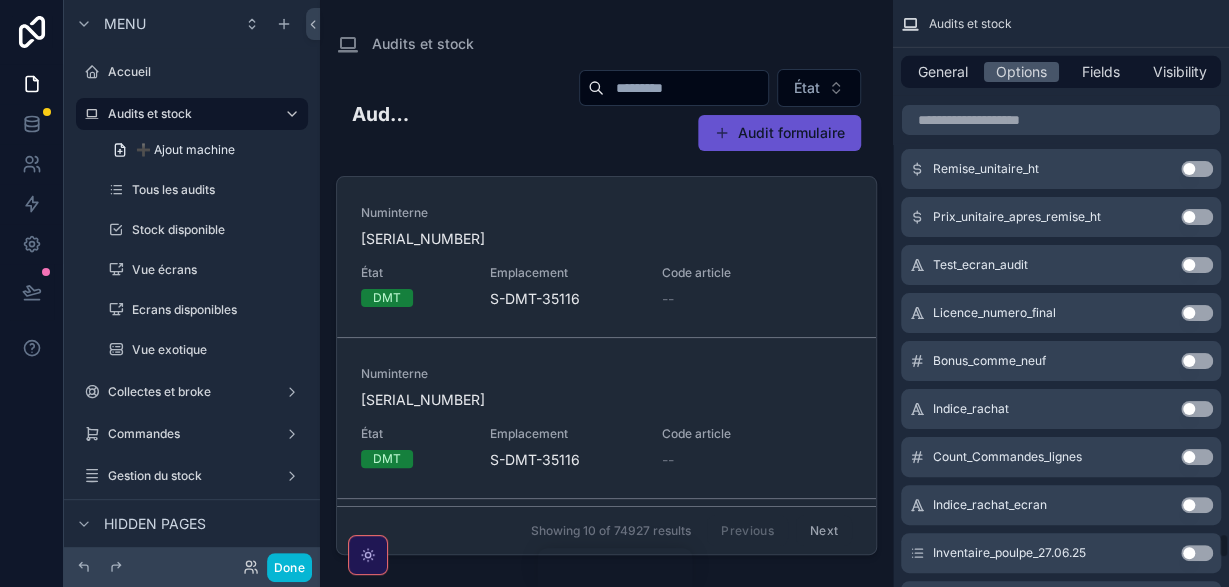 scroll, scrollTop: 14227, scrollLeft: 0, axis: vertical 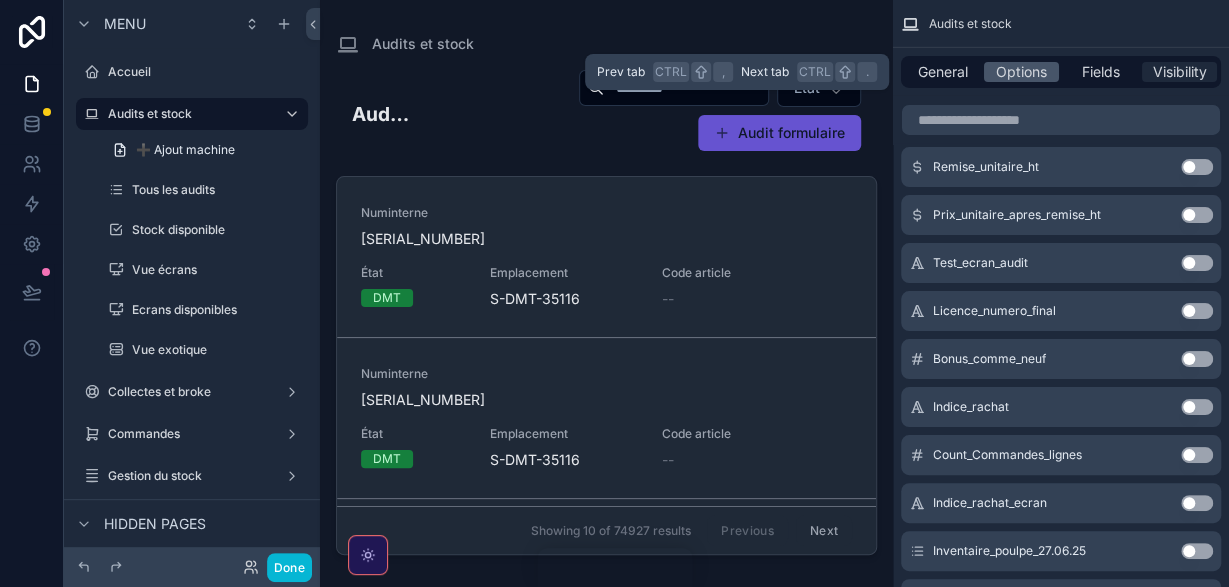 click on "Visibility" at bounding box center (1180, 72) 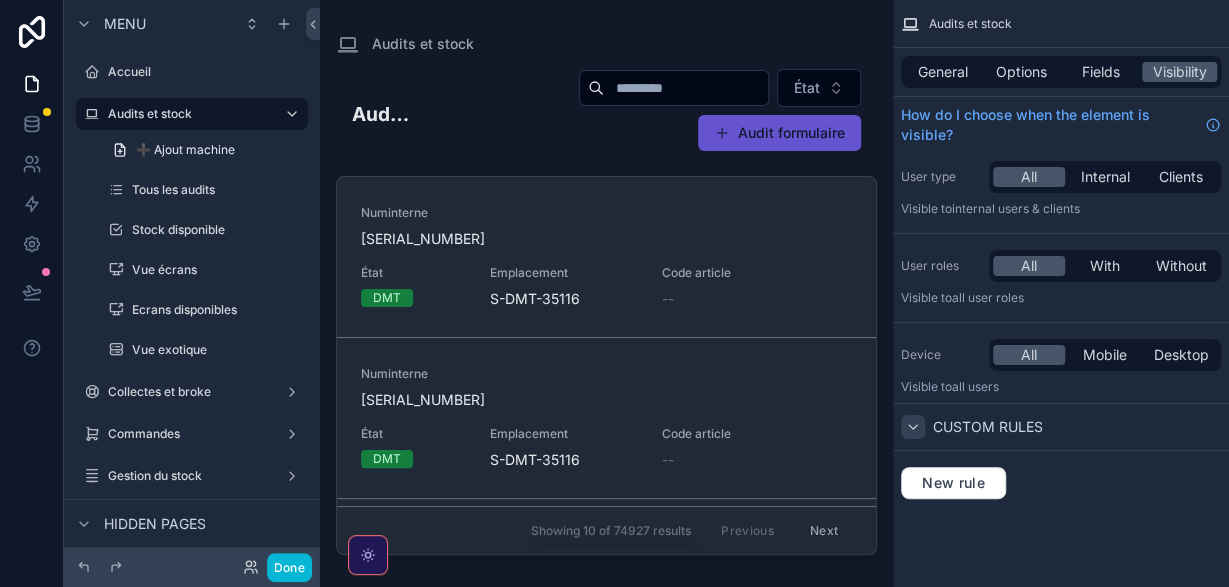 click 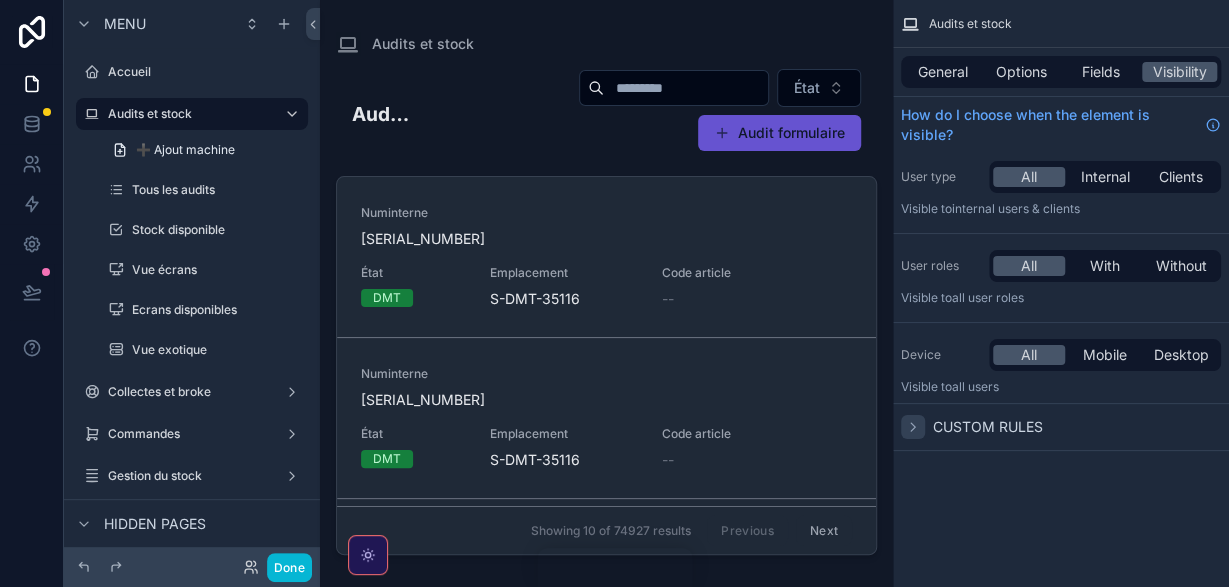 click 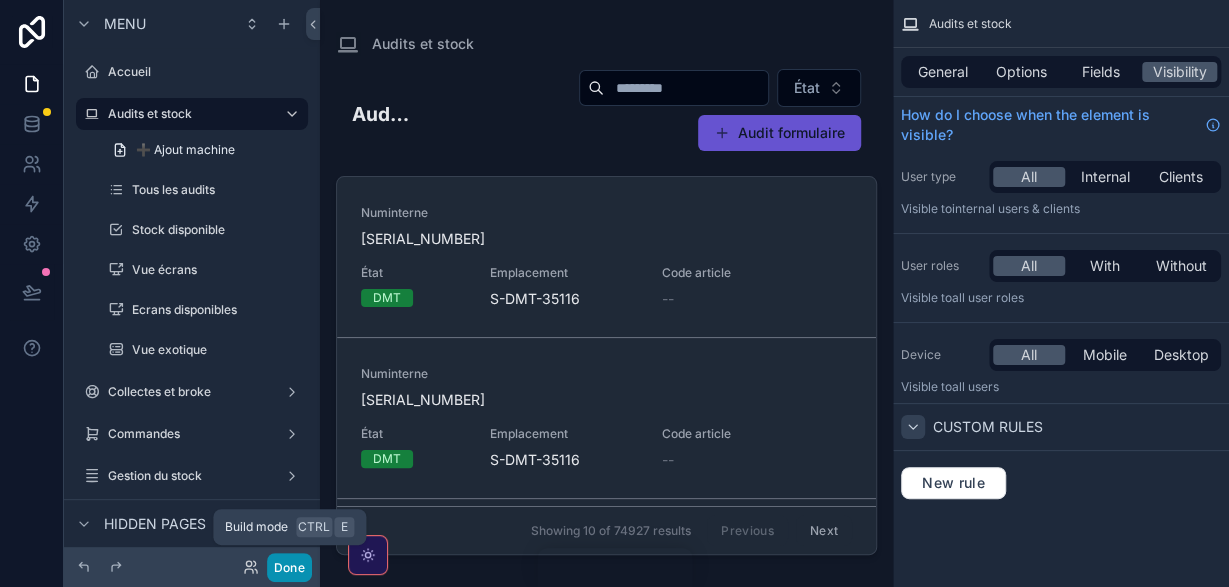 click on "Done" at bounding box center (289, 567) 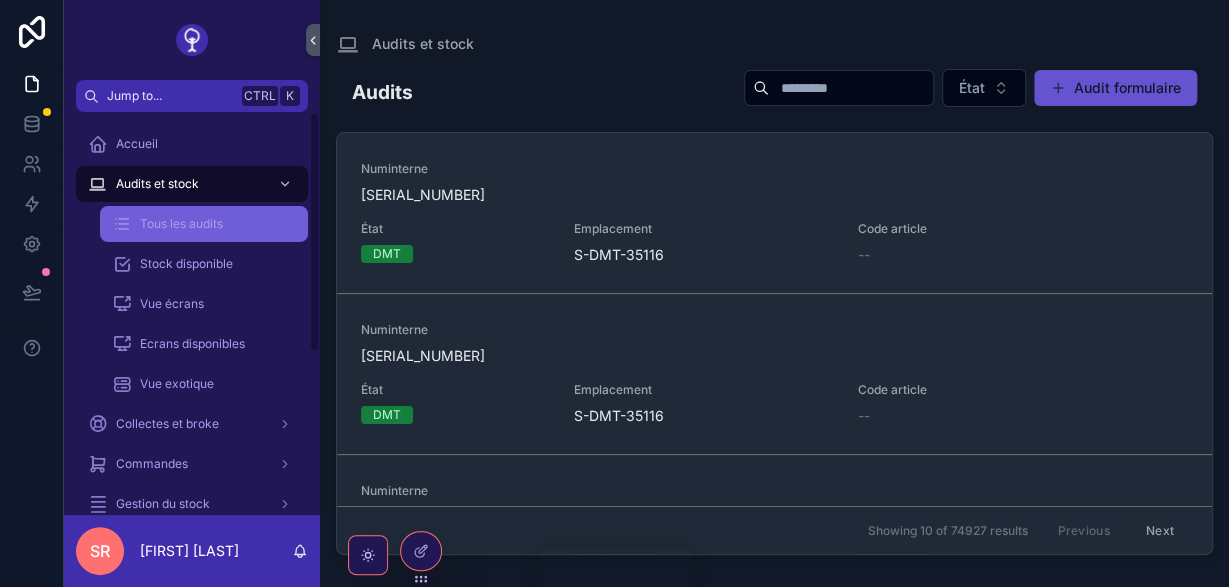 click on "Tous les audits" at bounding box center (181, 224) 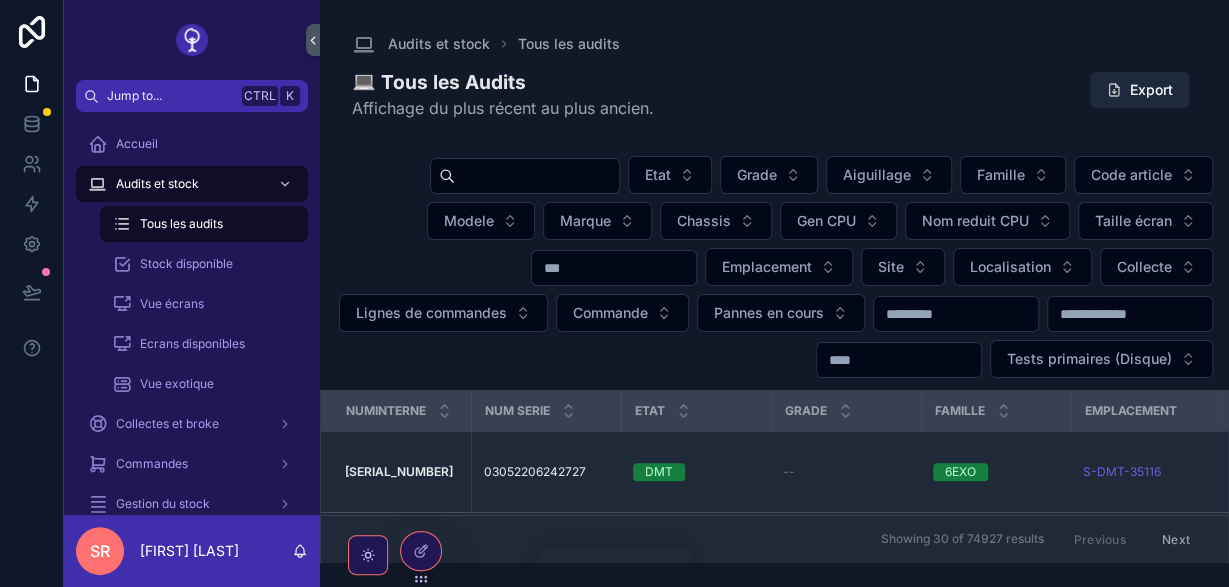 click at bounding box center [537, 176] 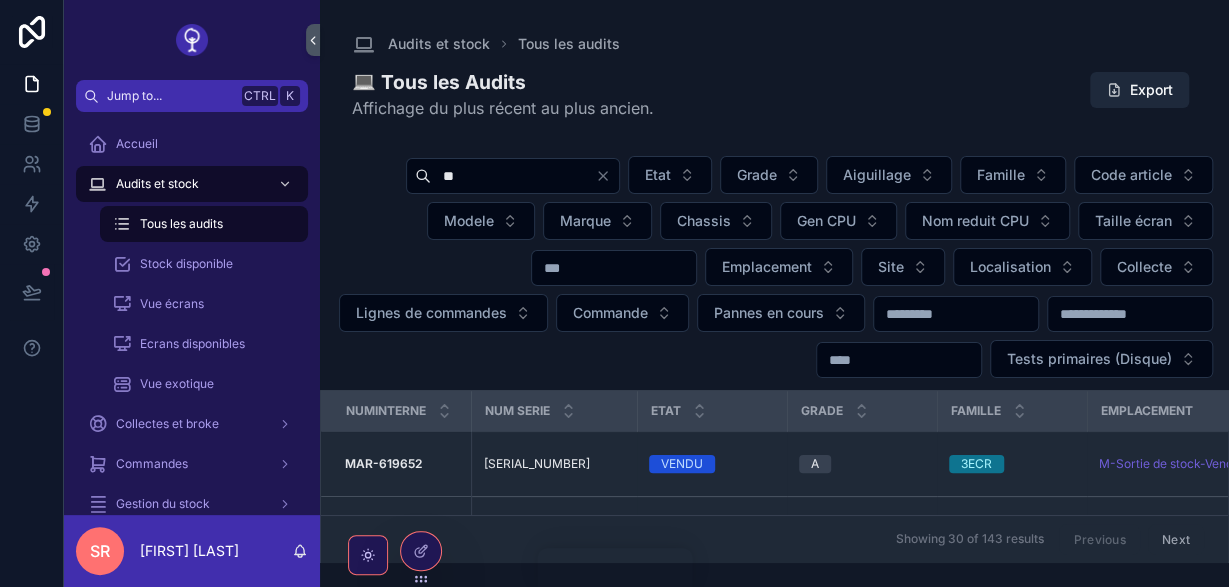 type on "*" 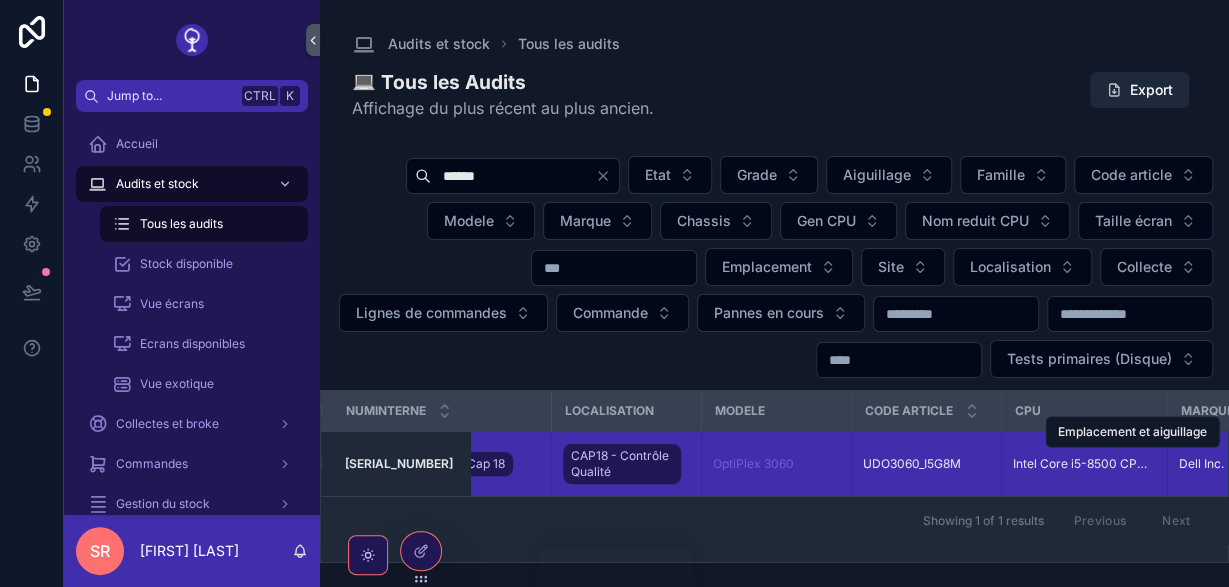 scroll, scrollTop: 0, scrollLeft: 823, axis: horizontal 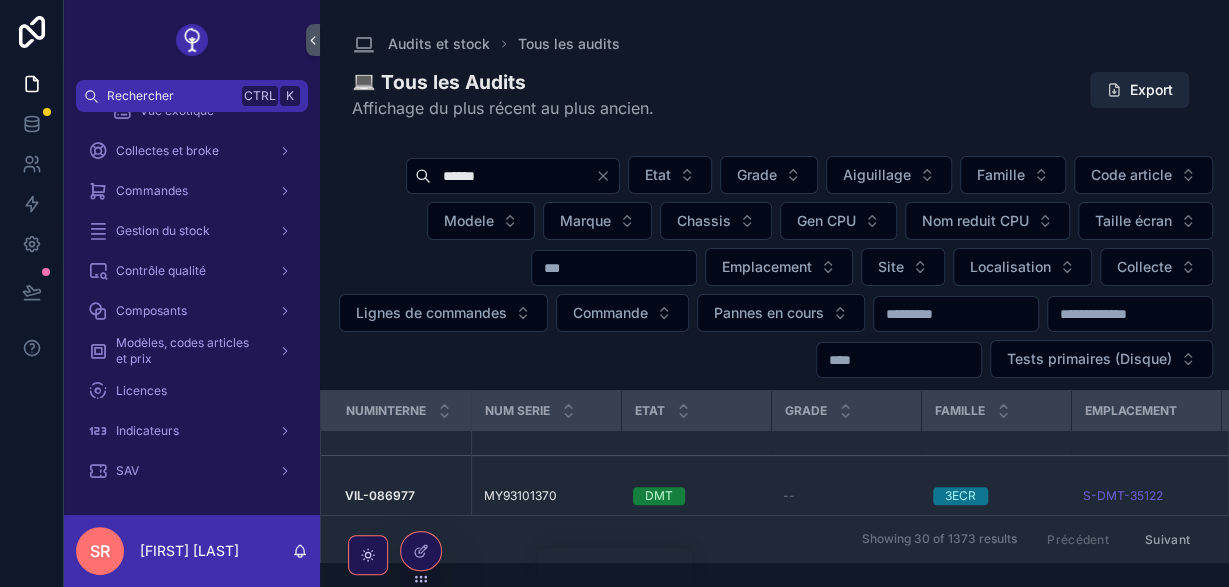 type on "***" 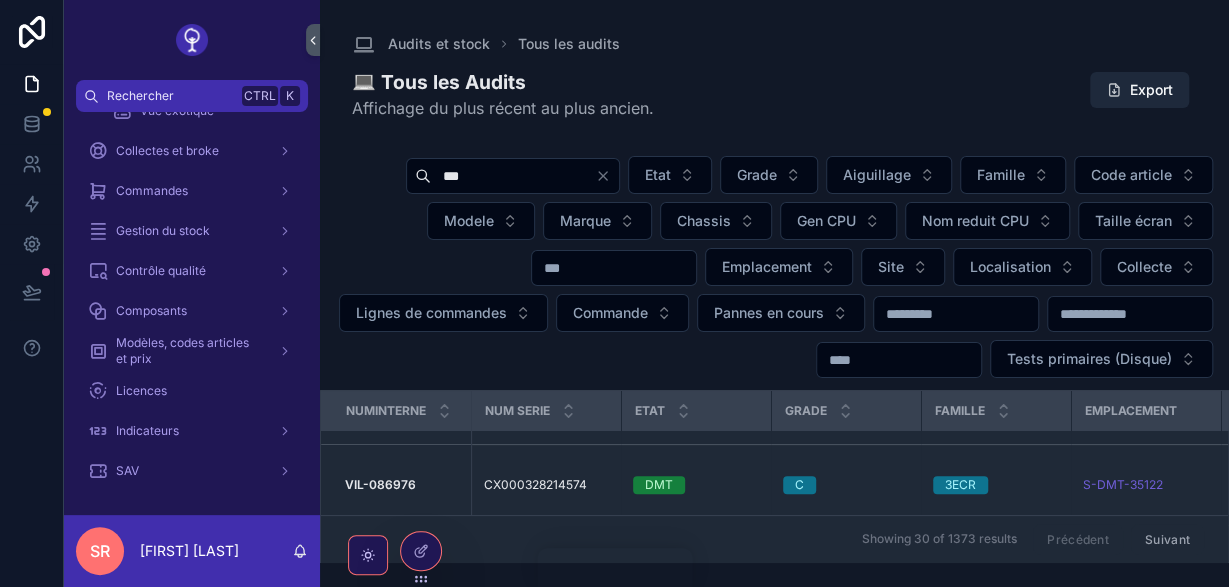 scroll, scrollTop: 128, scrollLeft: 0, axis: vertical 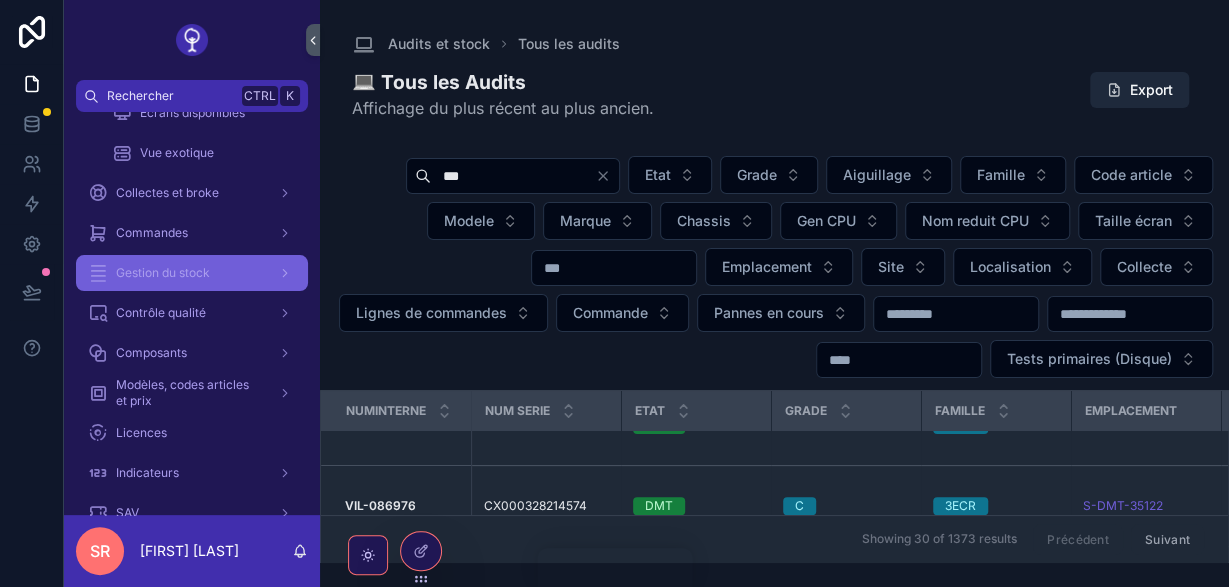 click on "Gestion du stock" at bounding box center [192, 273] 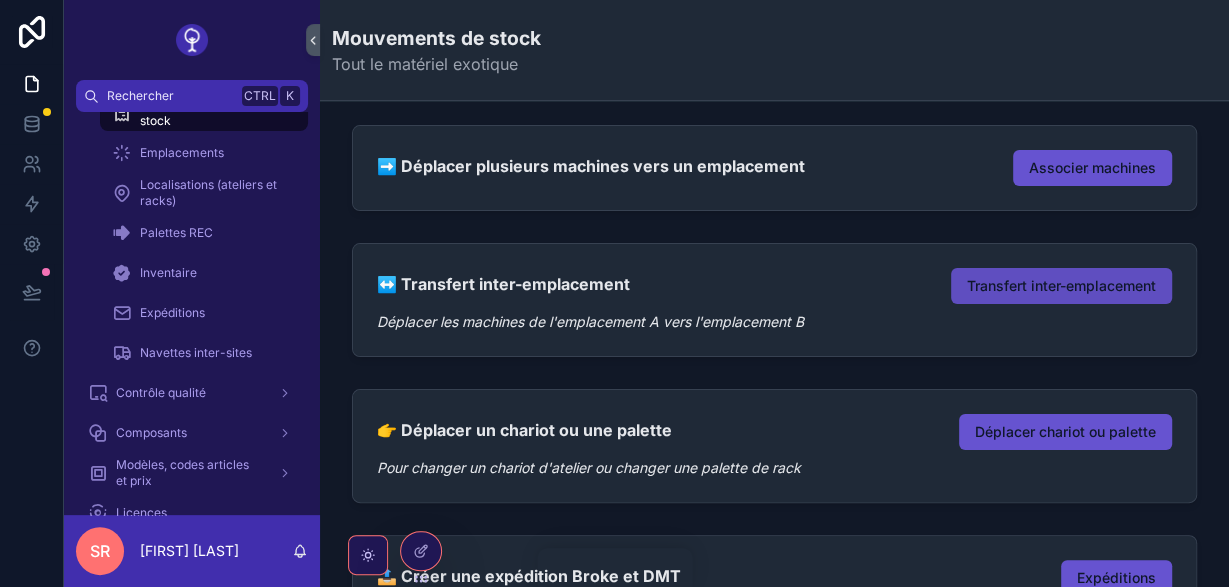 click on "Transfert inter-emplacement" at bounding box center (1061, 286) 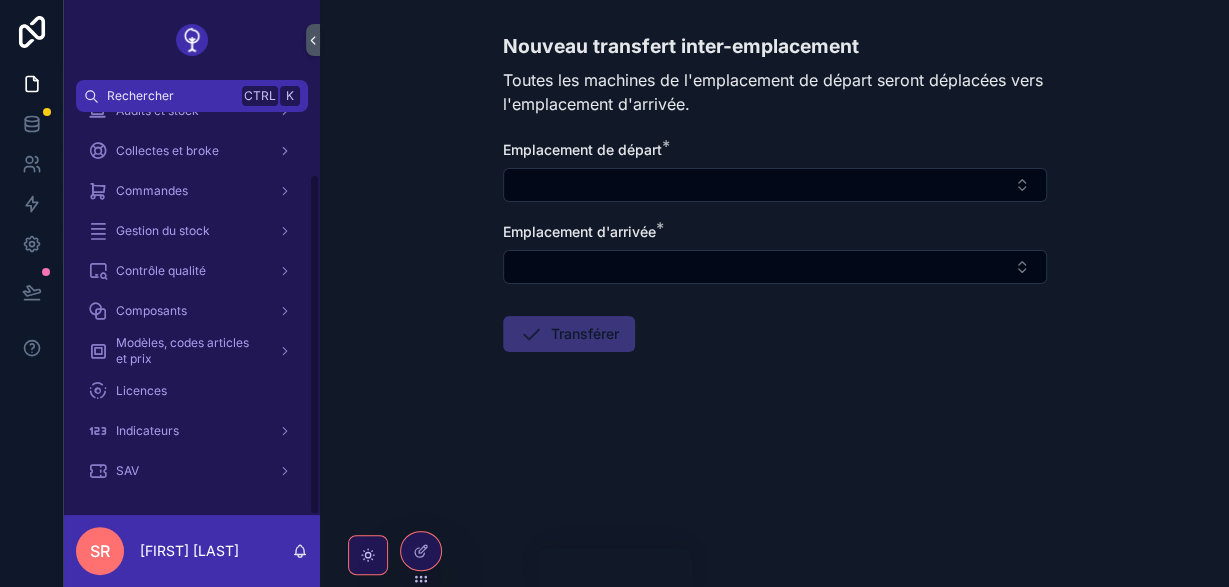 scroll, scrollTop: 73, scrollLeft: 0, axis: vertical 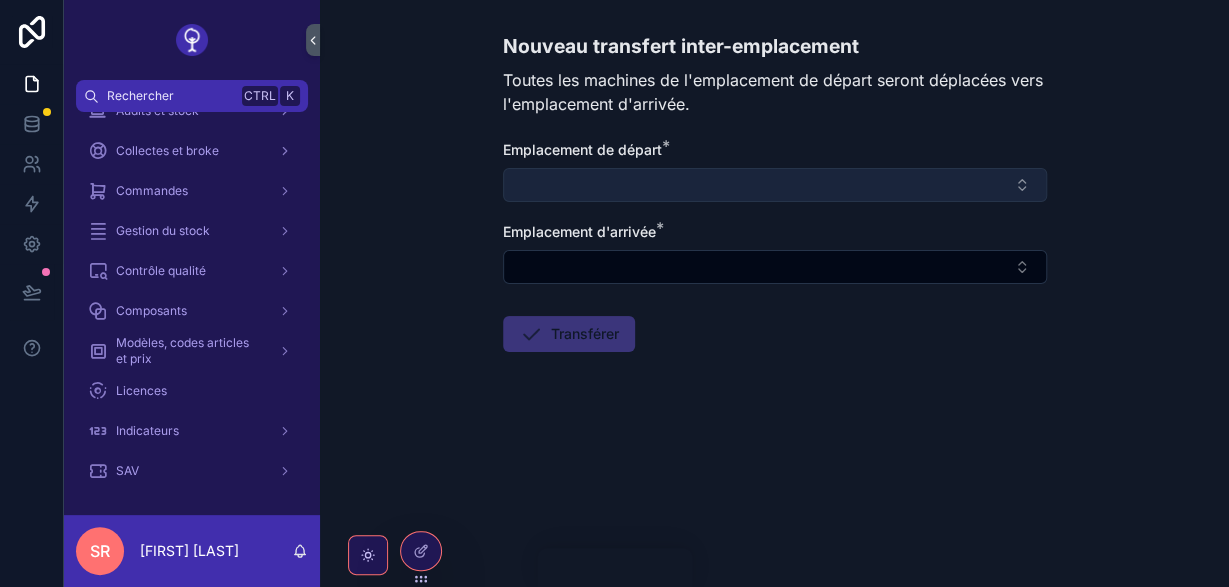 click at bounding box center [775, 185] 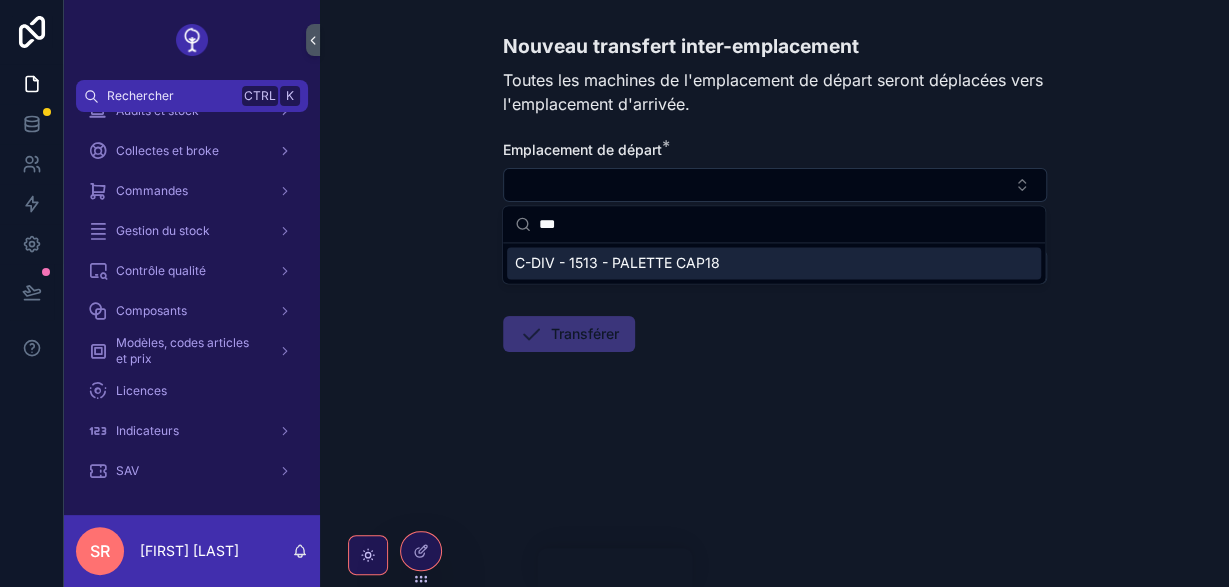 type on "***" 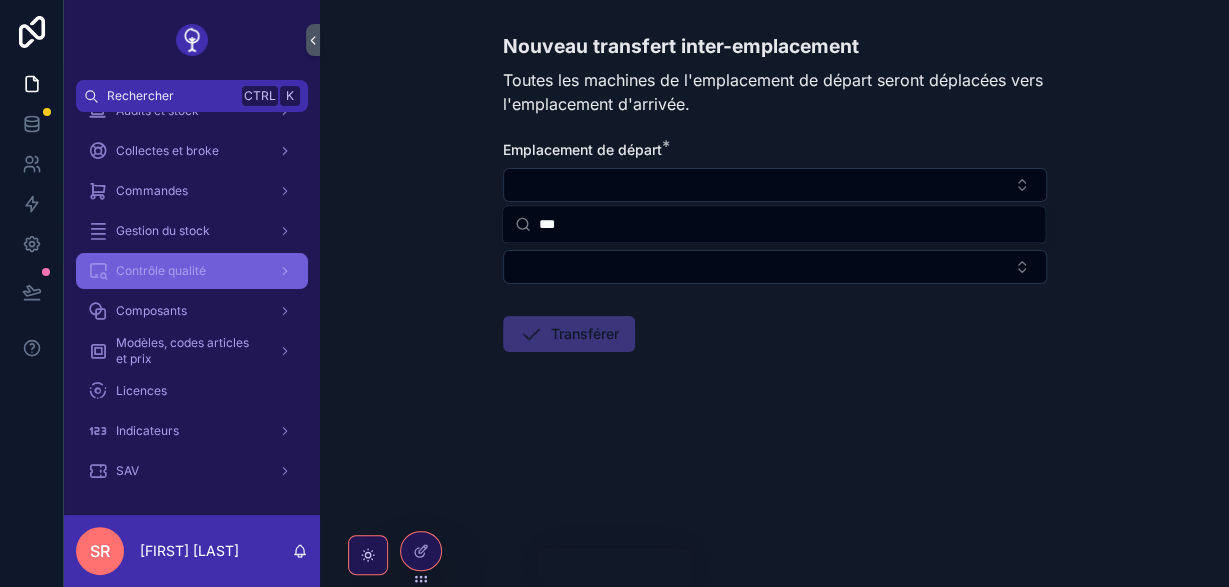 click on "Contrôle qualité" at bounding box center [192, 271] 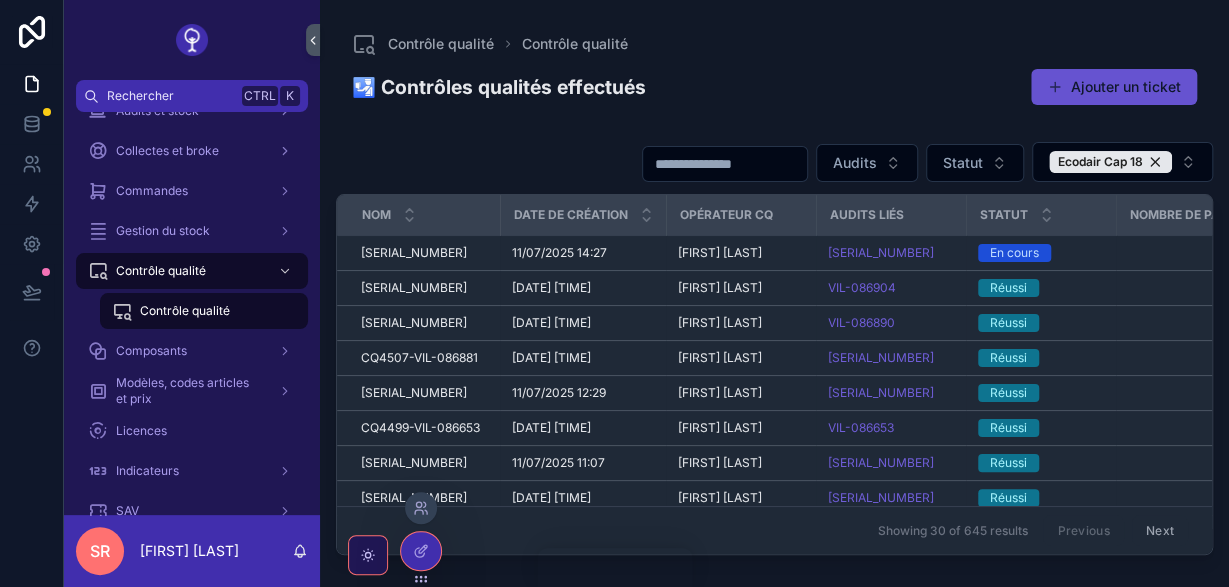 click at bounding box center (421, 508) 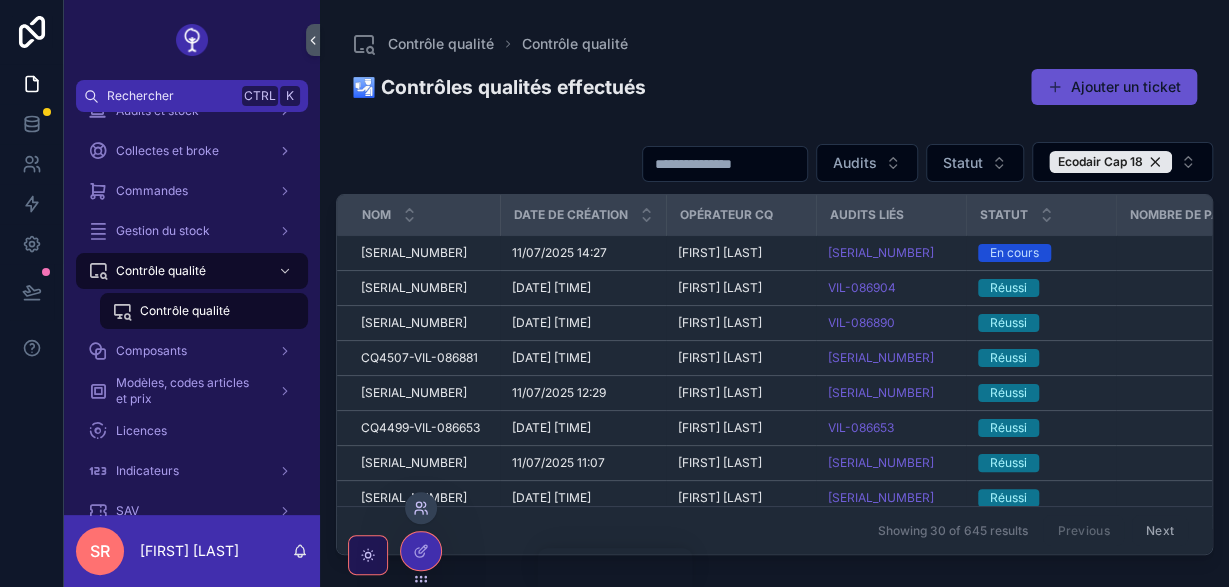 click 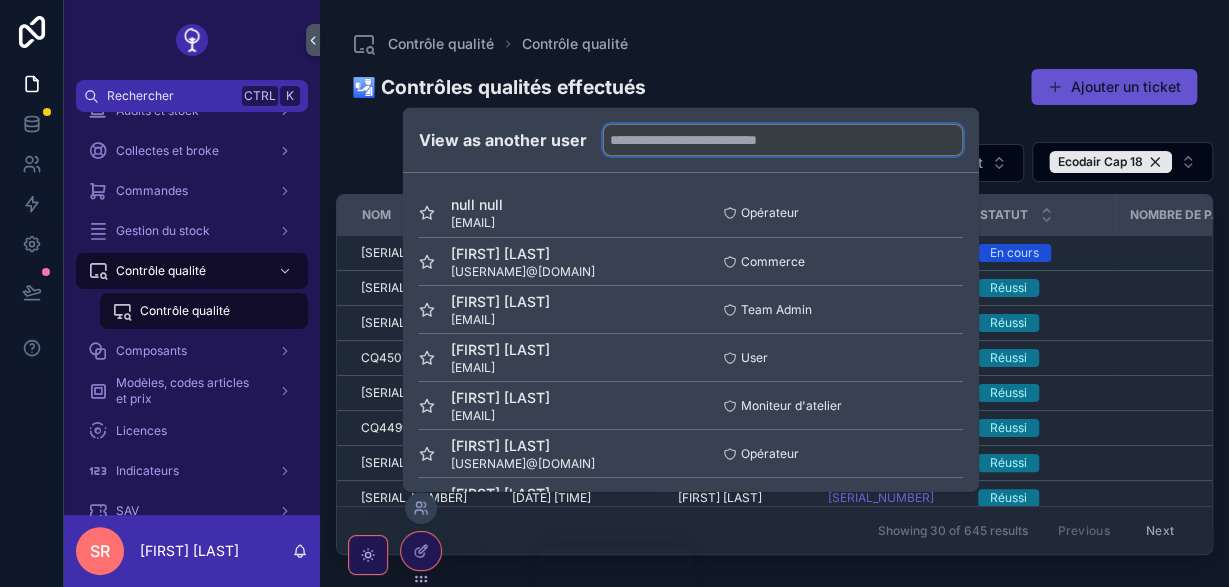 click at bounding box center (783, 140) 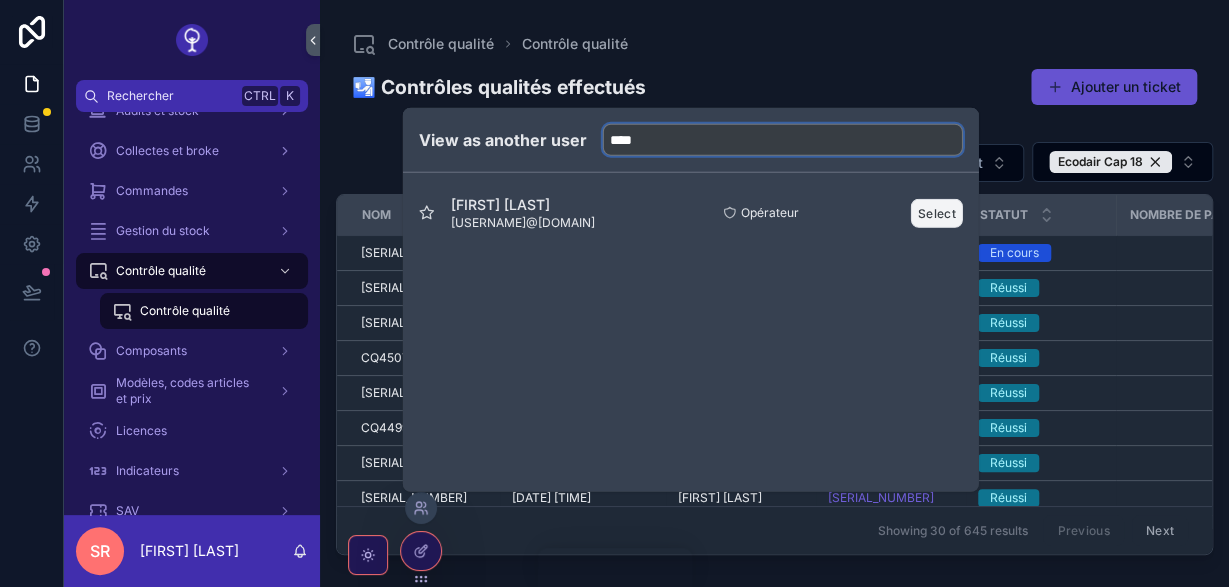 type on "****" 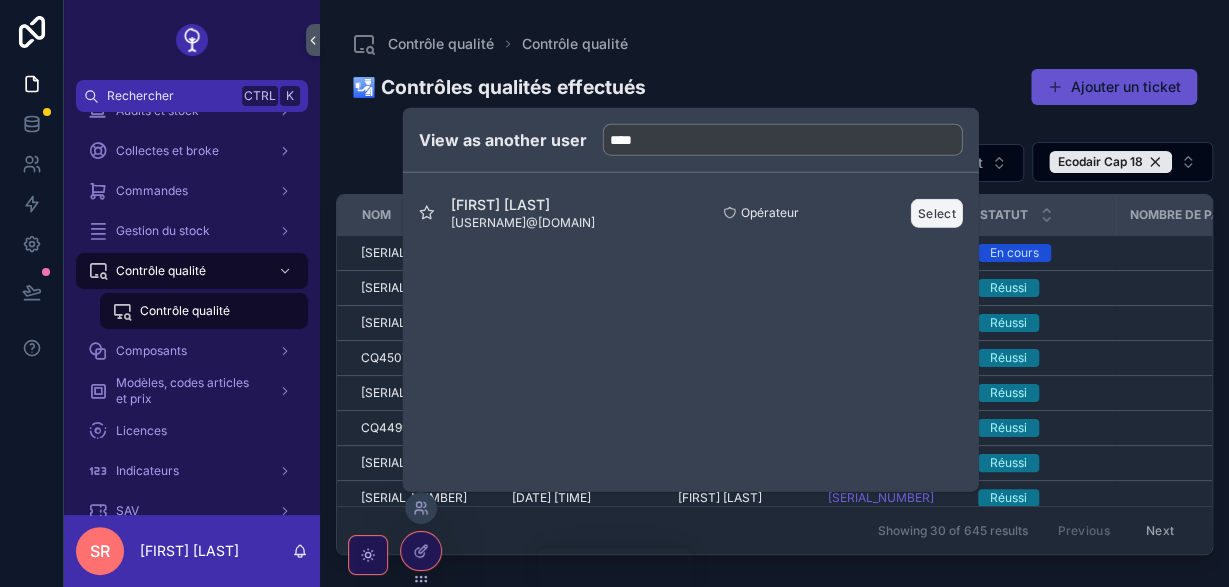 click on "Select" at bounding box center (937, 212) 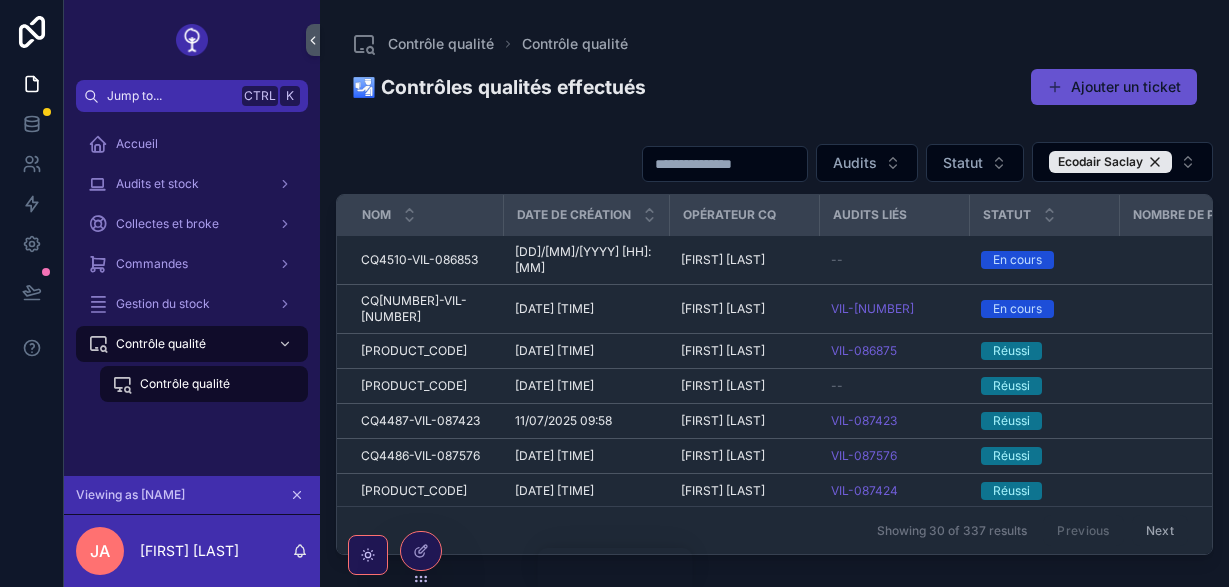 scroll, scrollTop: 0, scrollLeft: 0, axis: both 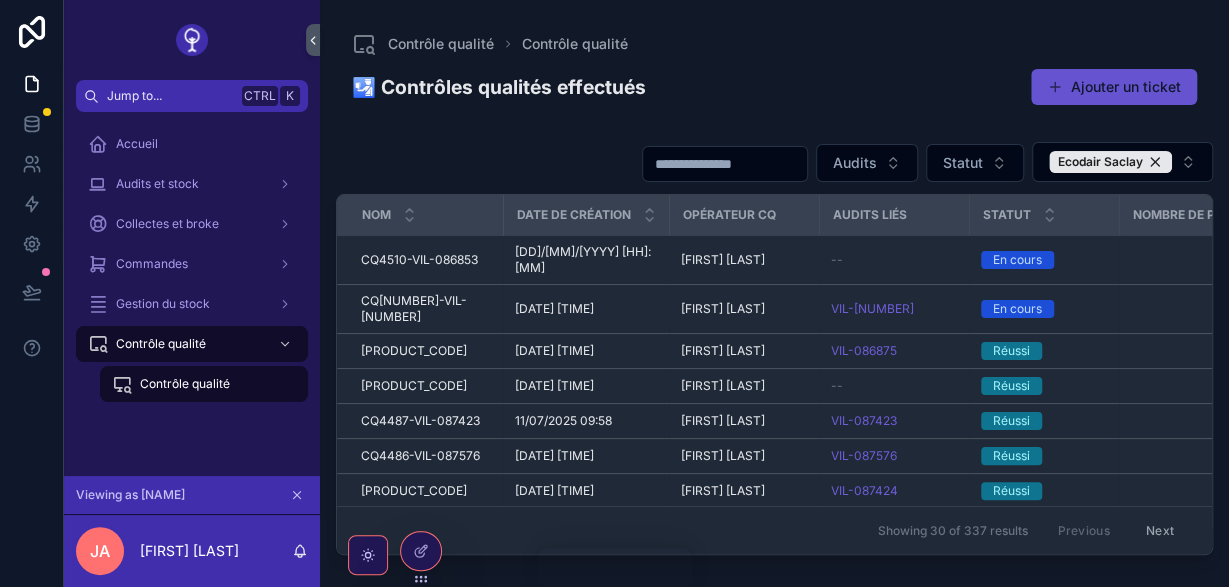 click at bounding box center (725, 164) 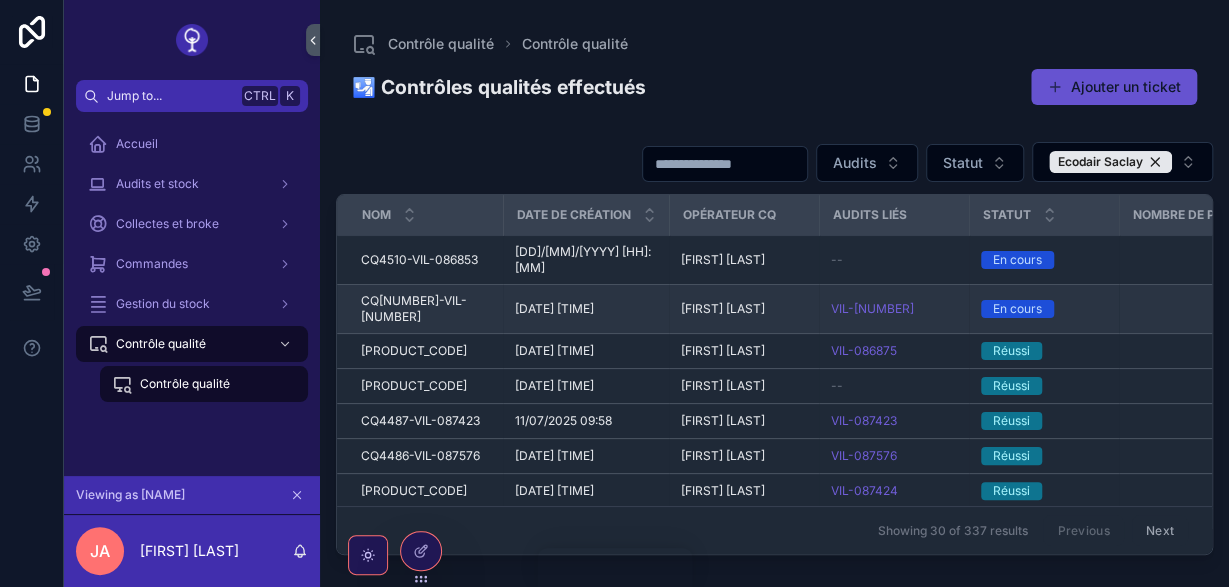 scroll, scrollTop: 0, scrollLeft: 391, axis: horizontal 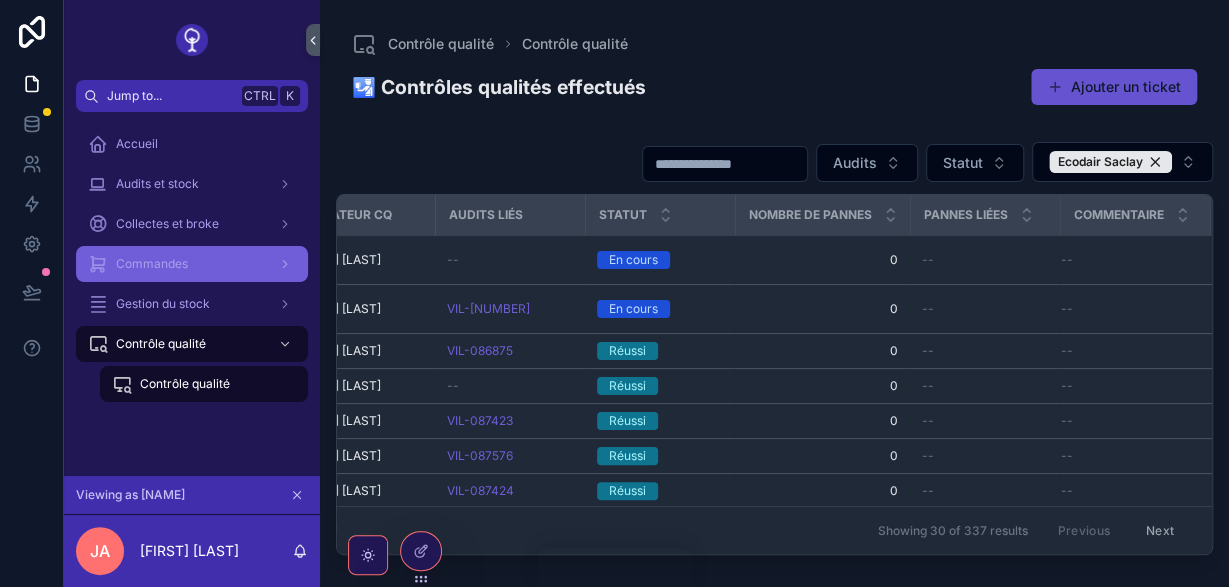 click on "Commandes" at bounding box center (192, 264) 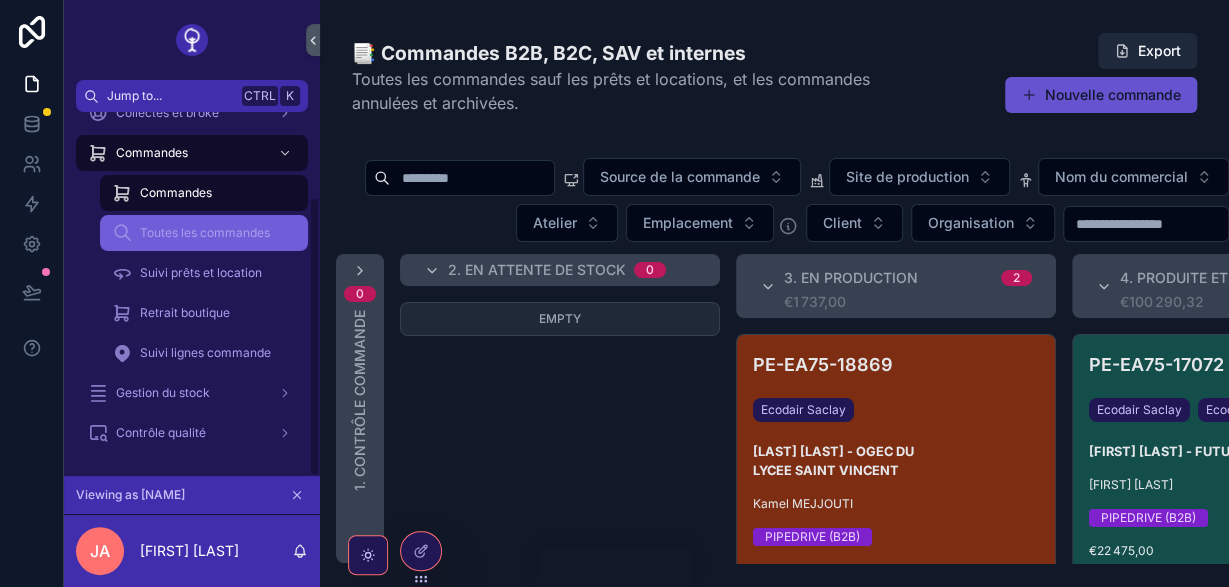 scroll, scrollTop: 0, scrollLeft: 0, axis: both 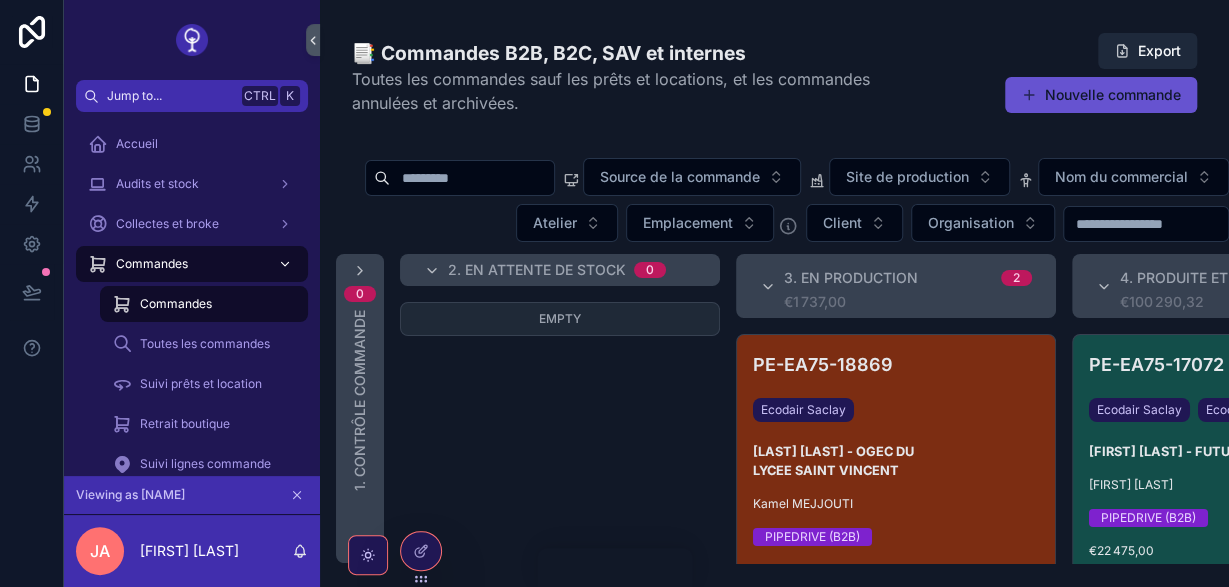 click 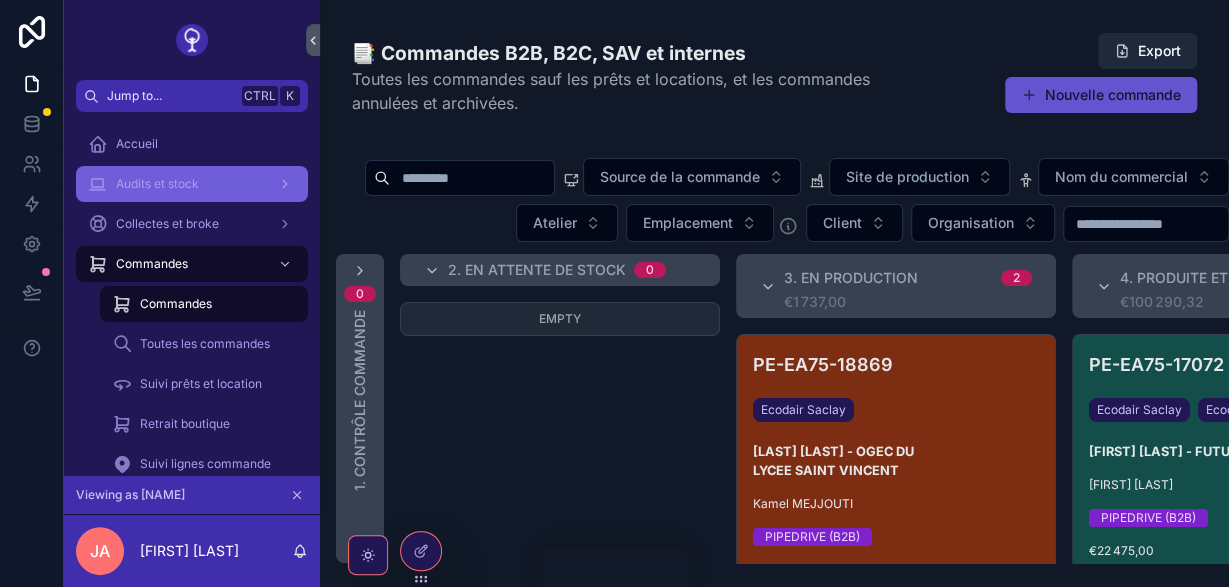 click at bounding box center [283, 184] 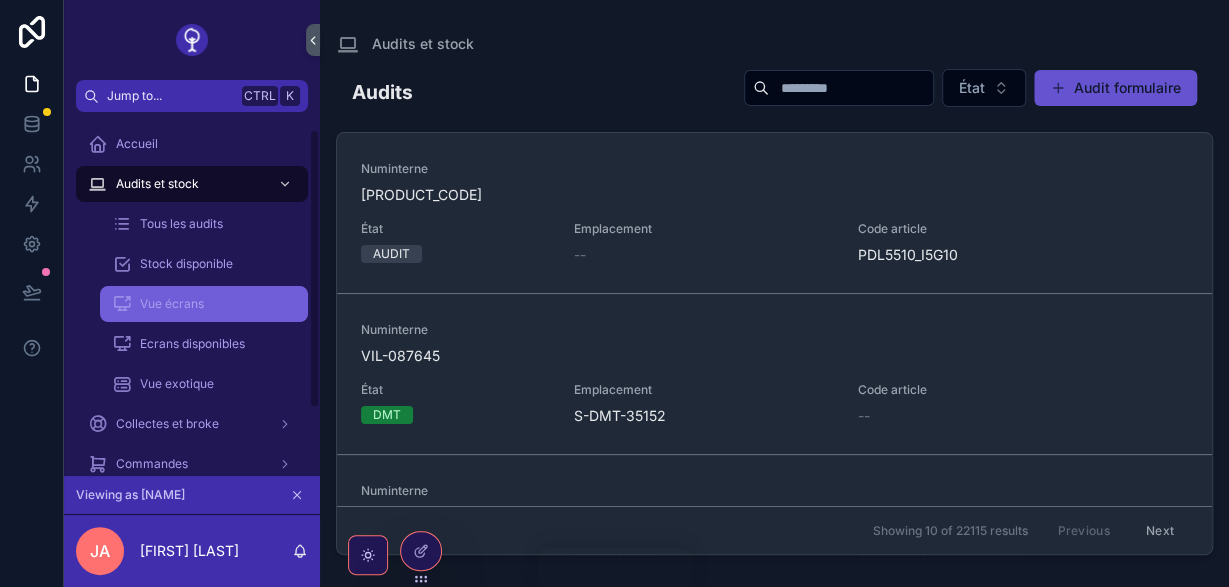 scroll, scrollTop: 111, scrollLeft: 0, axis: vertical 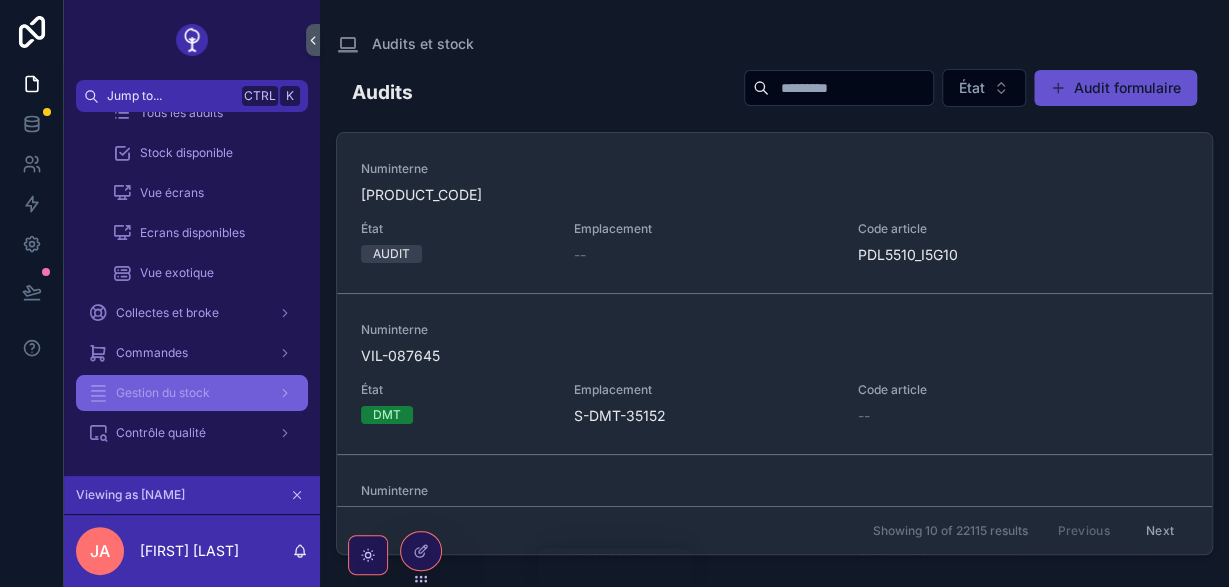 click on "Gestion du stock" at bounding box center [192, 393] 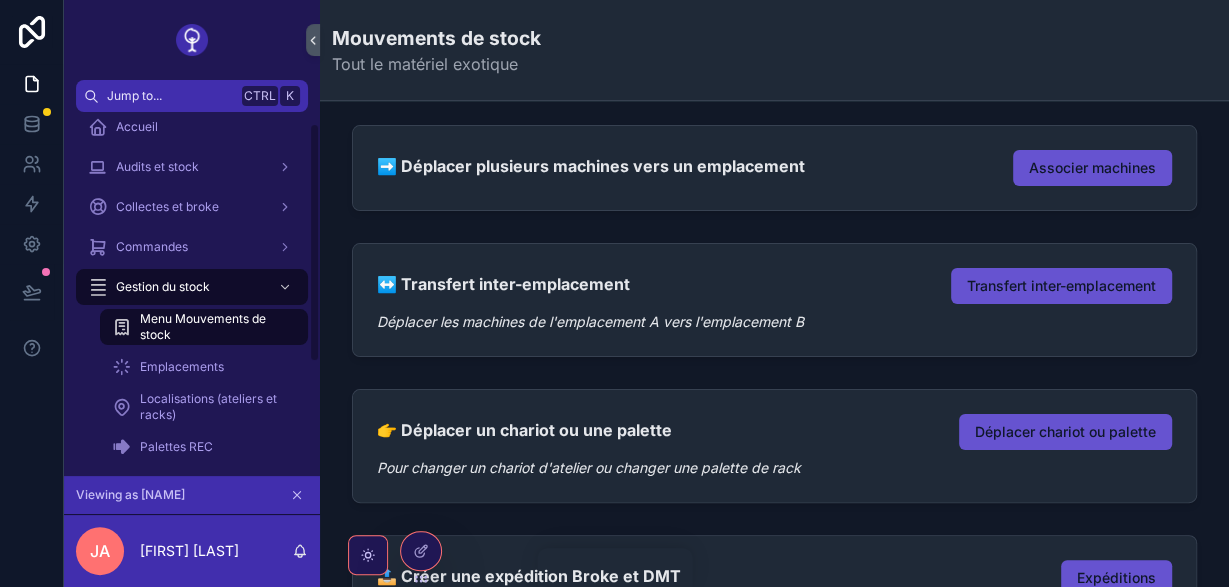 scroll, scrollTop: 0, scrollLeft: 0, axis: both 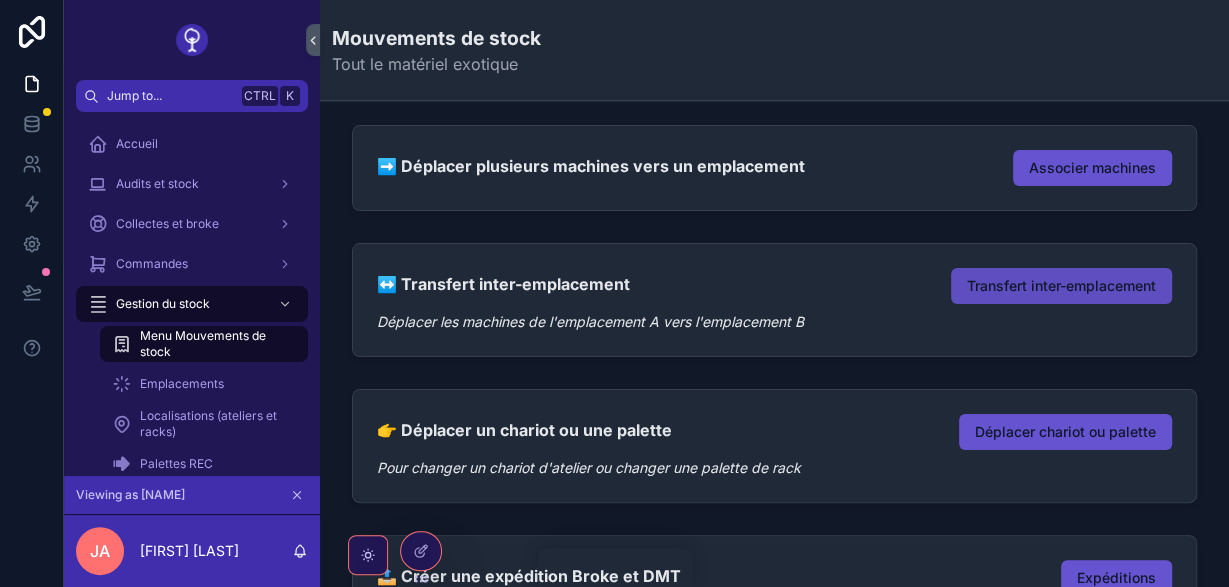 click on "Transfert inter-emplacement" at bounding box center [1061, 286] 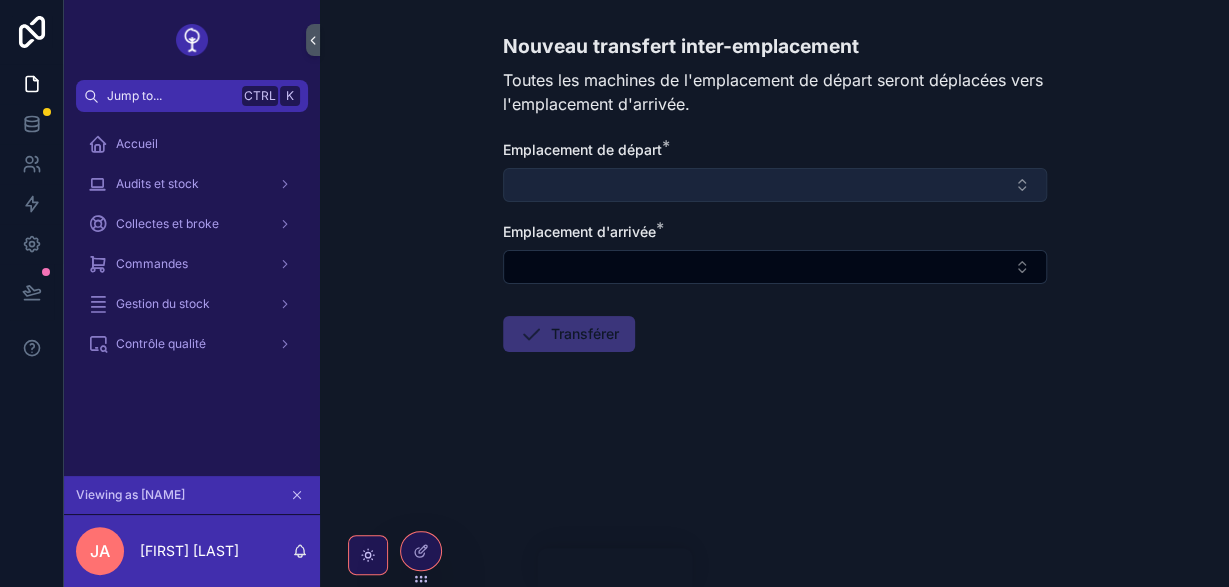 click at bounding box center [775, 185] 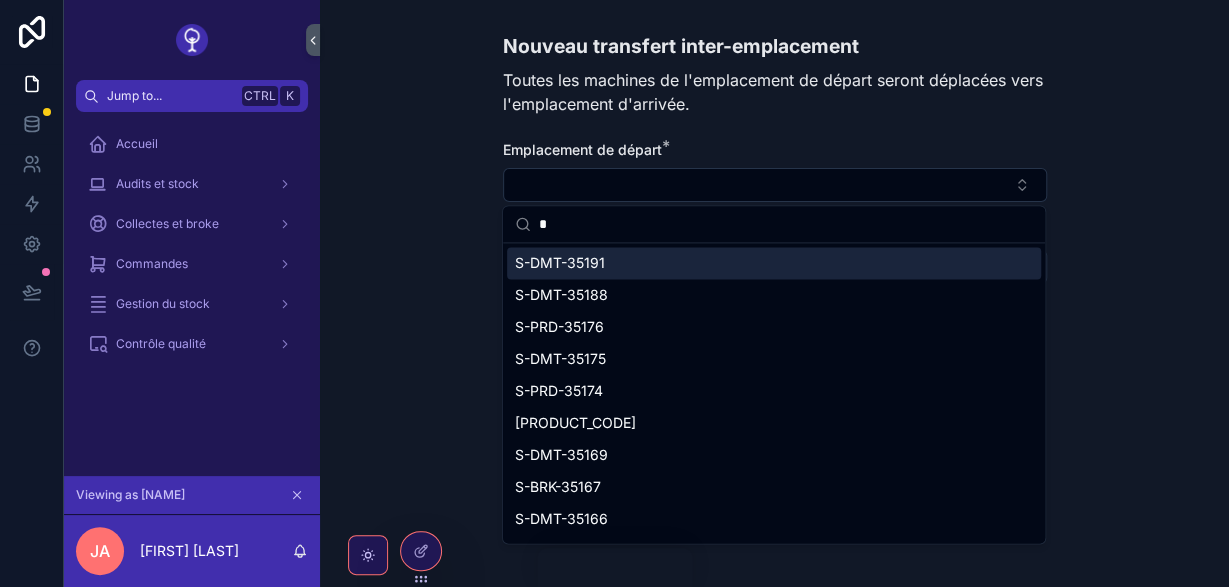 type on "*" 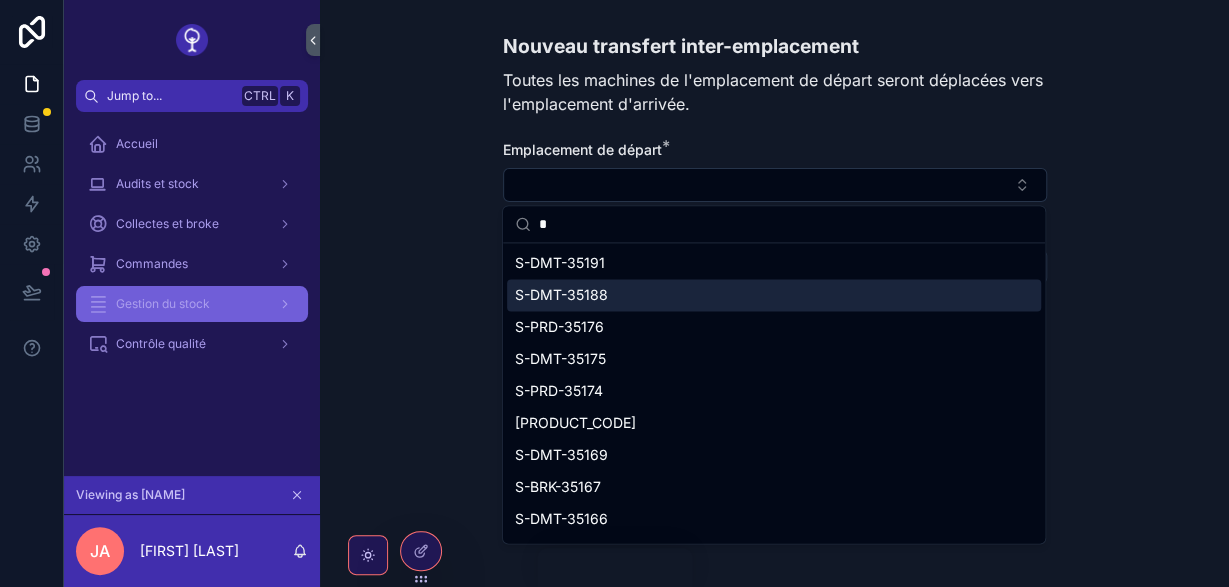 click on "Gestion du stock" at bounding box center (192, 304) 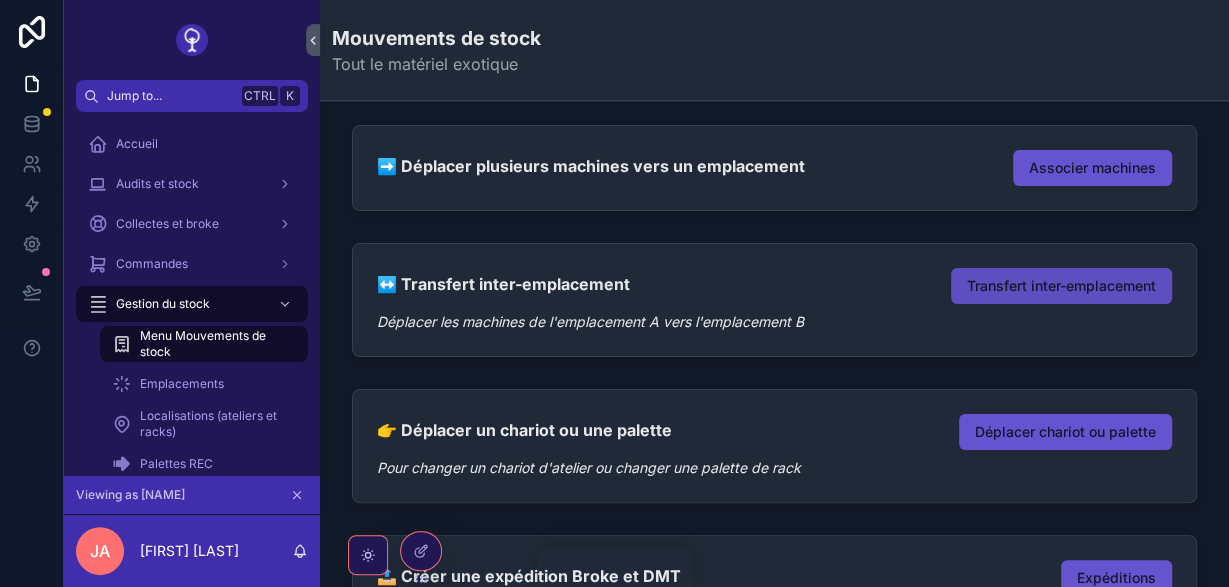click on "Transfert inter-emplacement" at bounding box center (1061, 286) 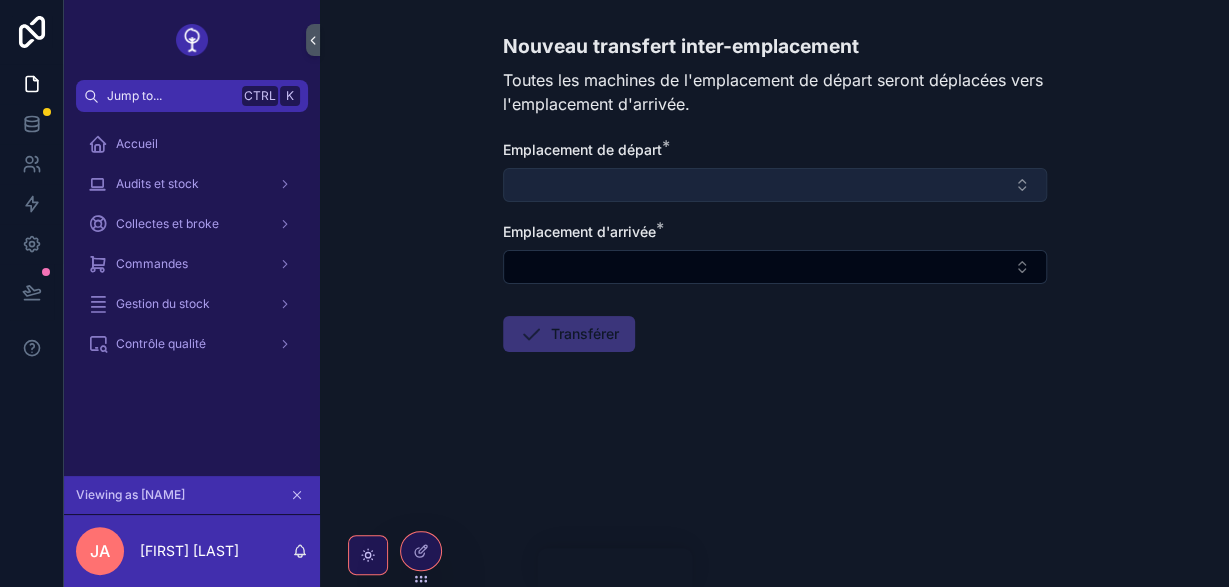click at bounding box center [775, 185] 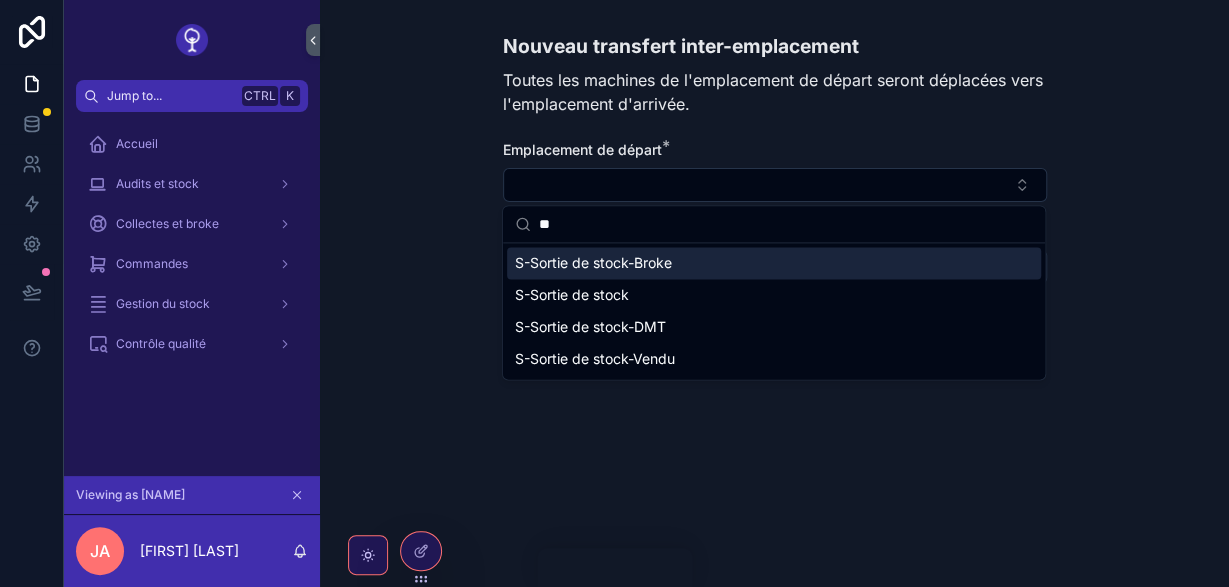 type on "*" 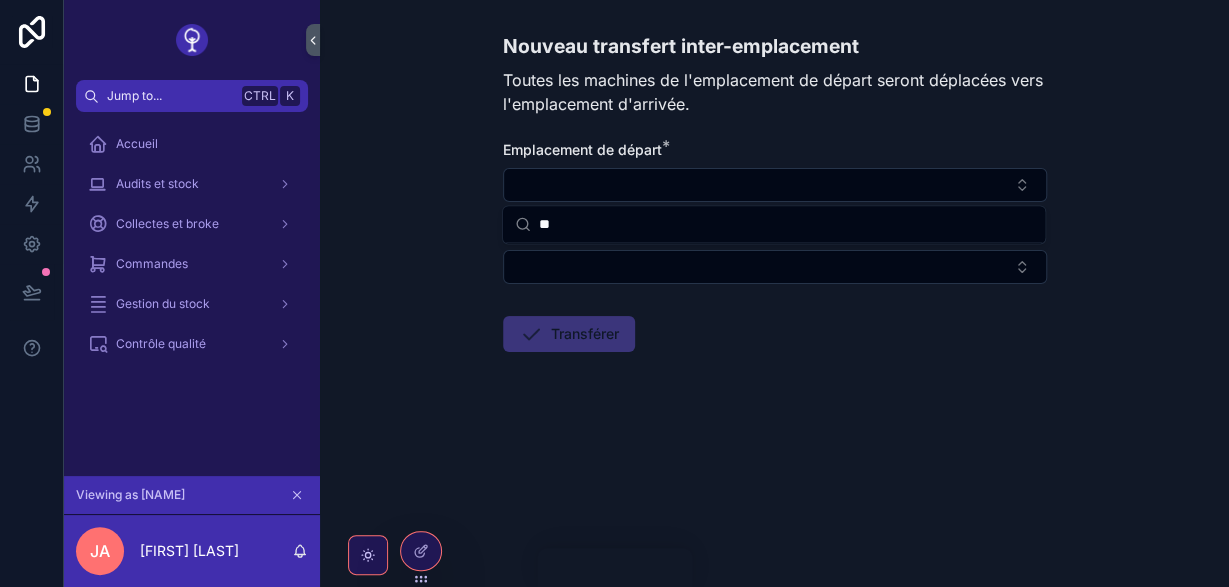type on "*" 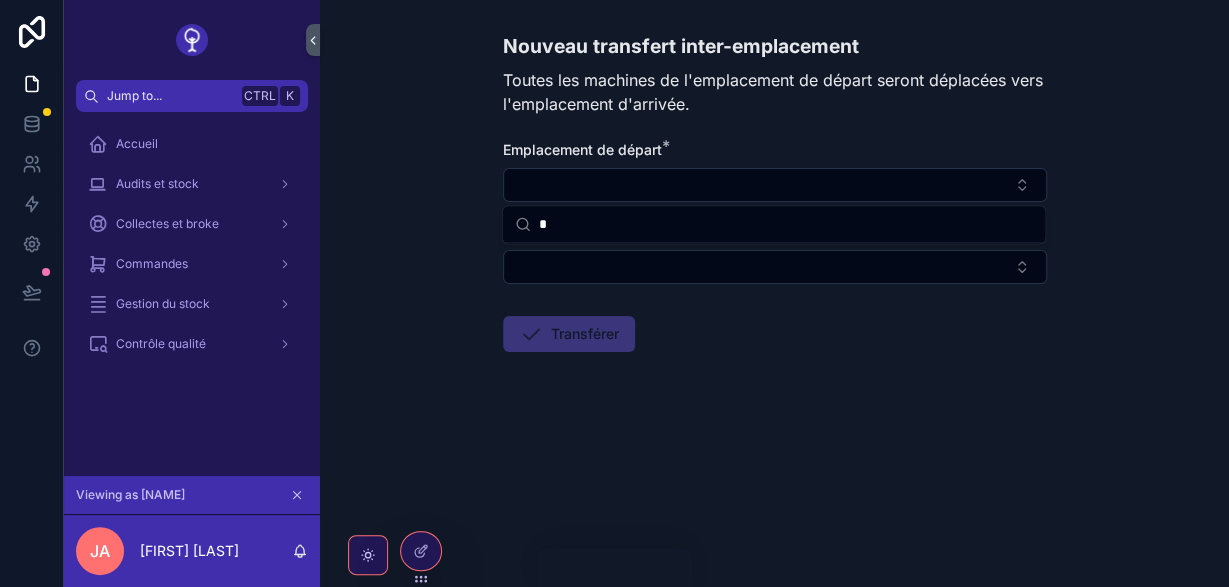 type 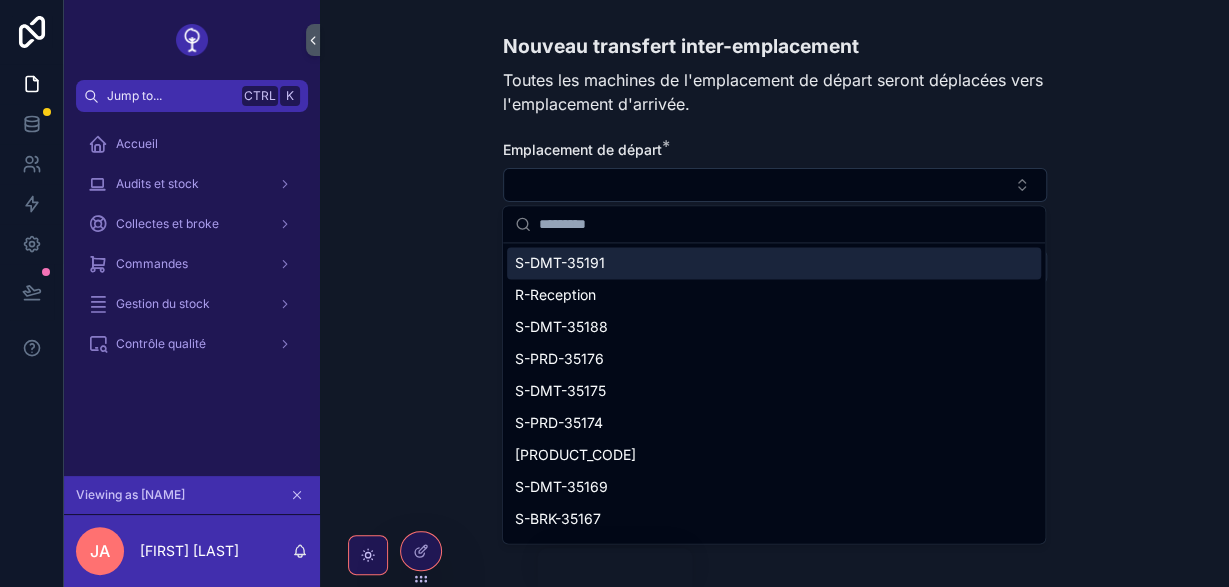 click 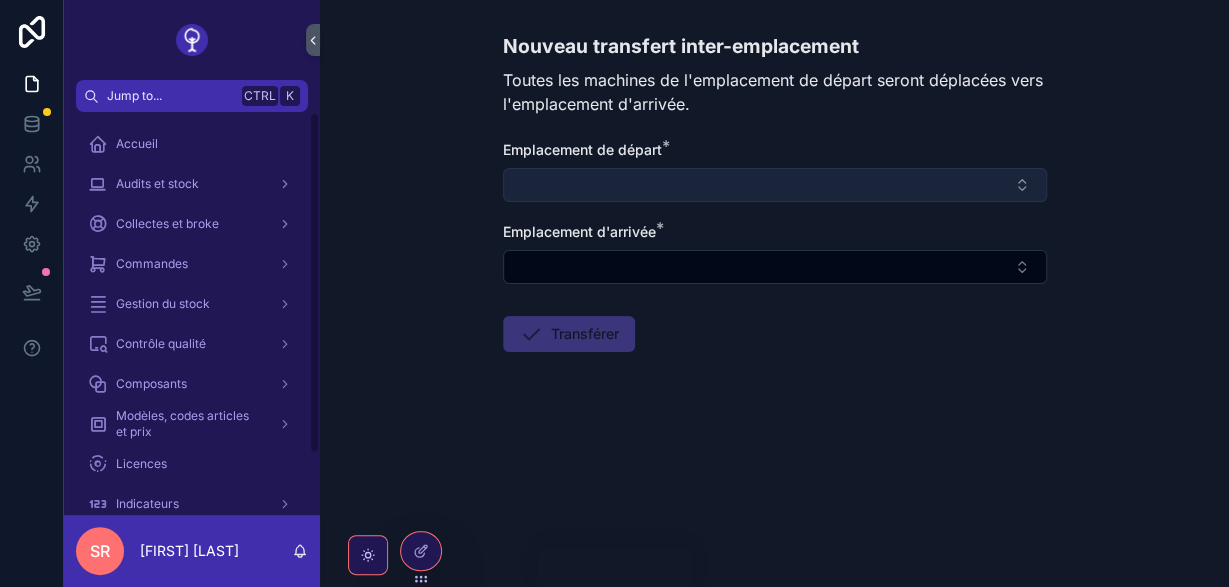 click at bounding box center [775, 185] 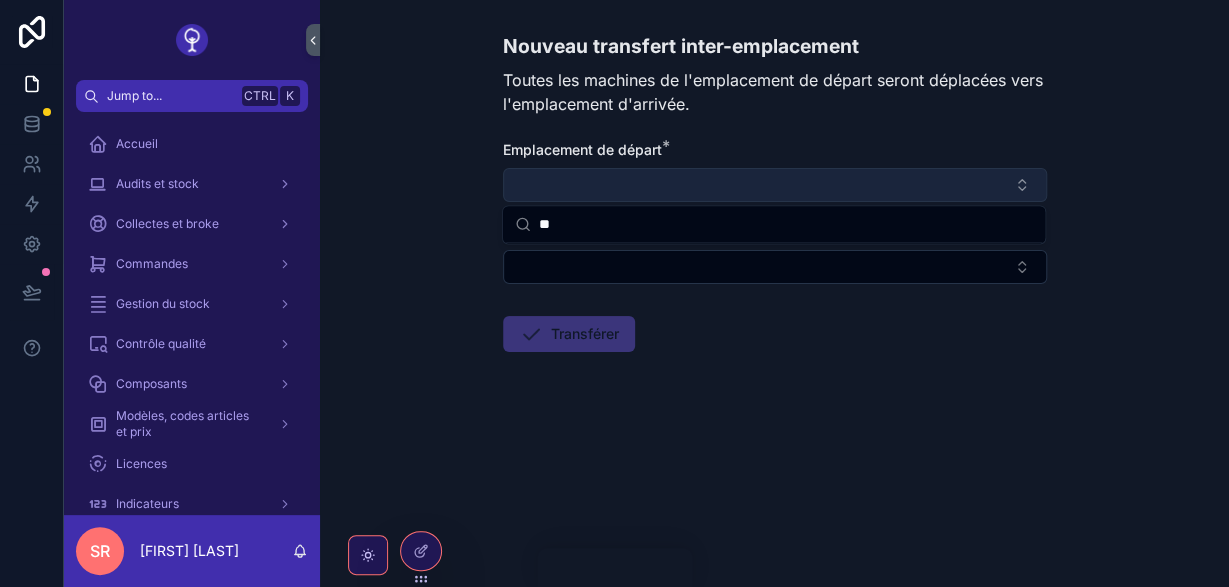 type on "*" 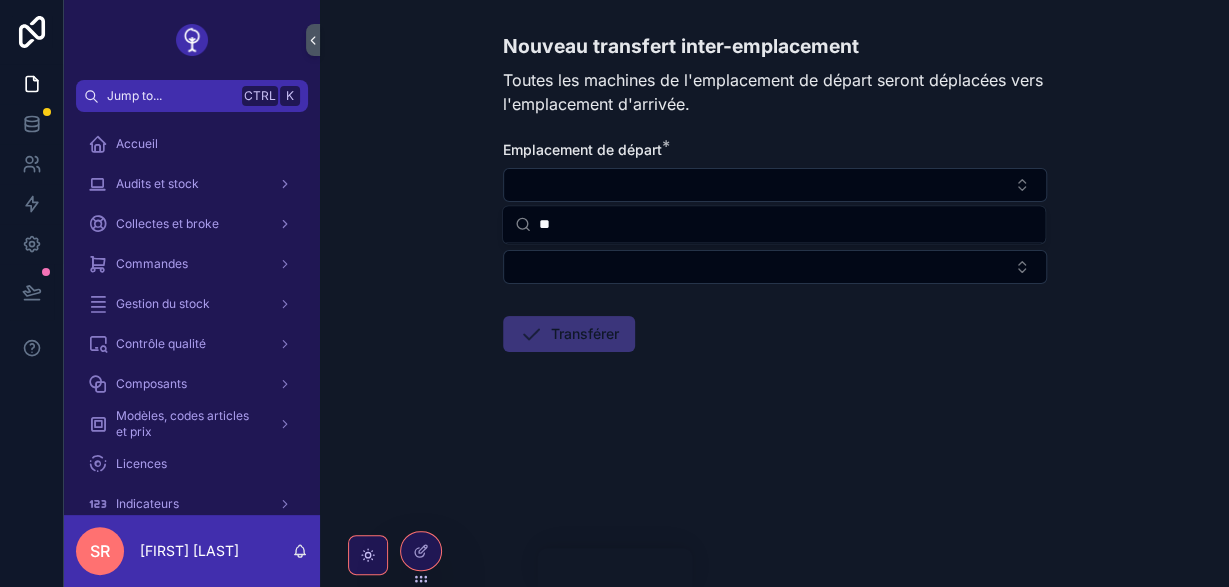type on "*" 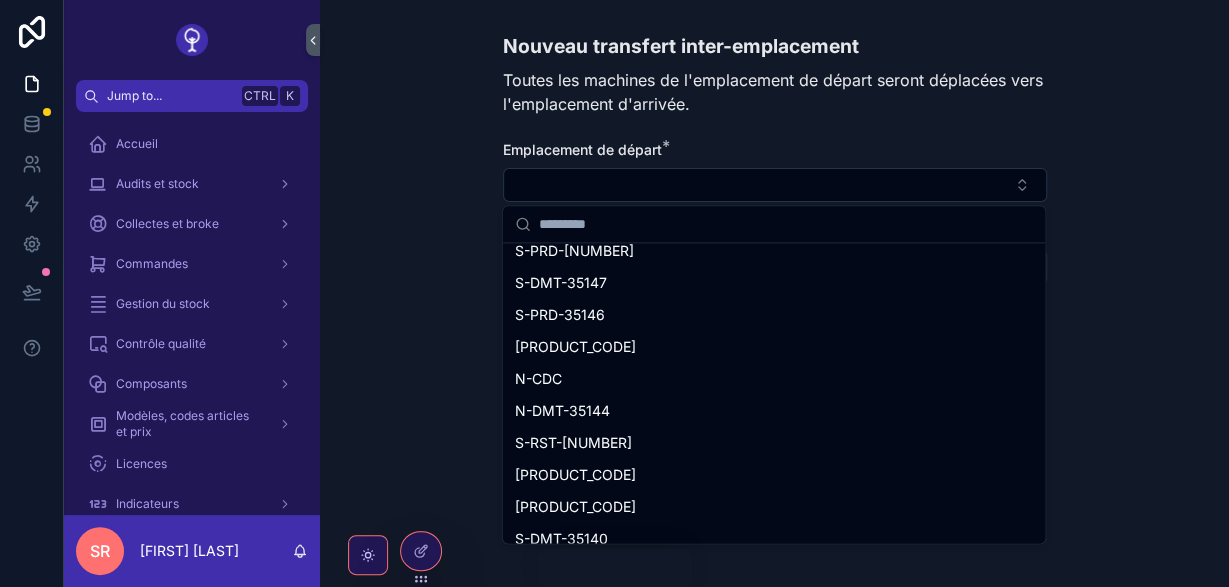 scroll, scrollTop: 1386, scrollLeft: 0, axis: vertical 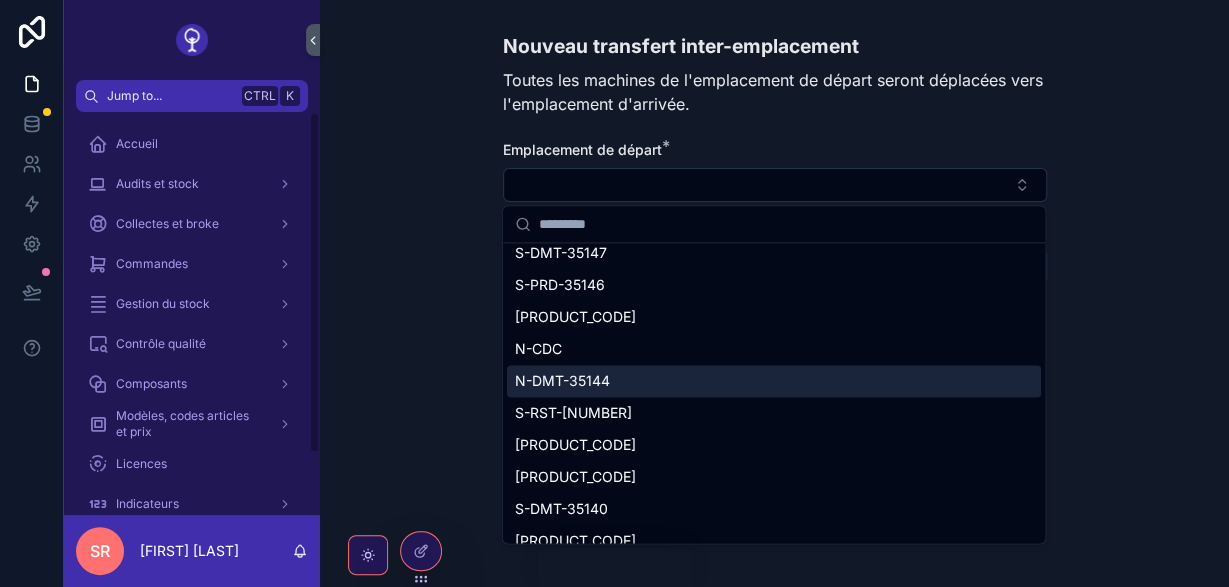 type 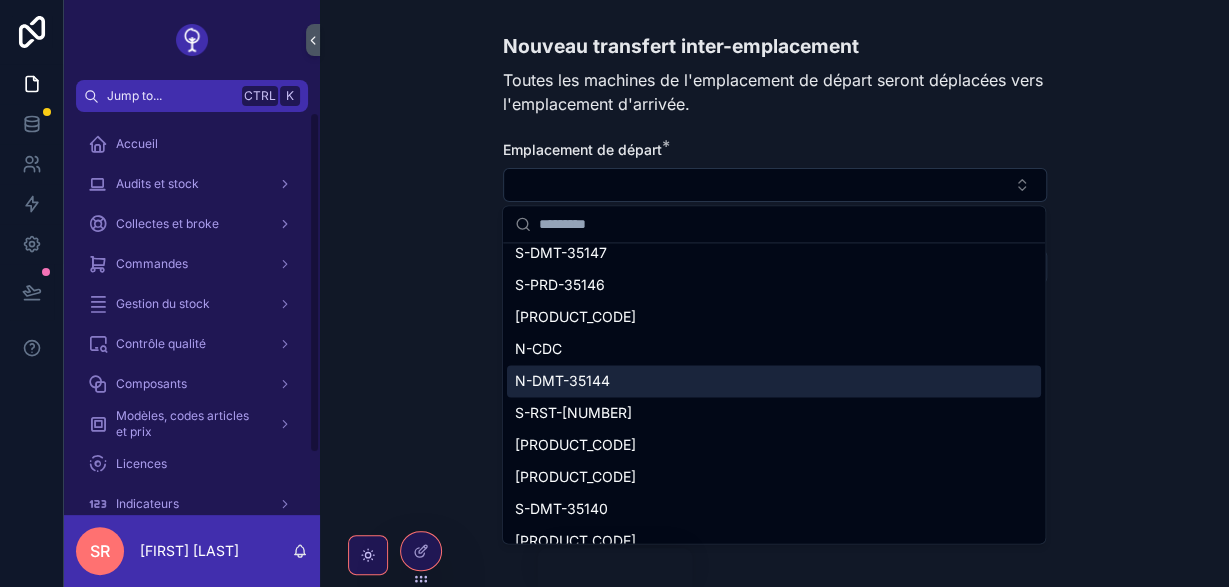 click on "Nouveau transfert inter-emplacement Toutes les machines de l'emplacement de départ seront déplacées vers l'emplacement d'arrivée. Emplacement de départ * Emplacement d'arrivée * Transférer" at bounding box center [774, 293] 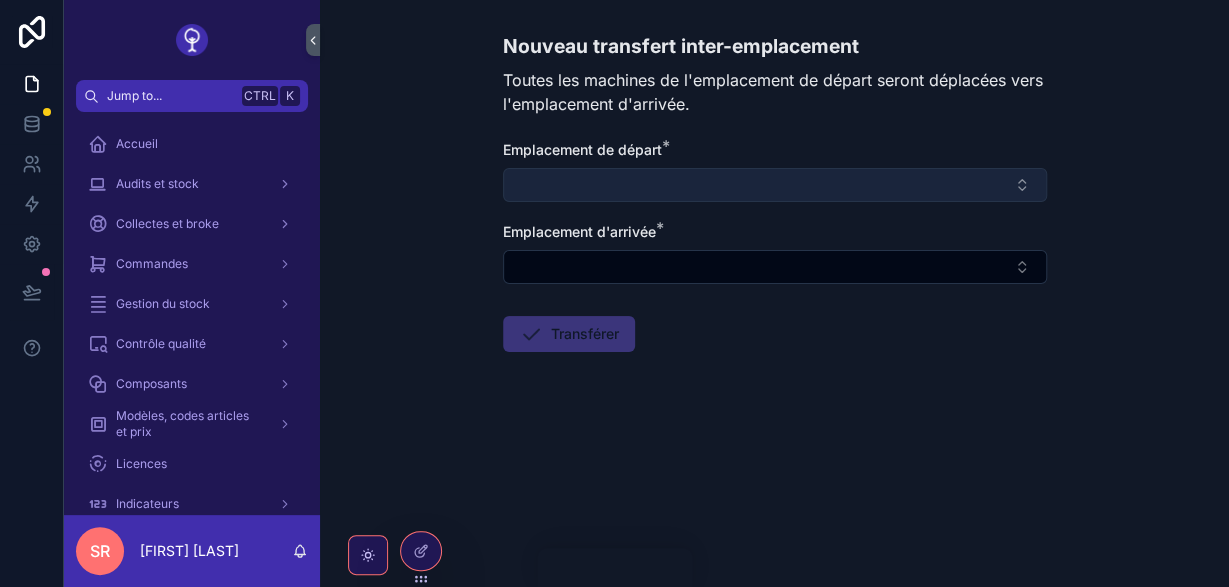 click at bounding box center (775, 185) 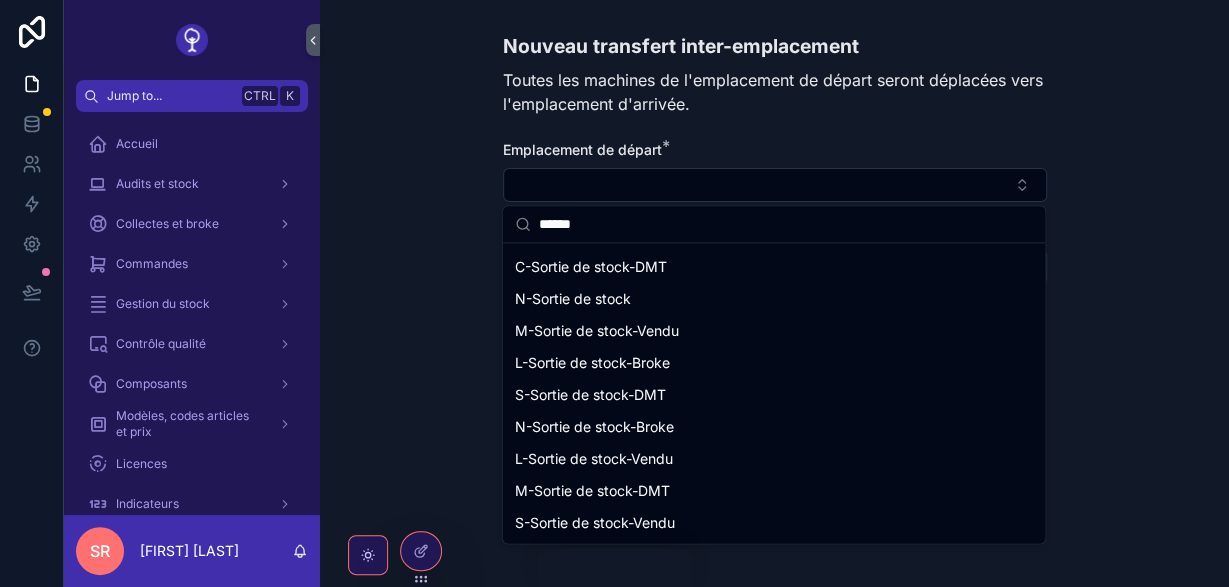 scroll, scrollTop: 0, scrollLeft: 0, axis: both 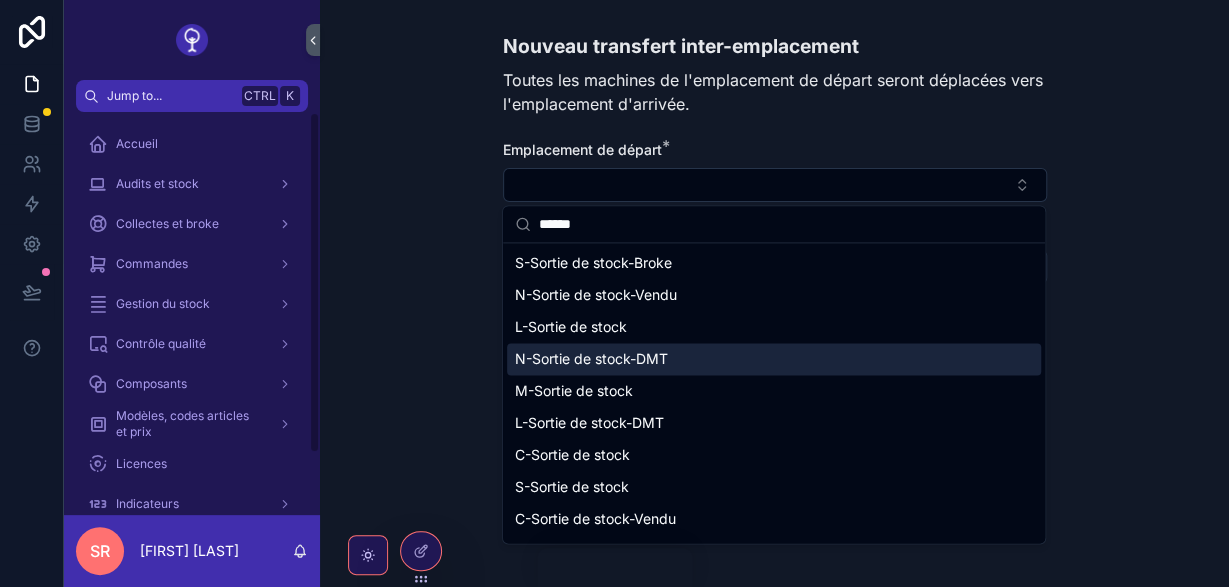 type on "******" 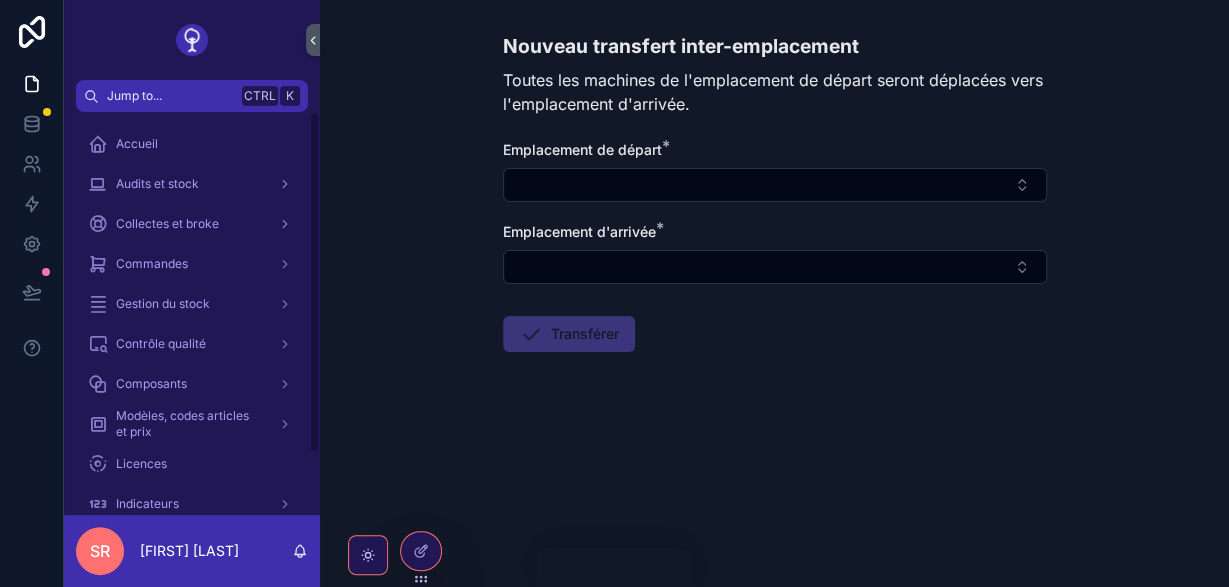 click on "Nouveau transfert inter-emplacement Toutes les machines de l'emplacement de départ seront déplacées vers l'emplacement d'arrivée. Emplacement de départ * Emplacement d'arrivée * Transférer" at bounding box center [774, 293] 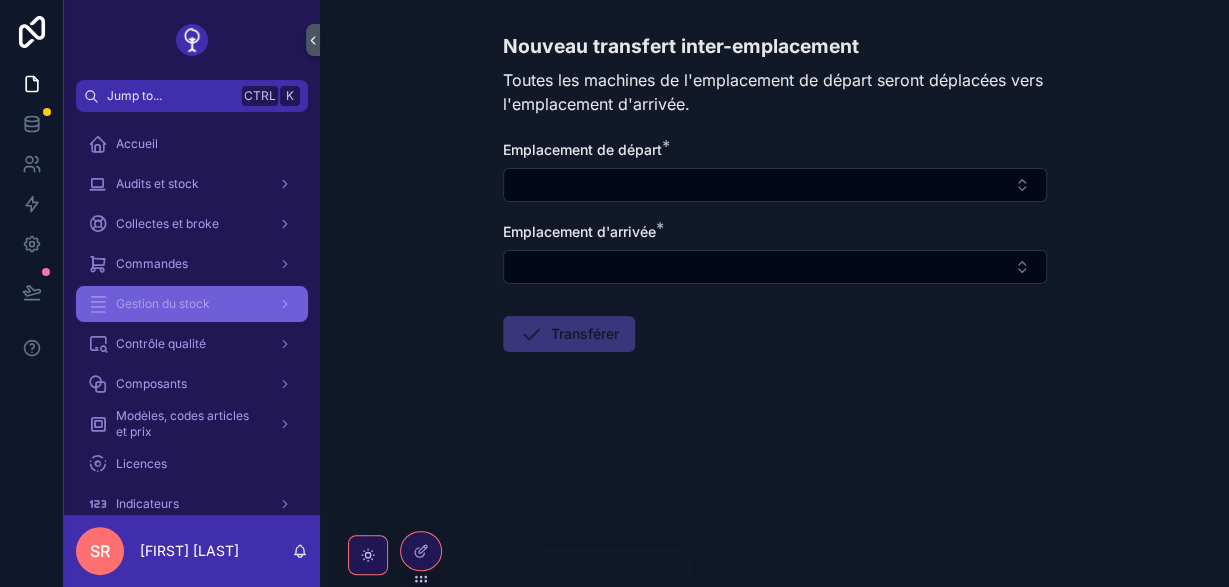 click at bounding box center (283, 304) 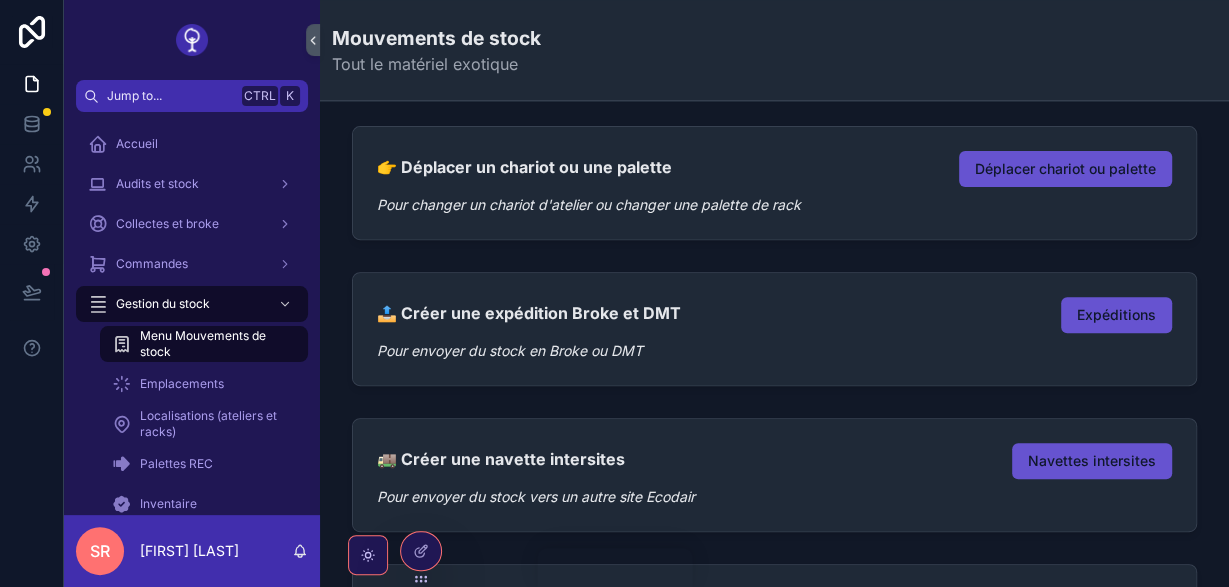 scroll, scrollTop: 263, scrollLeft: 0, axis: vertical 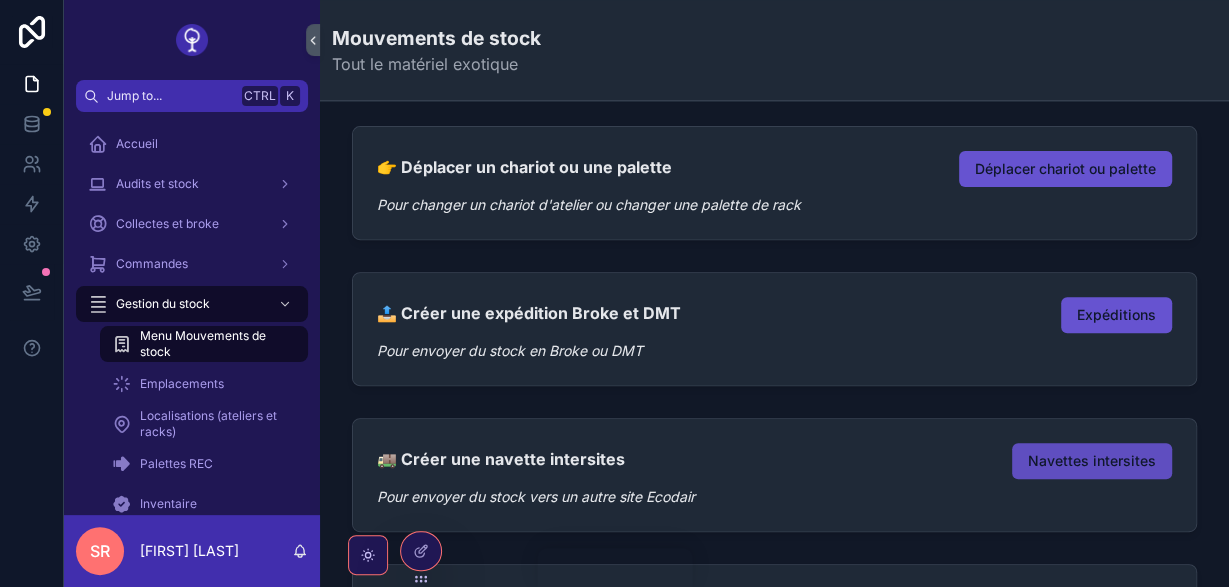 click on "Navettes intersites" at bounding box center (1092, 461) 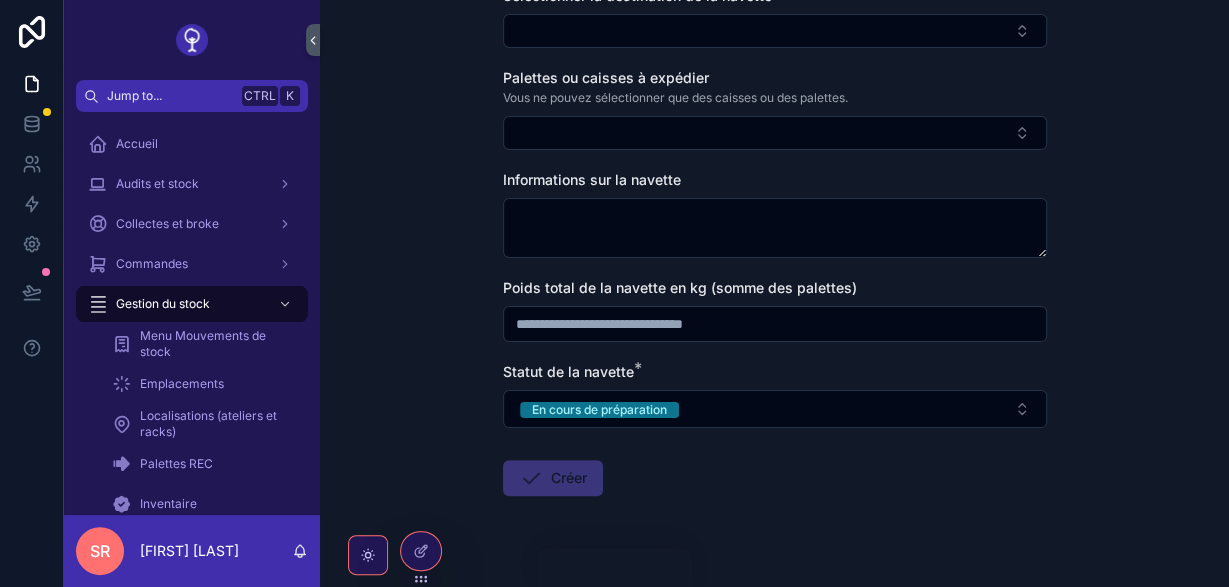 scroll, scrollTop: 294, scrollLeft: 0, axis: vertical 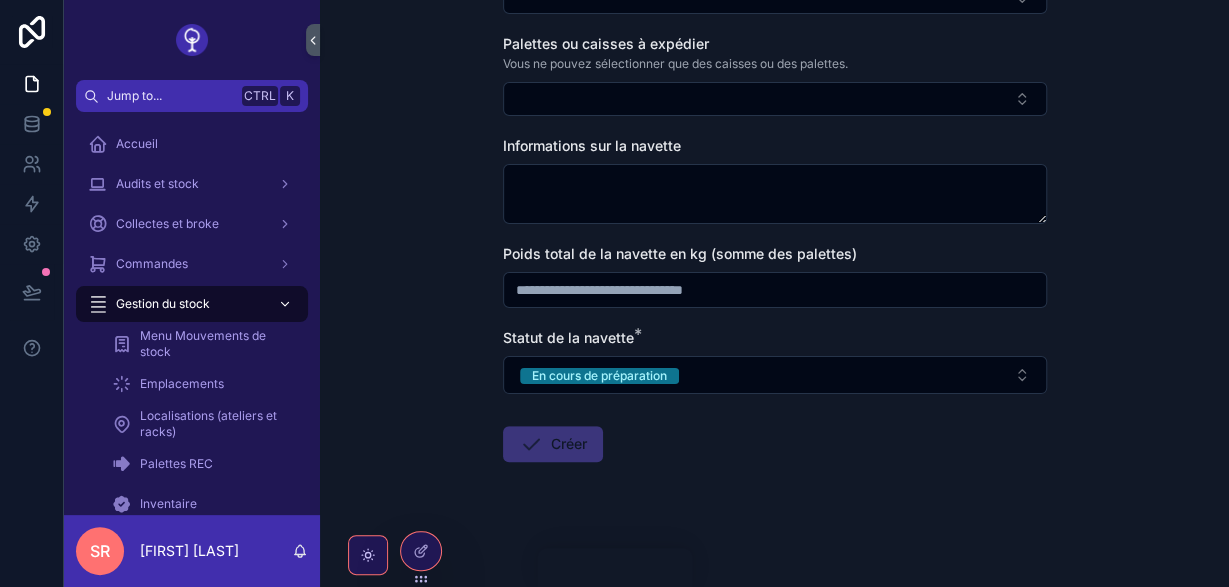 click on "Gestion du stock" at bounding box center (192, 304) 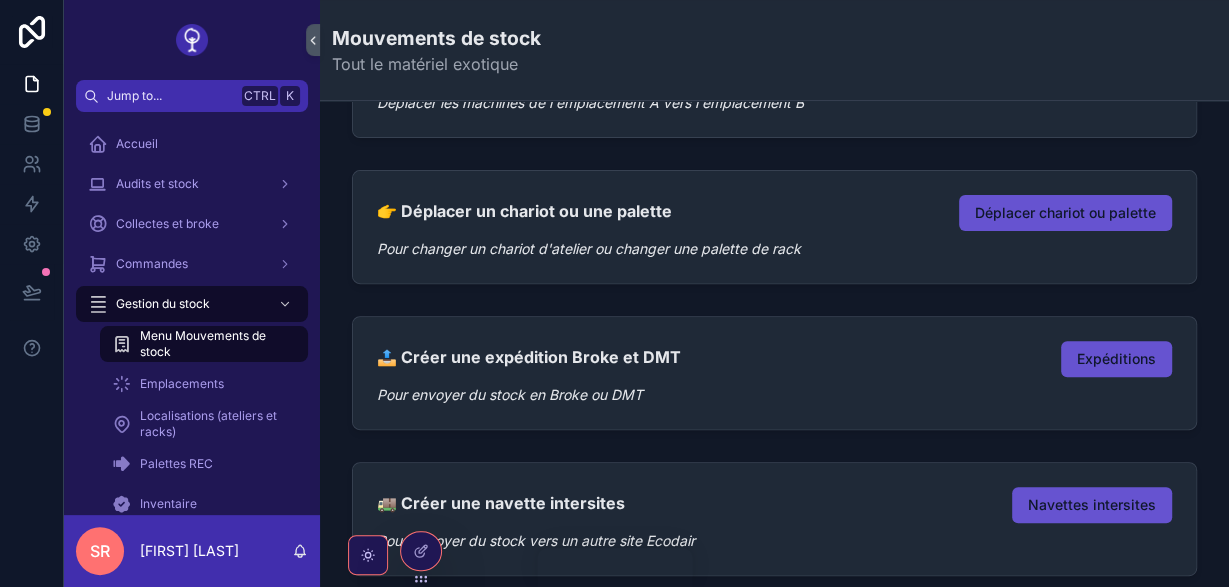 scroll, scrollTop: 221, scrollLeft: 0, axis: vertical 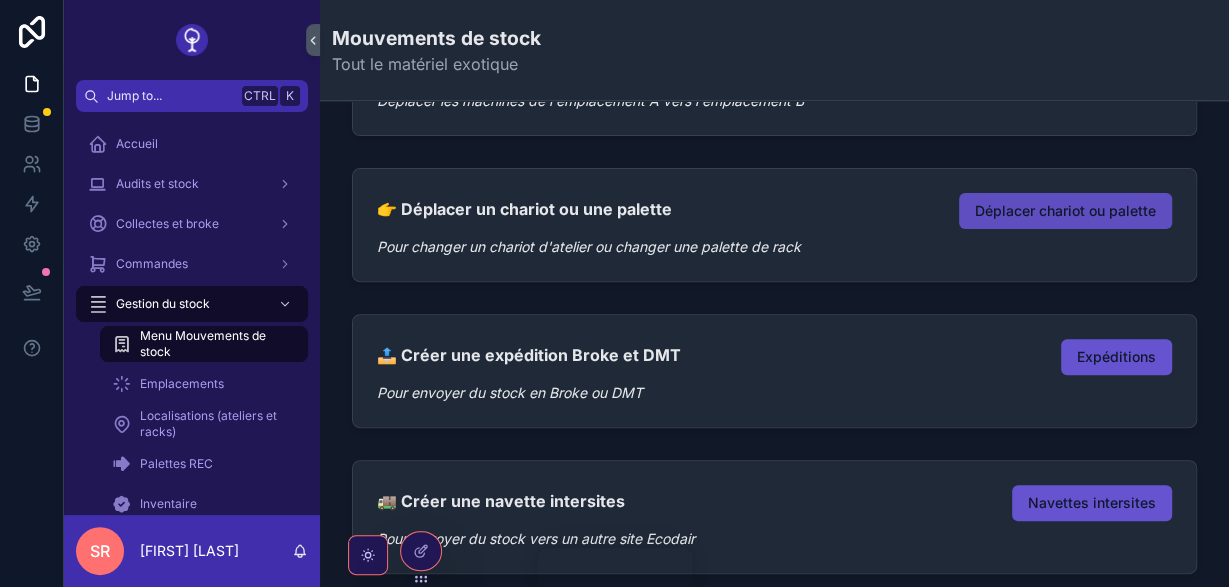 click on "Déplacer chariot ou palette" at bounding box center (1065, 211) 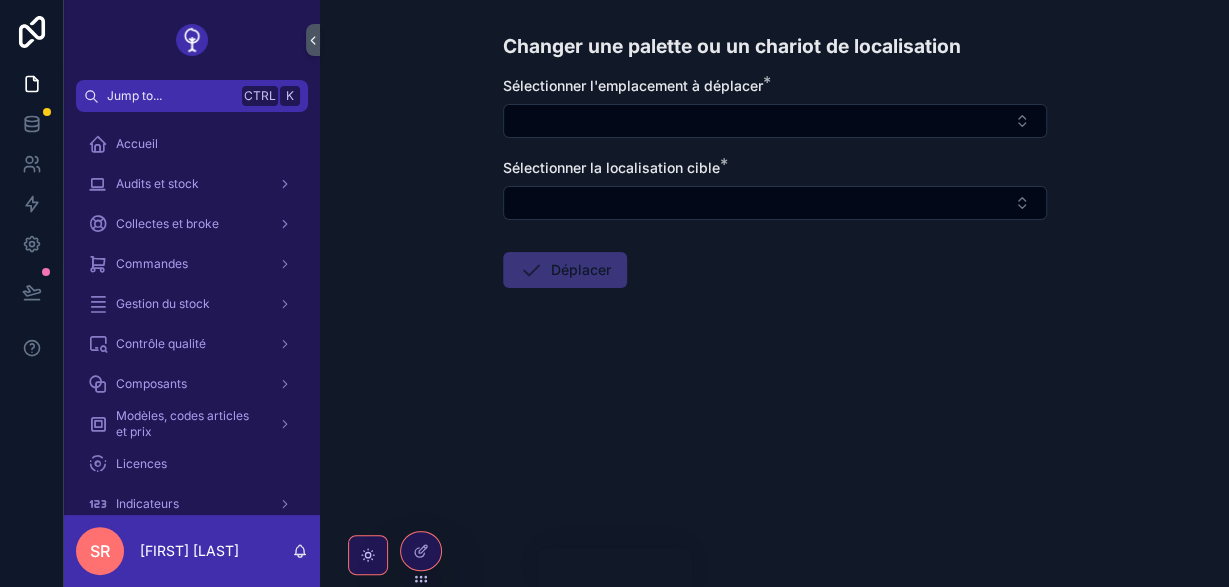scroll, scrollTop: 0, scrollLeft: 0, axis: both 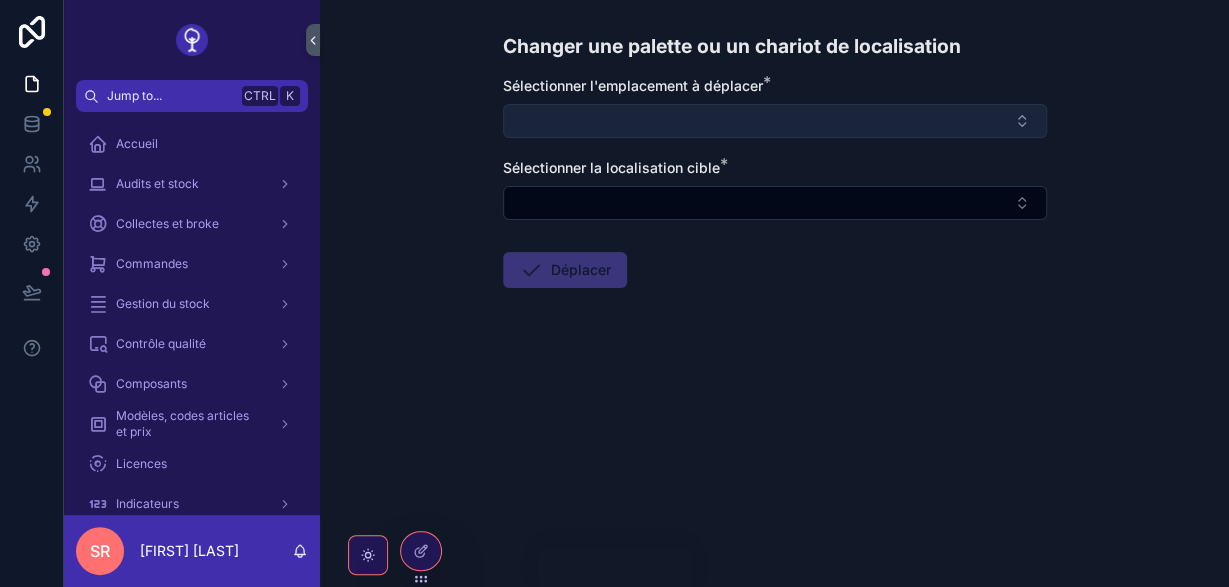 click at bounding box center (775, 121) 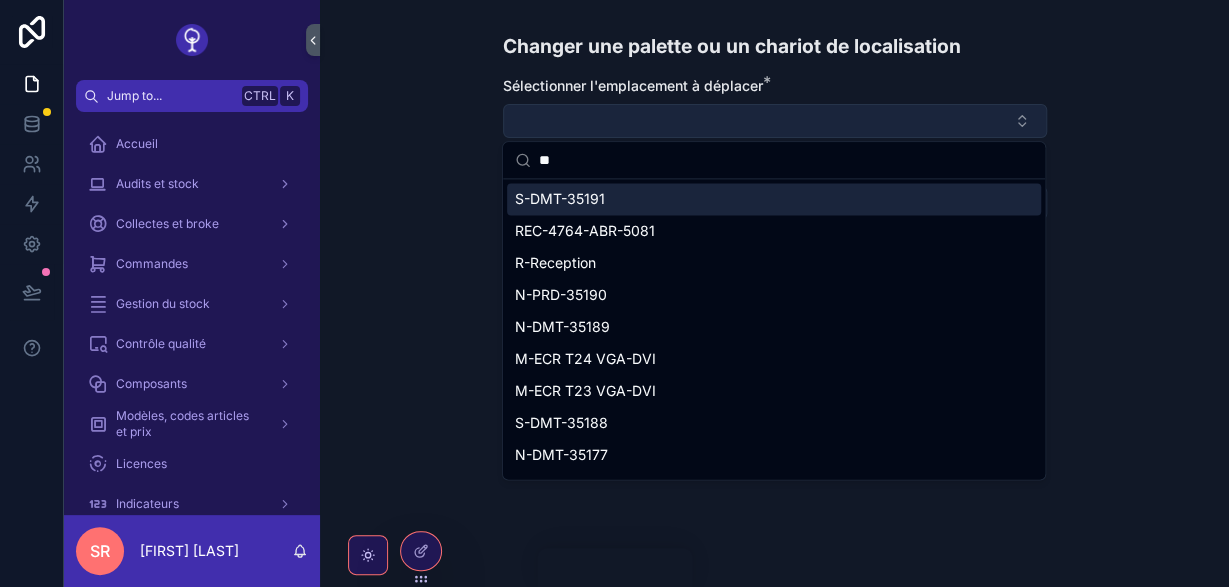 type on "*" 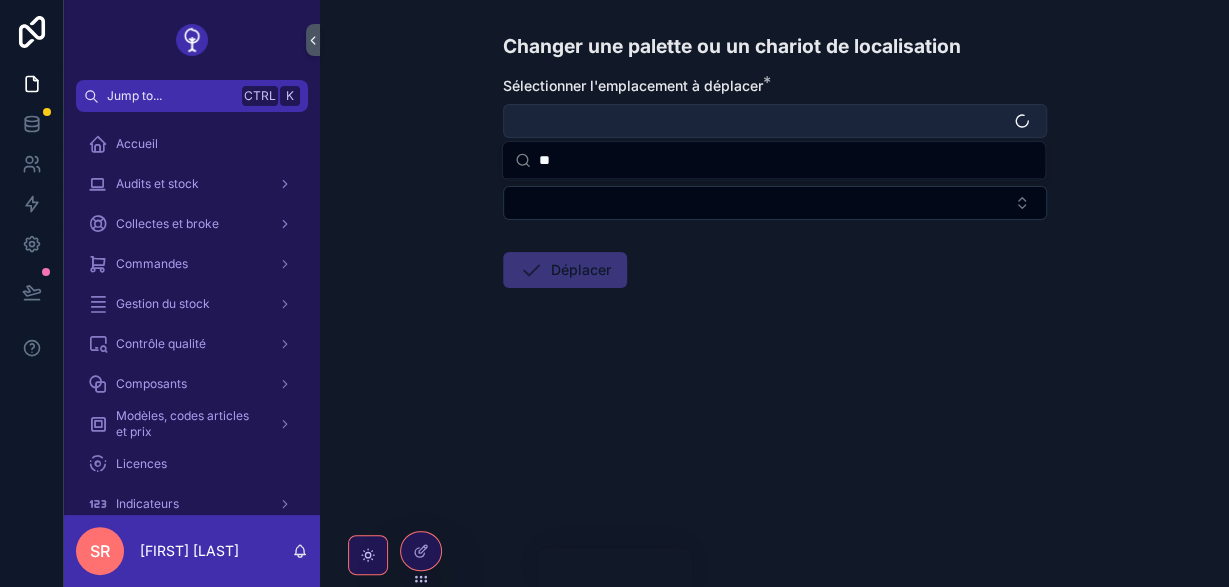 type on "*" 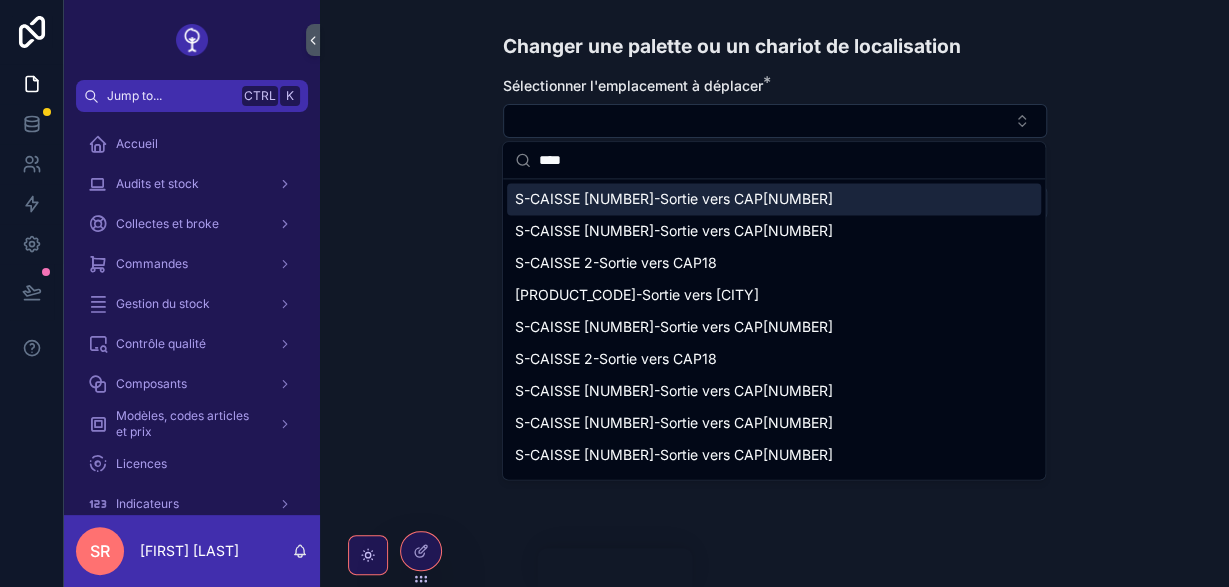type on "****" 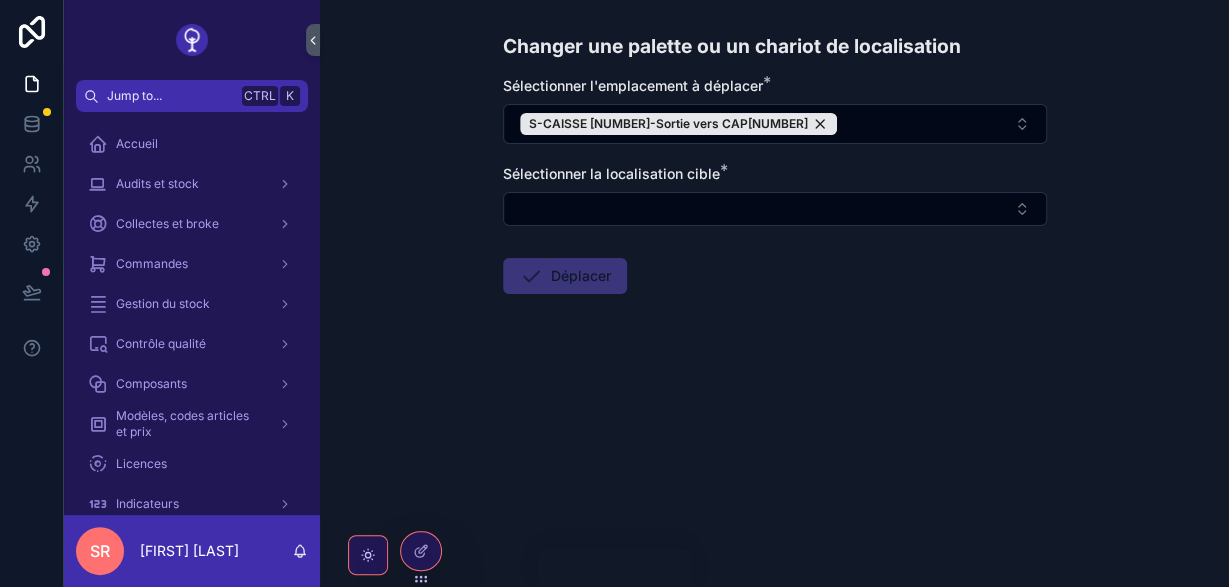 click on "Sélectionner la localisation cible * S-CAISSE 5-Sortie vers CAP18 Sélectionner la localisation cible * Déplacer" at bounding box center (775, 249) 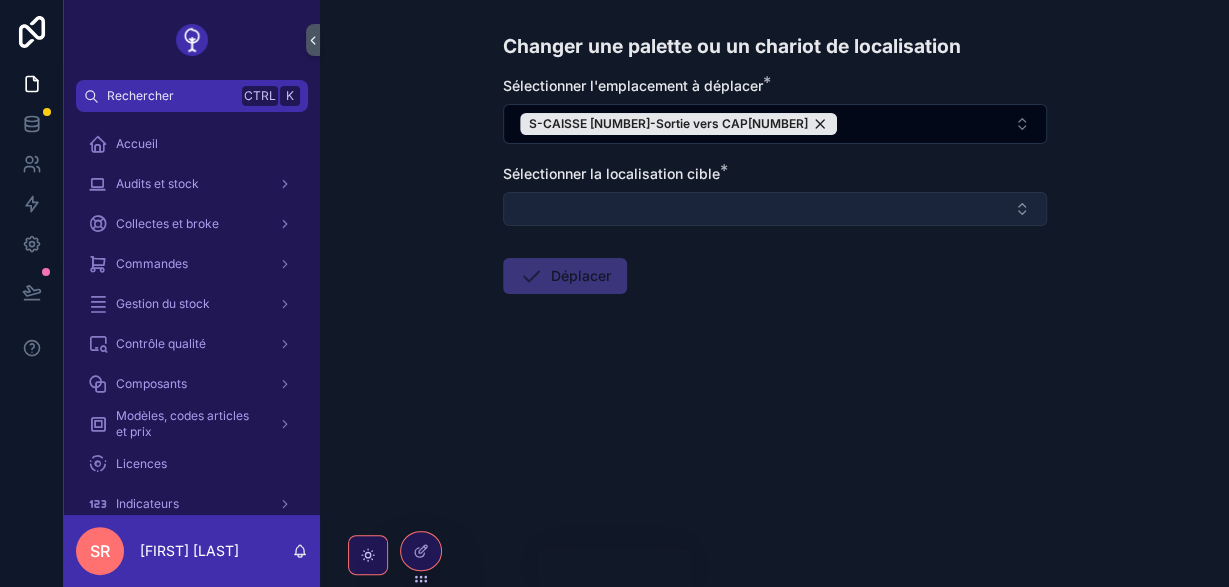 click at bounding box center [775, 209] 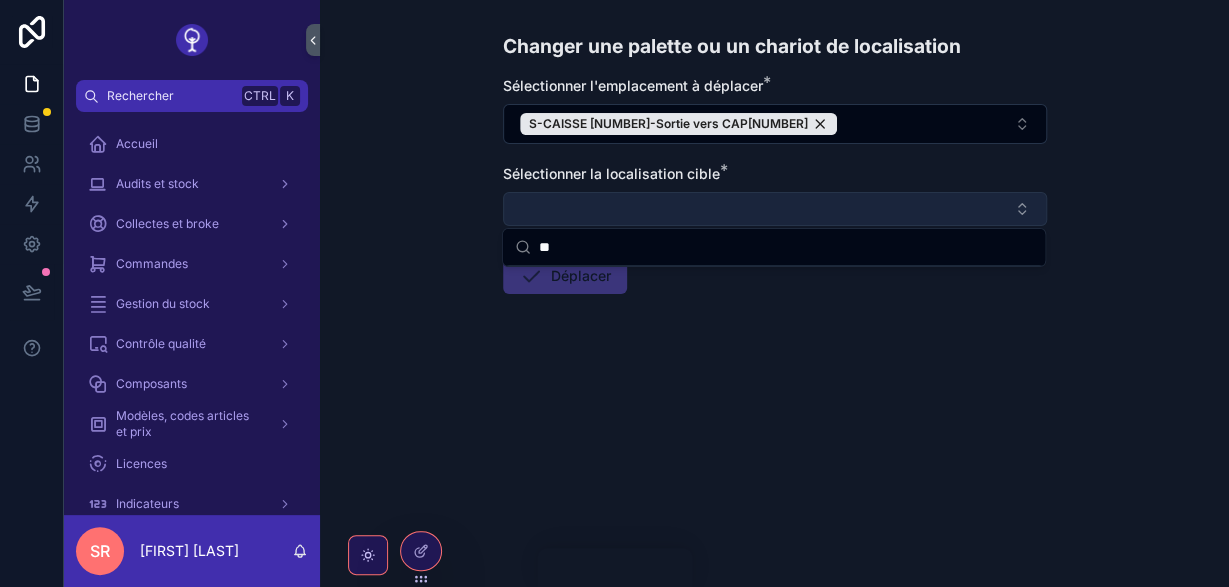 type on "*" 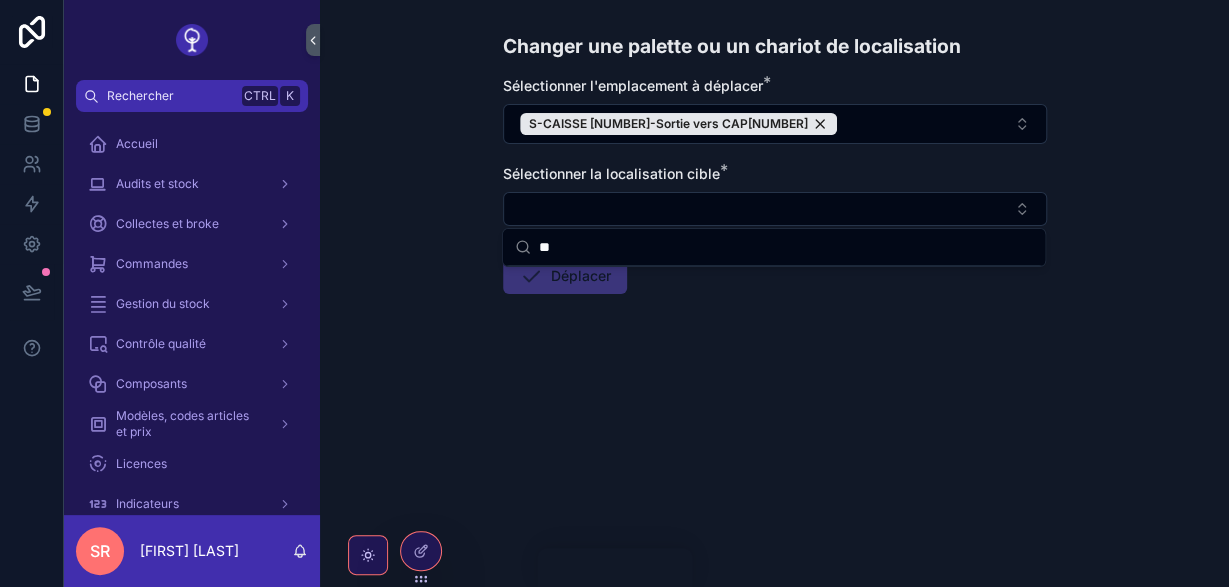 type on "*" 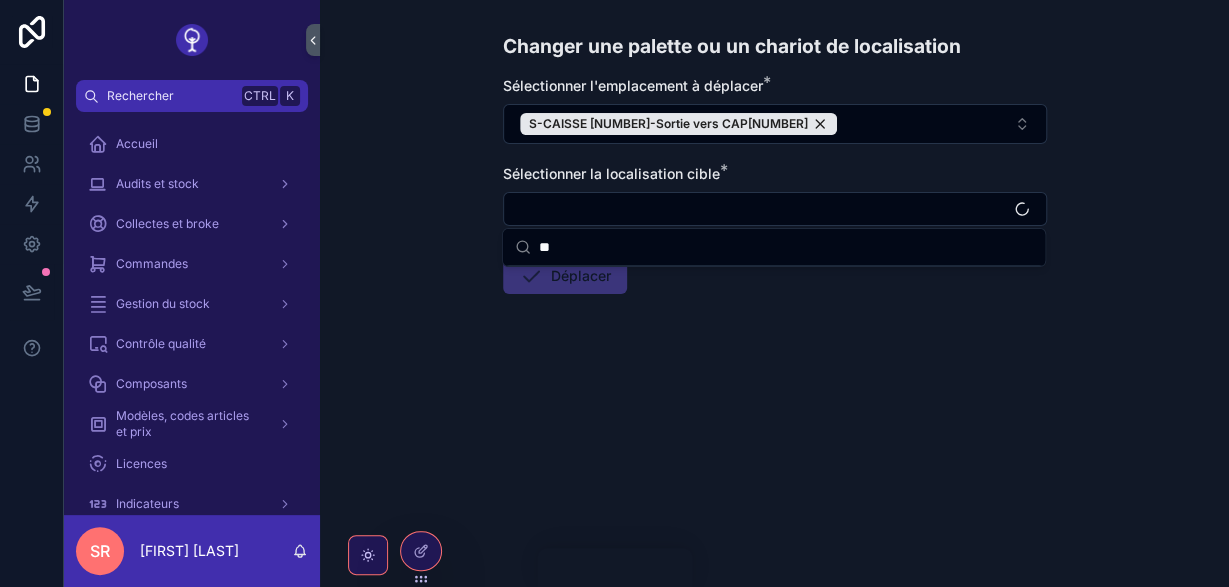 type on "*" 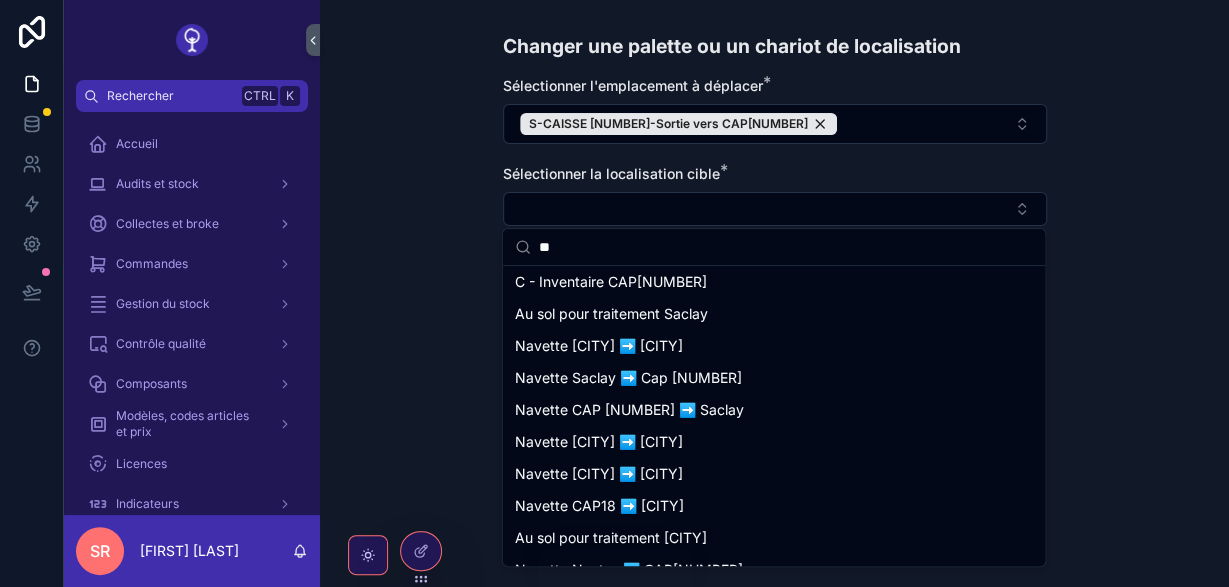 scroll, scrollTop: 0, scrollLeft: 0, axis: both 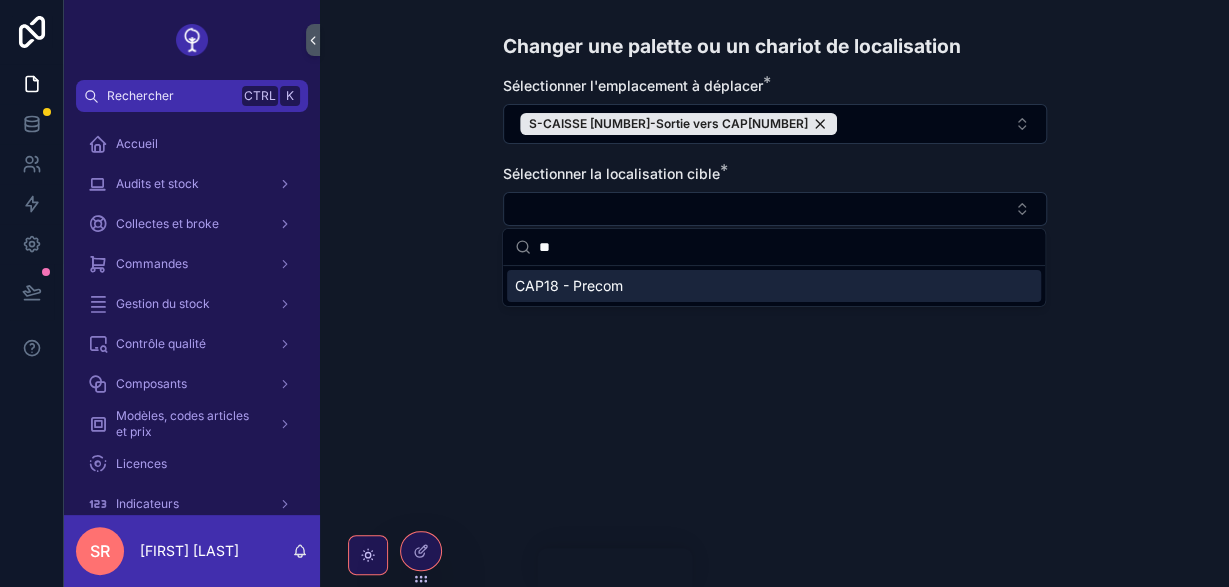 type on "*" 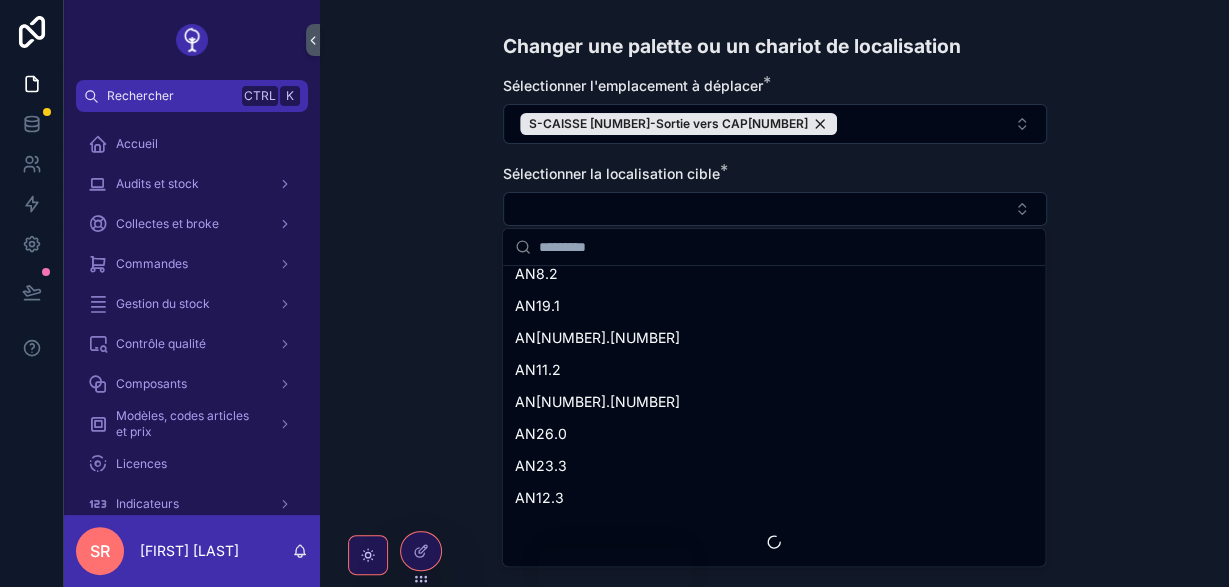 scroll, scrollTop: 1363, scrollLeft: 0, axis: vertical 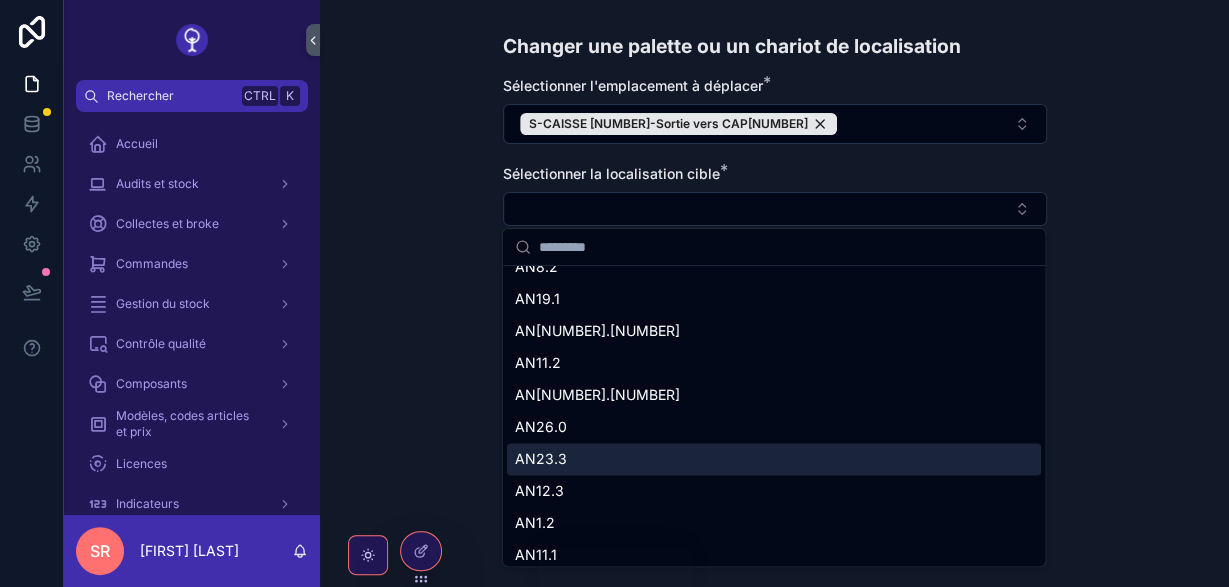 type 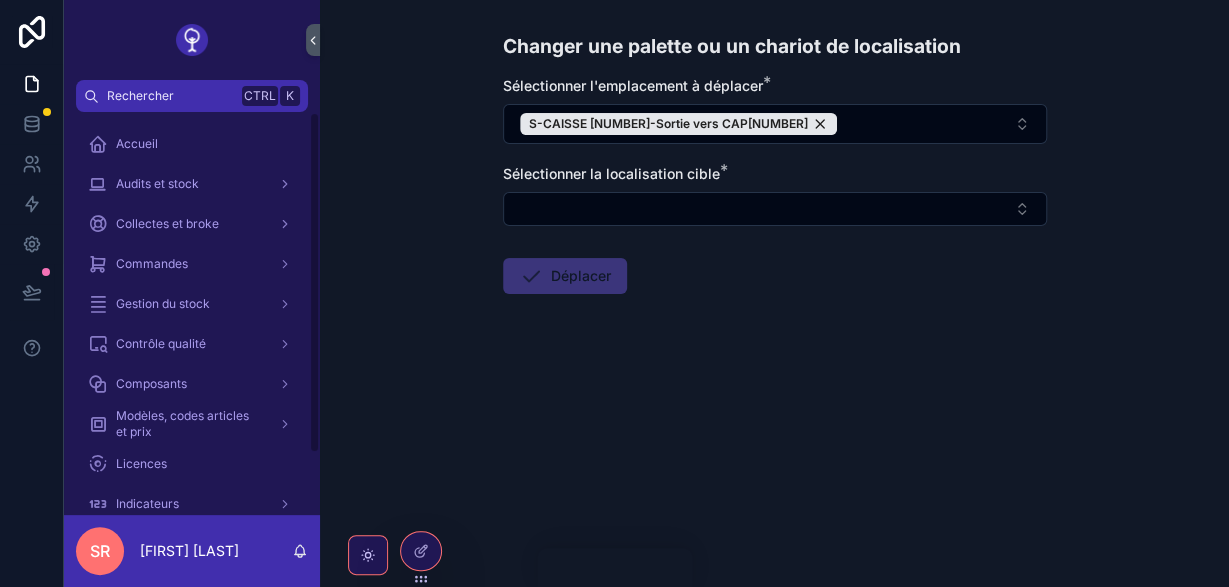 click on "Changer une palette ou un chariot de localisation Sélectionner l'emplacement à déplacer * [PRODUCT_CODE]-Sortie vers [CITY] Sélectionner la localisation cible * Déplacer" at bounding box center (774, 293) 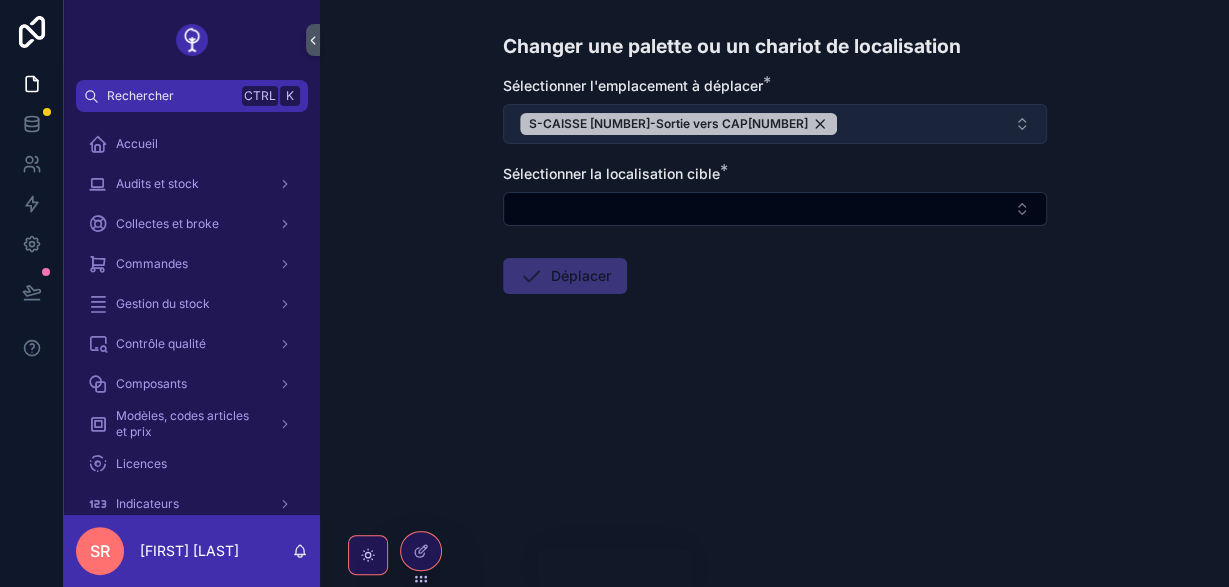 click on "S-CAISSE [NUMBER]-Sortie vers CAP[NUMBER]" at bounding box center (678, 124) 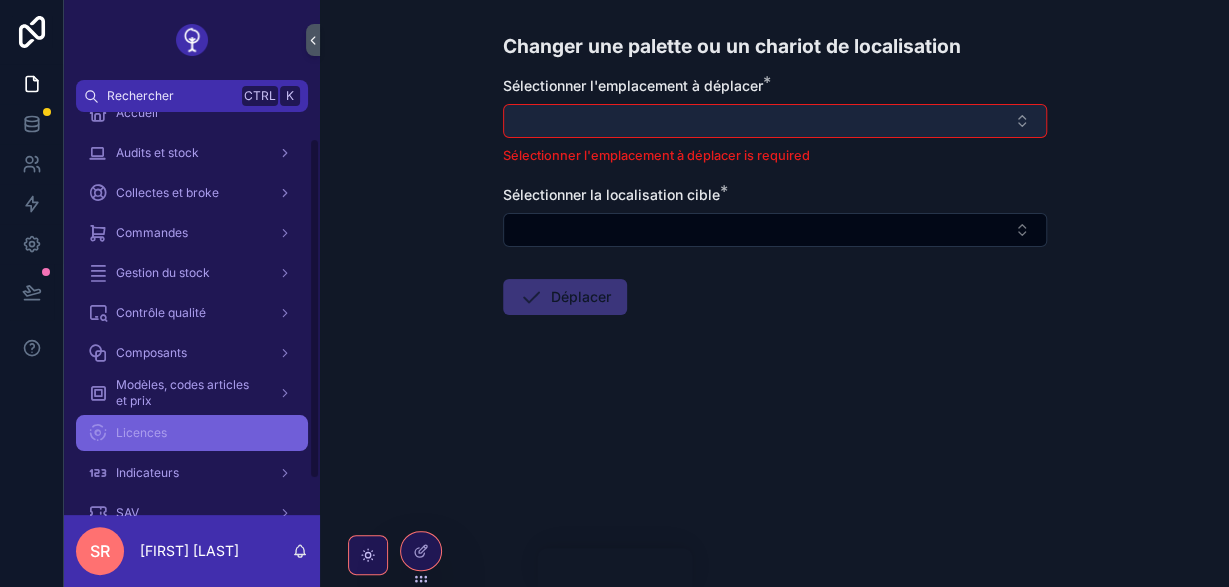 scroll, scrollTop: 35, scrollLeft: 0, axis: vertical 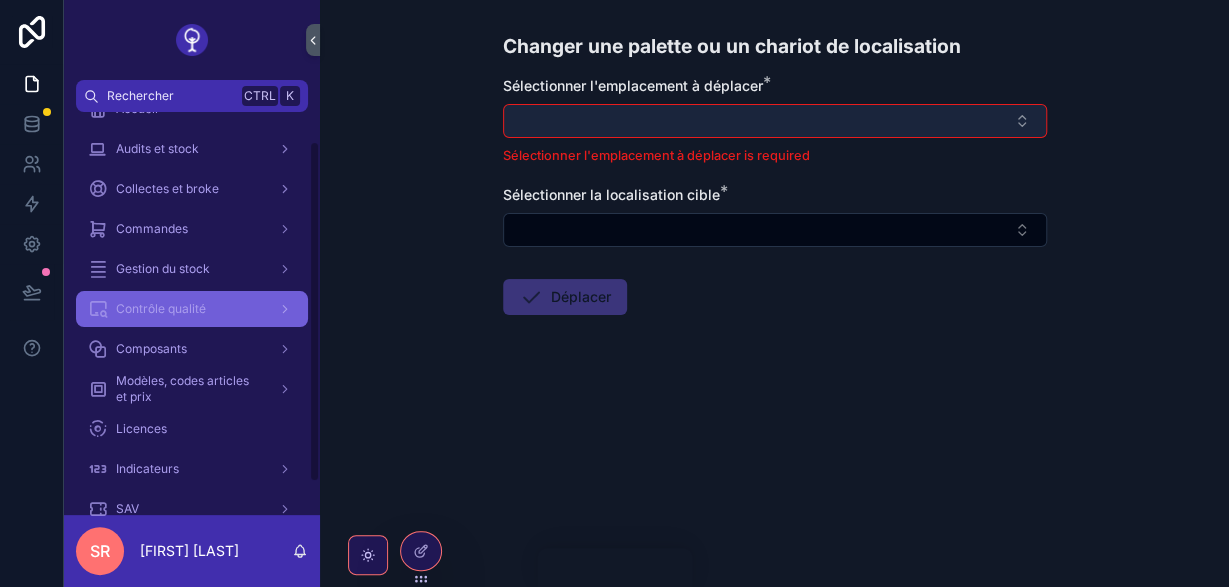 click on "Contrôle qualité" at bounding box center [192, 309] 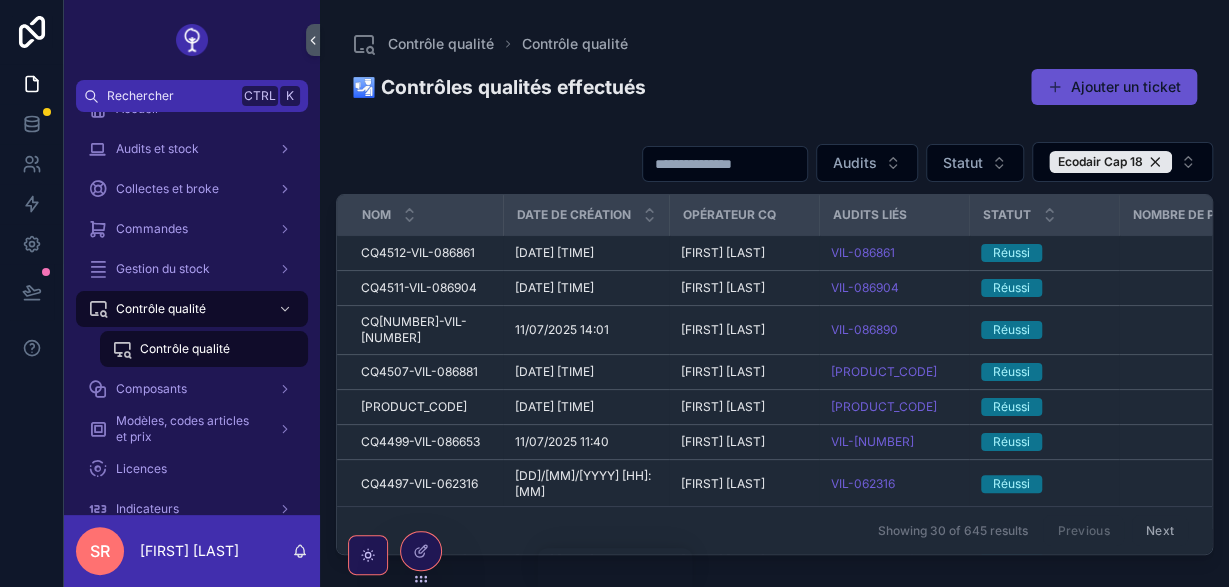 click at bounding box center [725, 164] 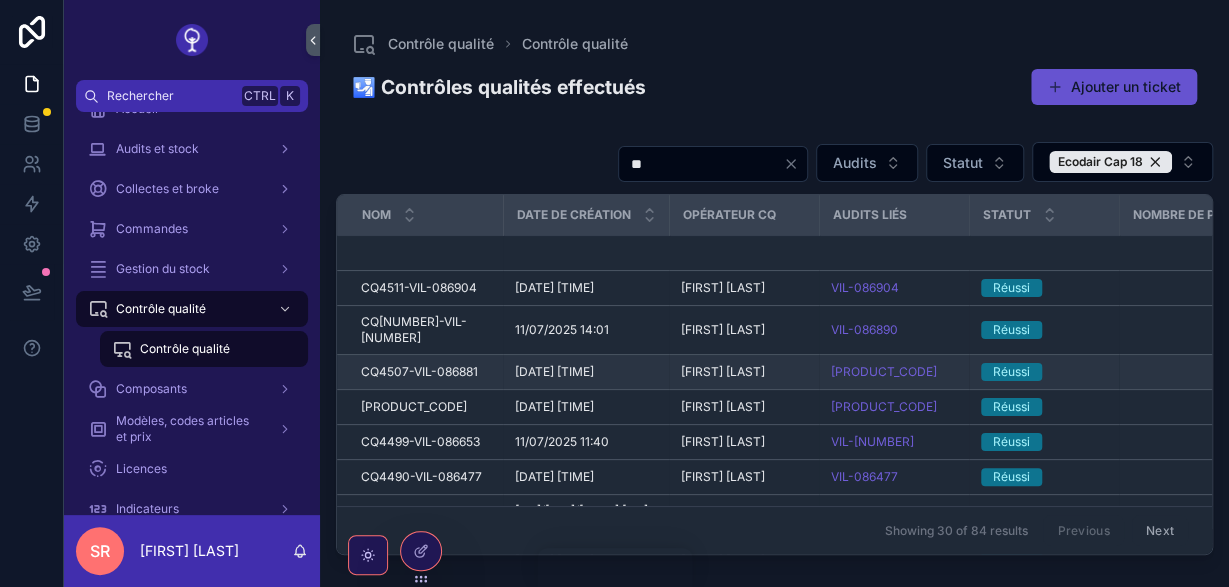 scroll, scrollTop: 840, scrollLeft: 0, axis: vertical 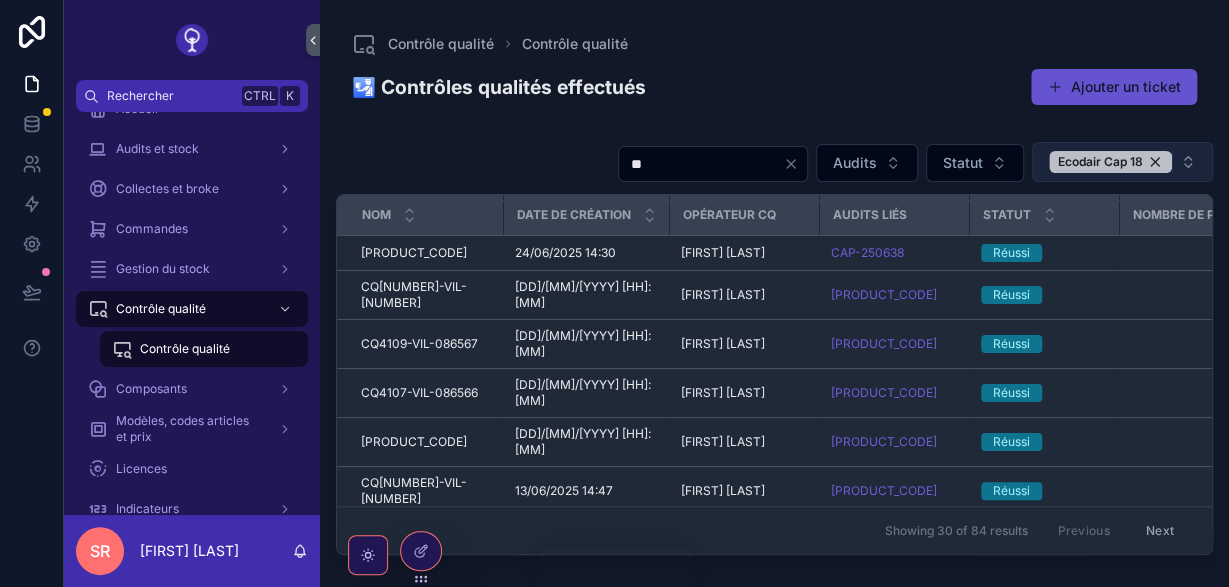 click on "Ecodair Cap 18" at bounding box center (1110, 162) 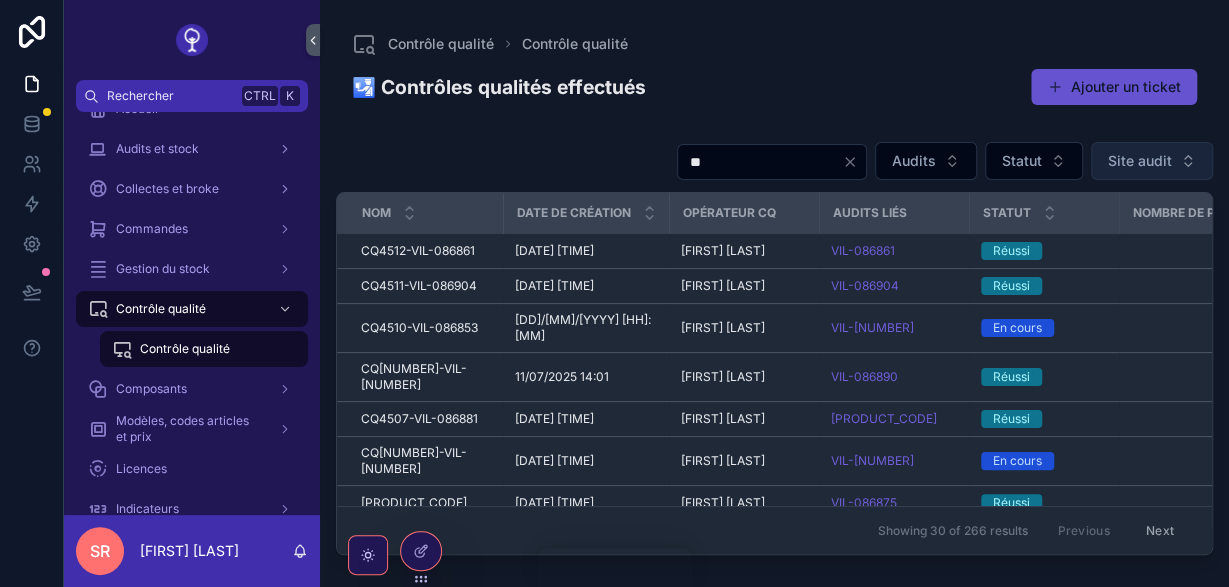 click on "**" at bounding box center (760, 162) 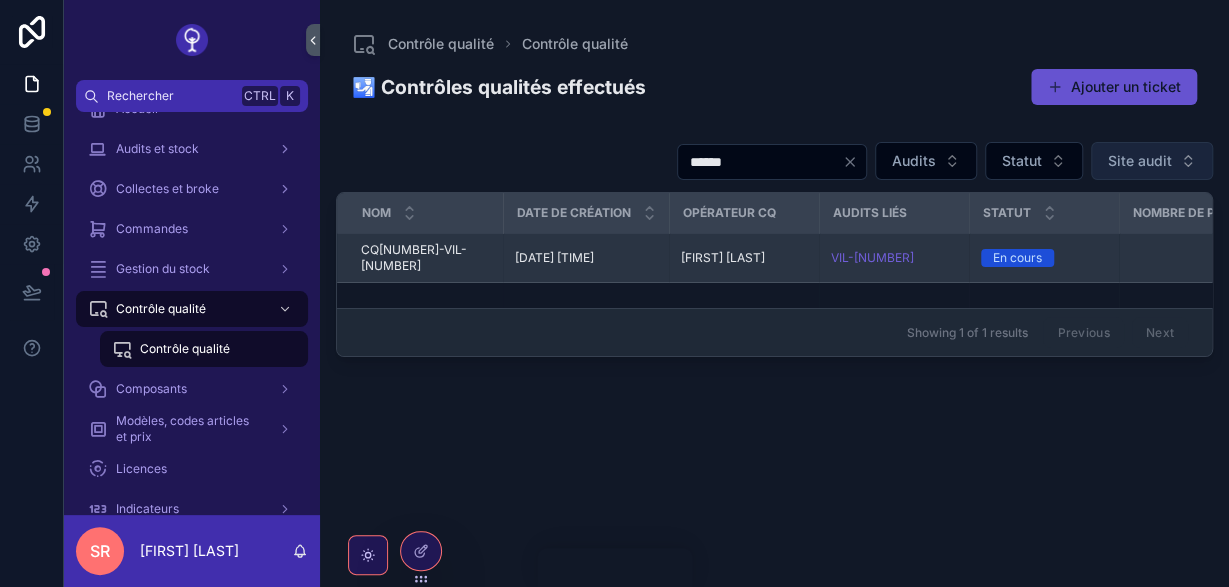 type on "******" 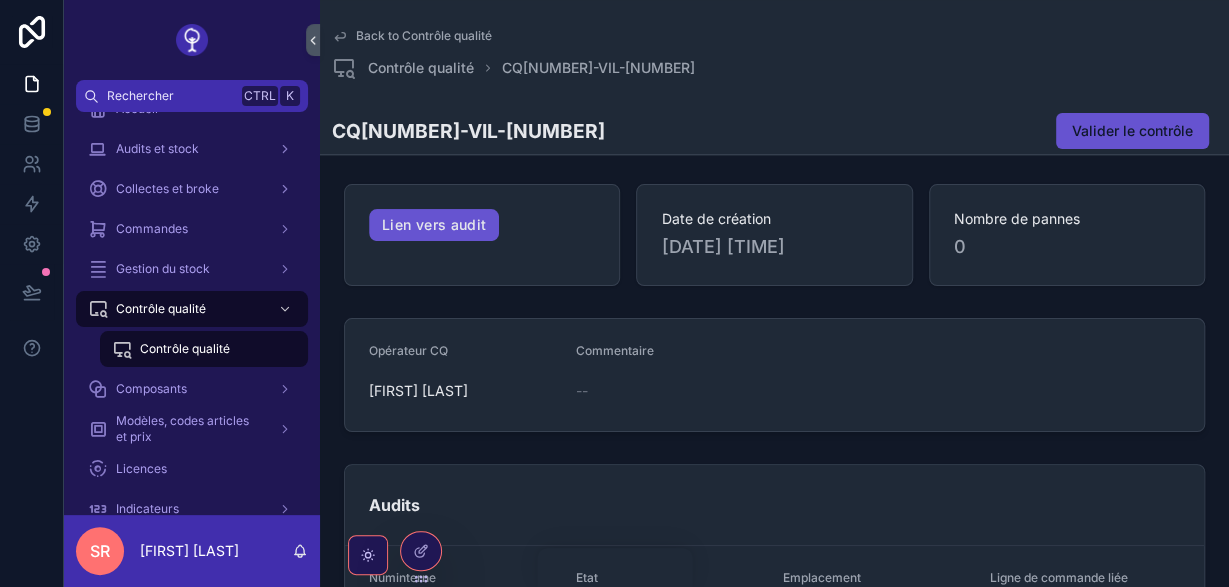 scroll, scrollTop: 18, scrollLeft: 0, axis: vertical 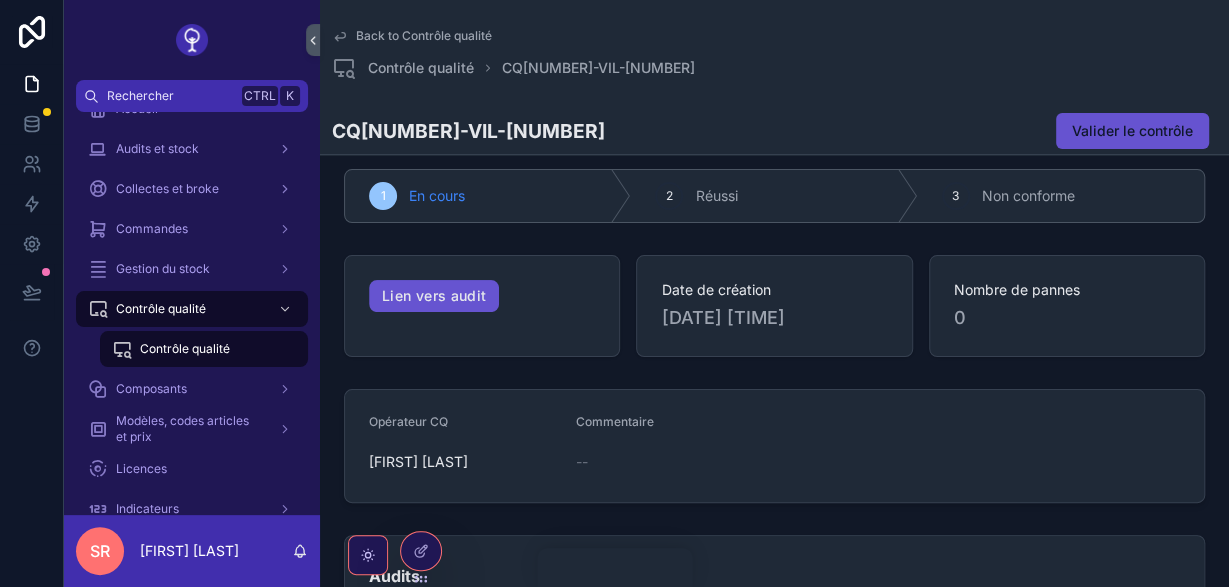 click on "[FIRST] [LAST]" at bounding box center (418, 462) 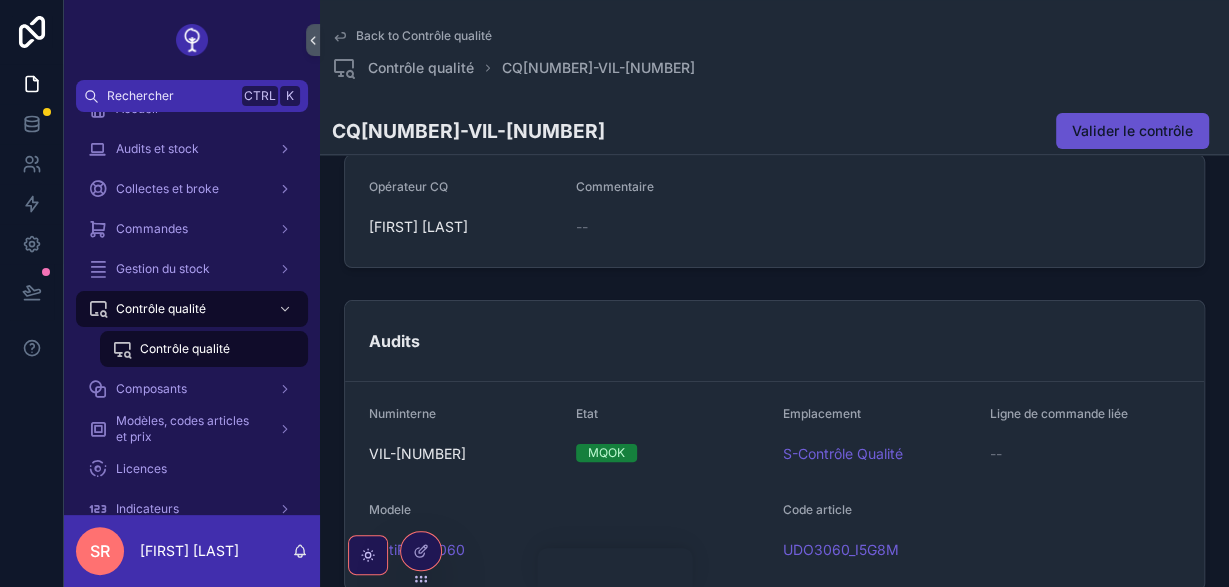 scroll, scrollTop: 345, scrollLeft: 0, axis: vertical 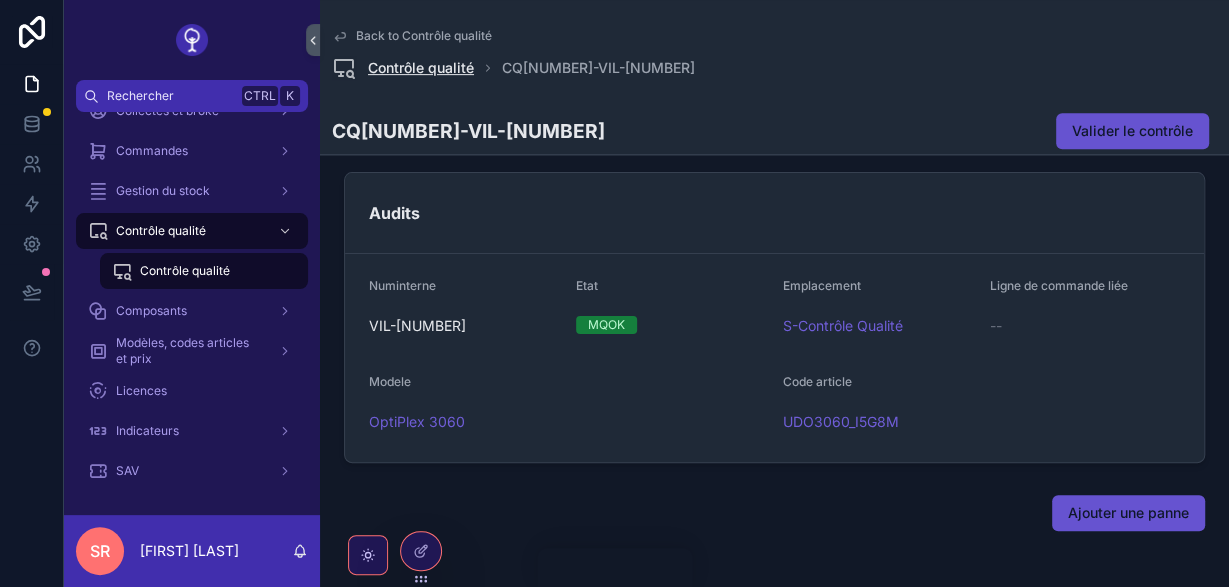 click on "Contrôle qualité" at bounding box center (421, 68) 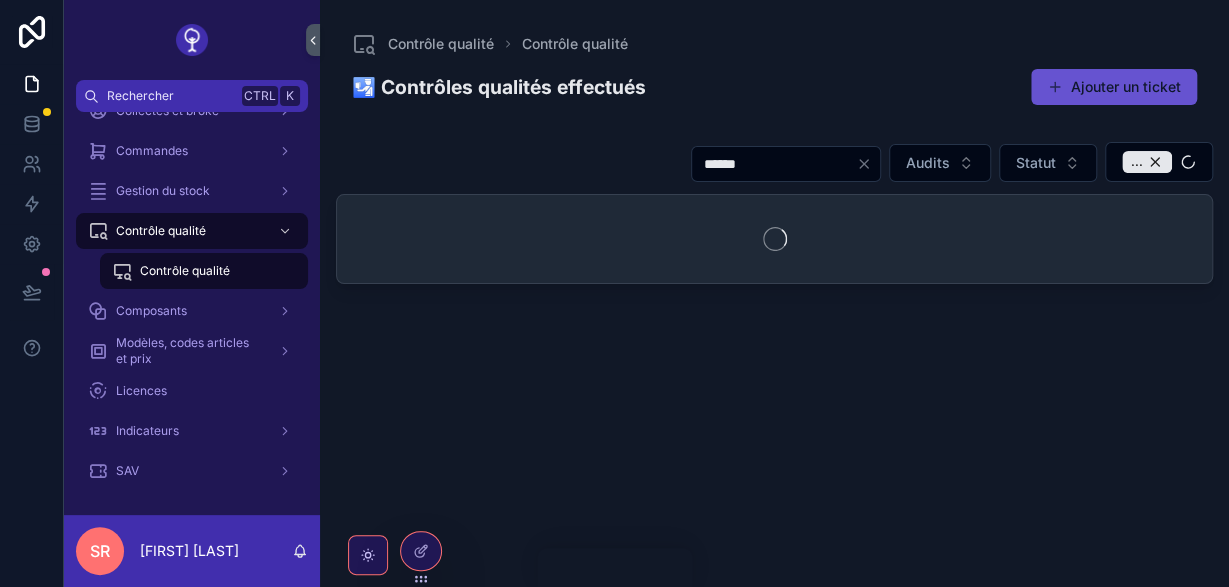 scroll, scrollTop: 0, scrollLeft: 0, axis: both 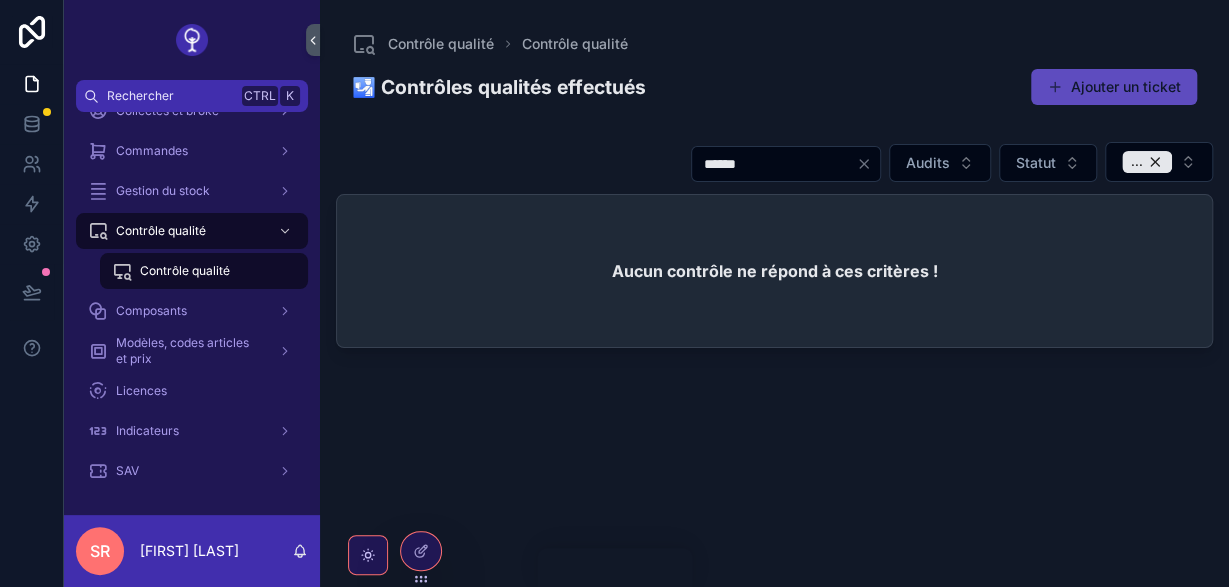 click on "Ajouter un ticket" at bounding box center (1114, 87) 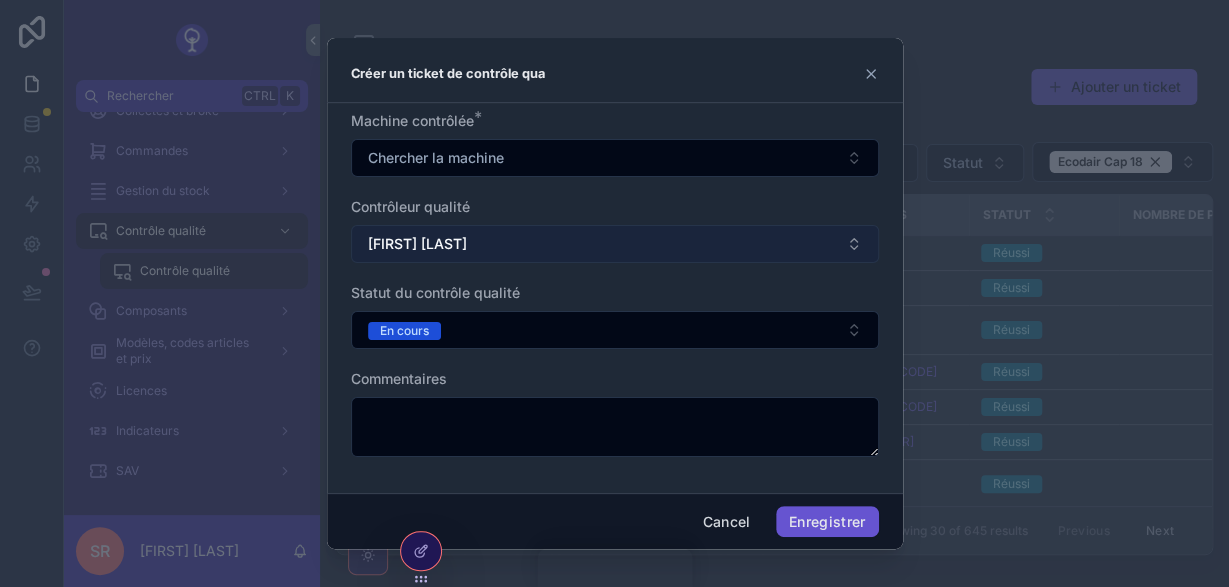 click on "[FIRST] [LAST]" at bounding box center [615, 244] 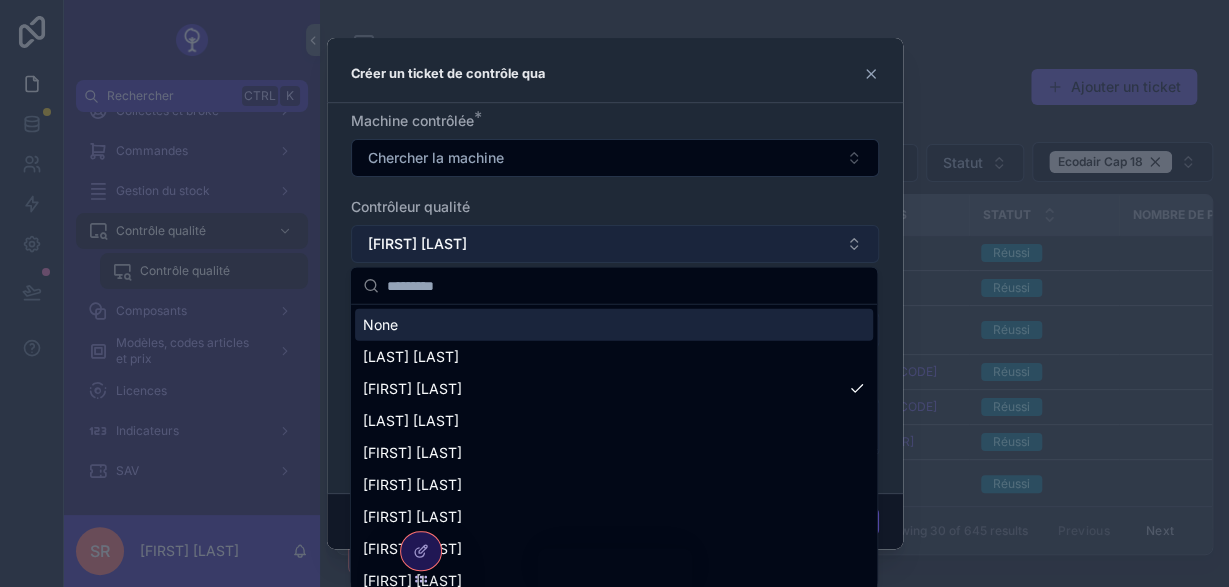 type on "*" 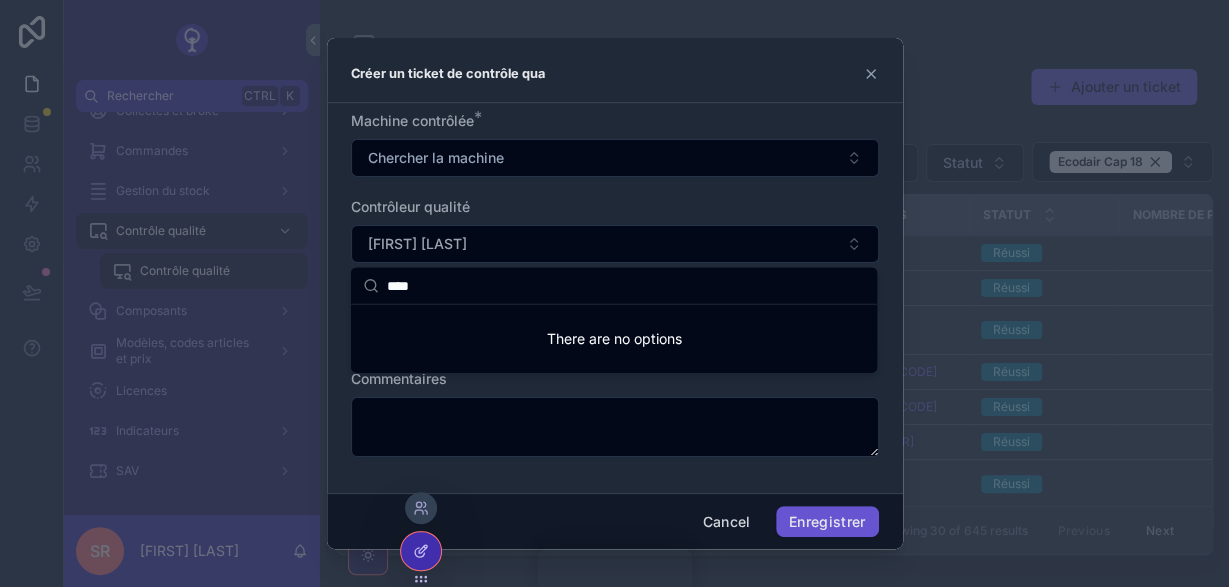 type on "****" 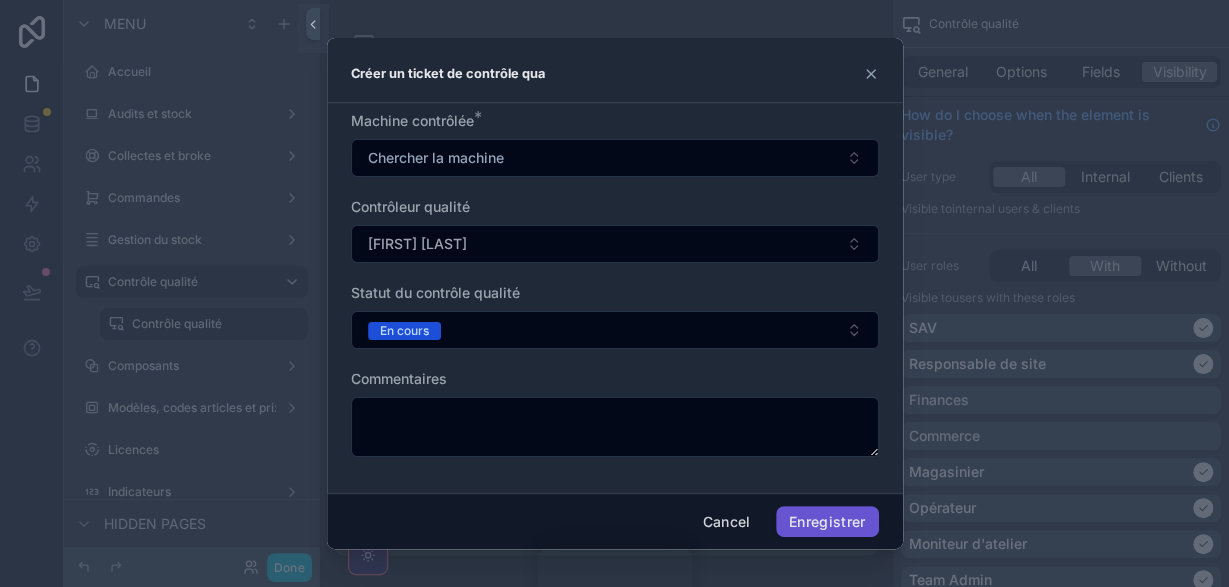 click 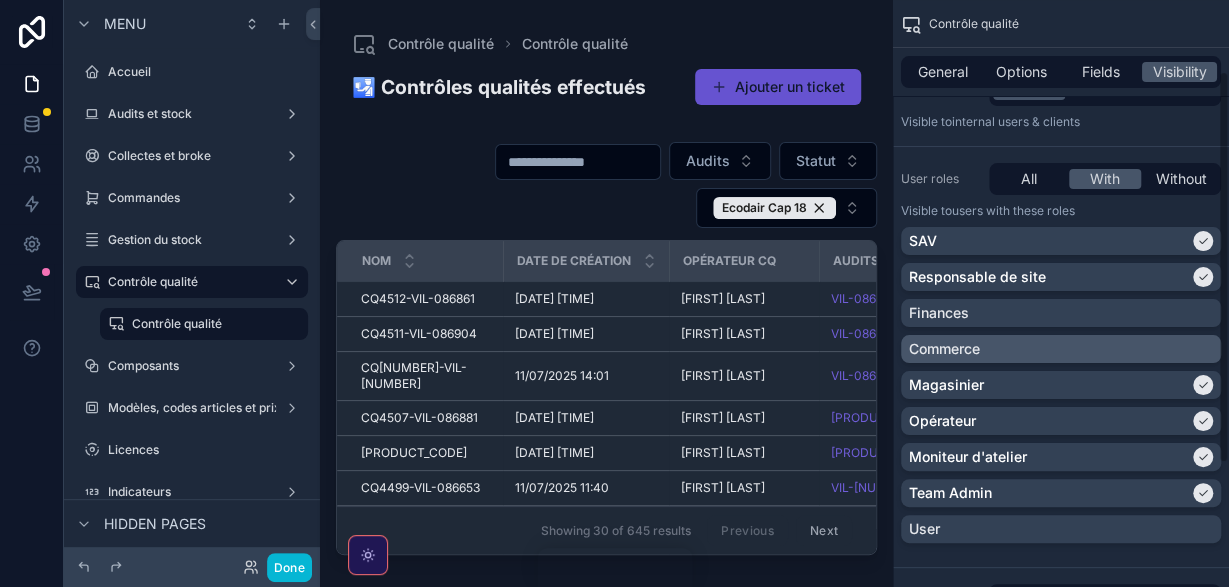 scroll, scrollTop: 107, scrollLeft: 0, axis: vertical 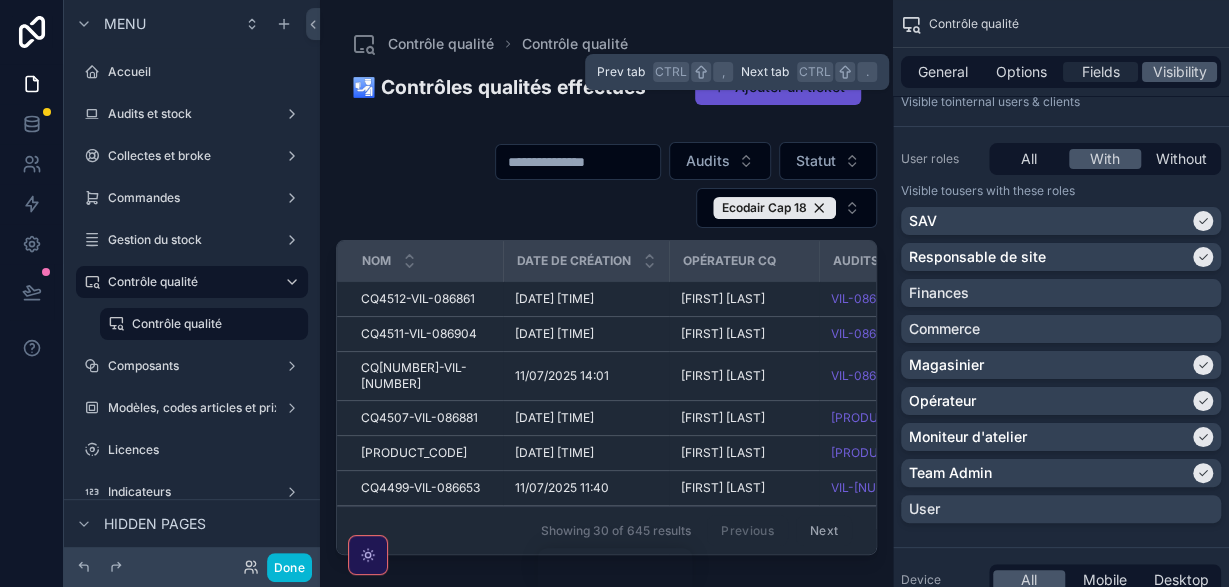 drag, startPoint x: 1092, startPoint y: 75, endPoint x: 1090, endPoint y: 65, distance: 10.198039 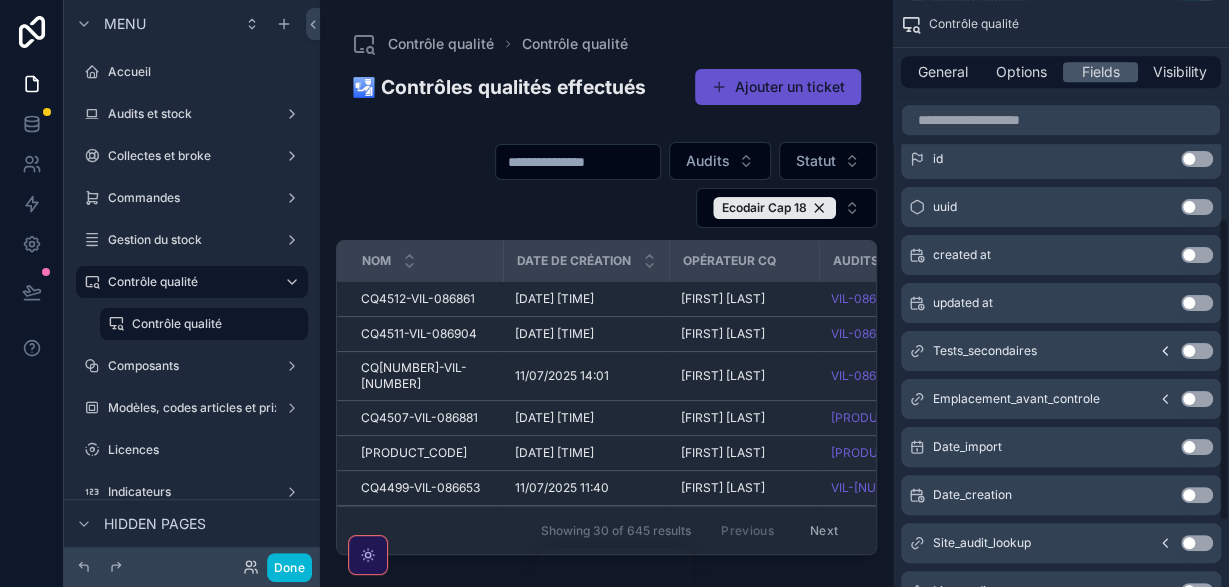 scroll, scrollTop: 548, scrollLeft: 0, axis: vertical 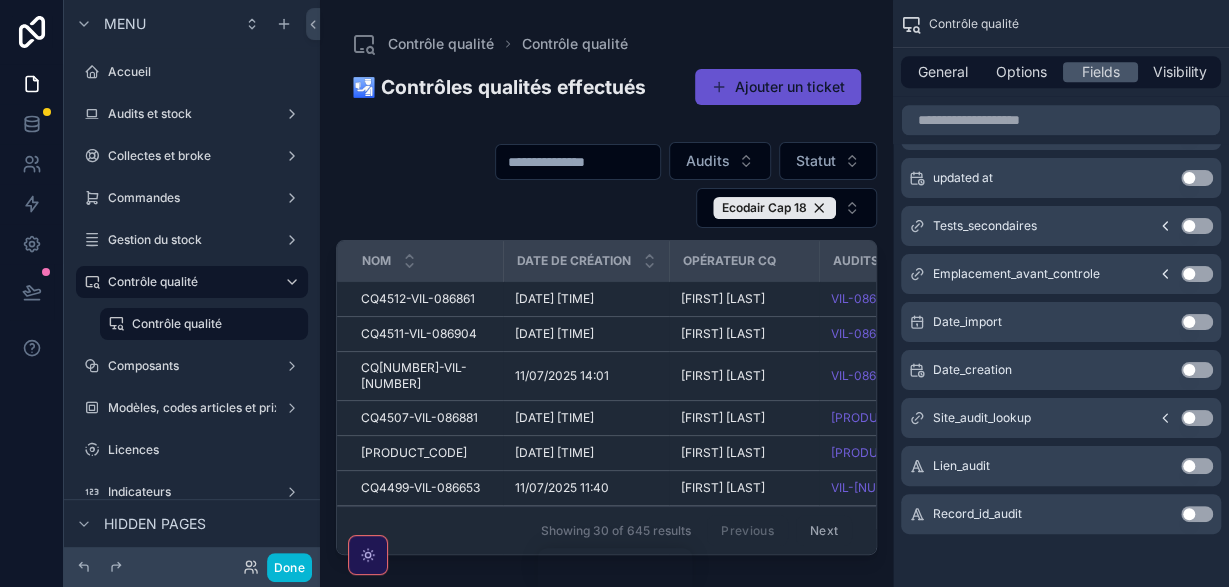click at bounding box center [606, 281] 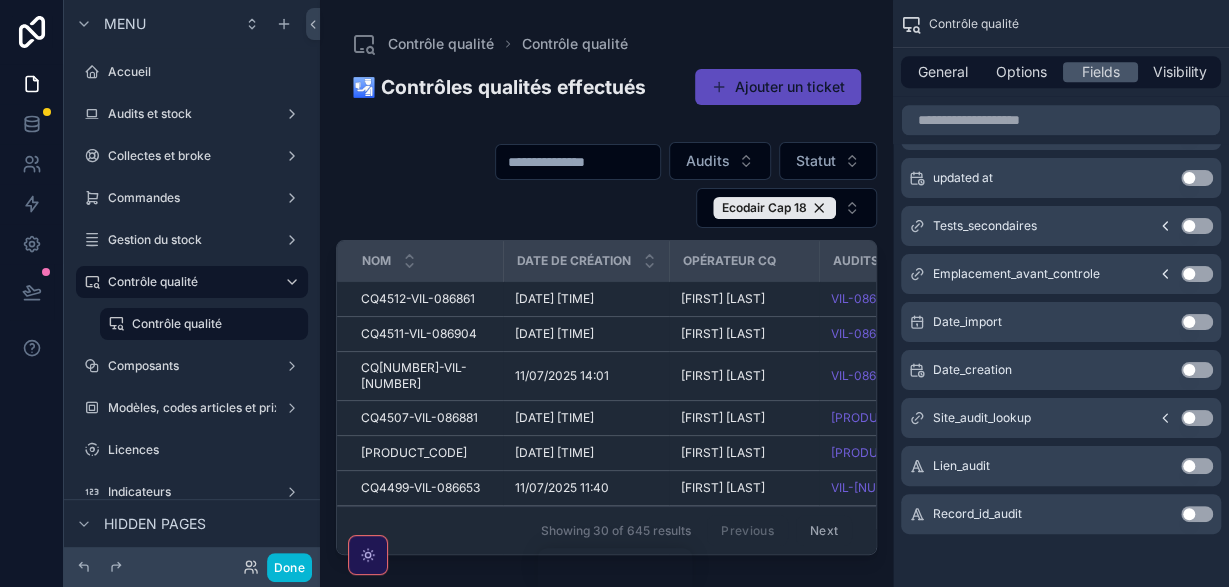 click on "Ajouter un ticket" at bounding box center (778, 87) 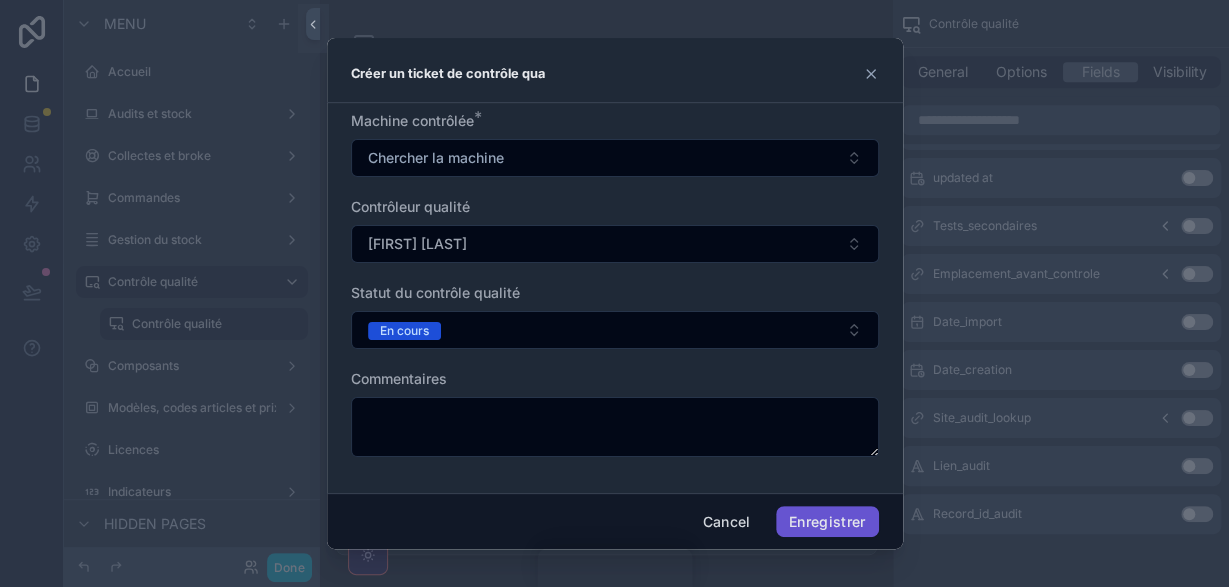 click at bounding box center [614, 293] 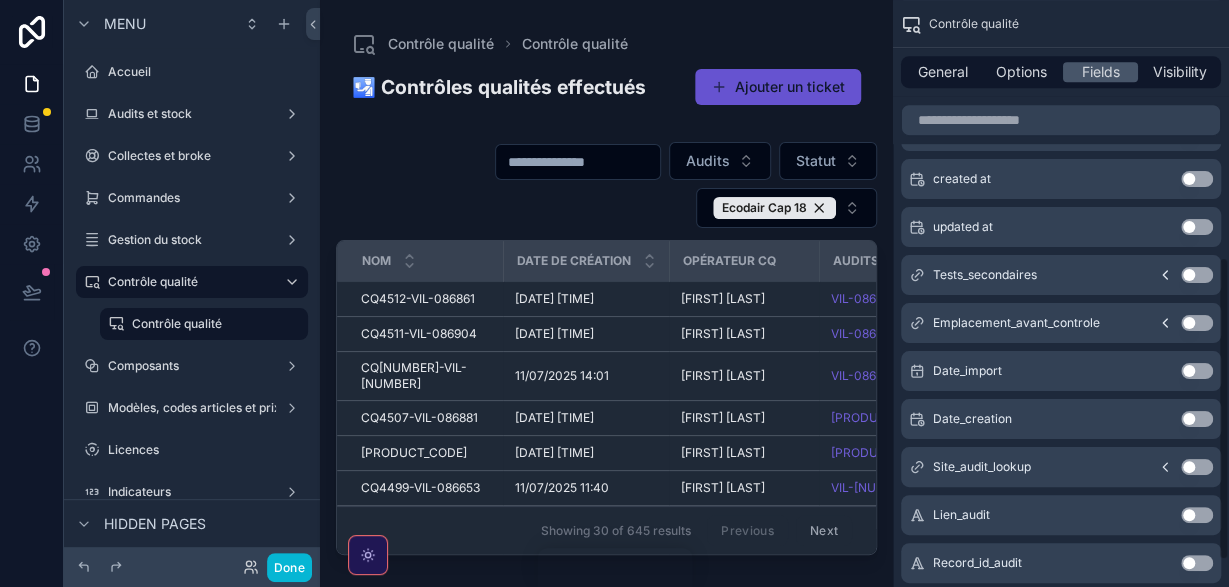 scroll, scrollTop: 550, scrollLeft: 0, axis: vertical 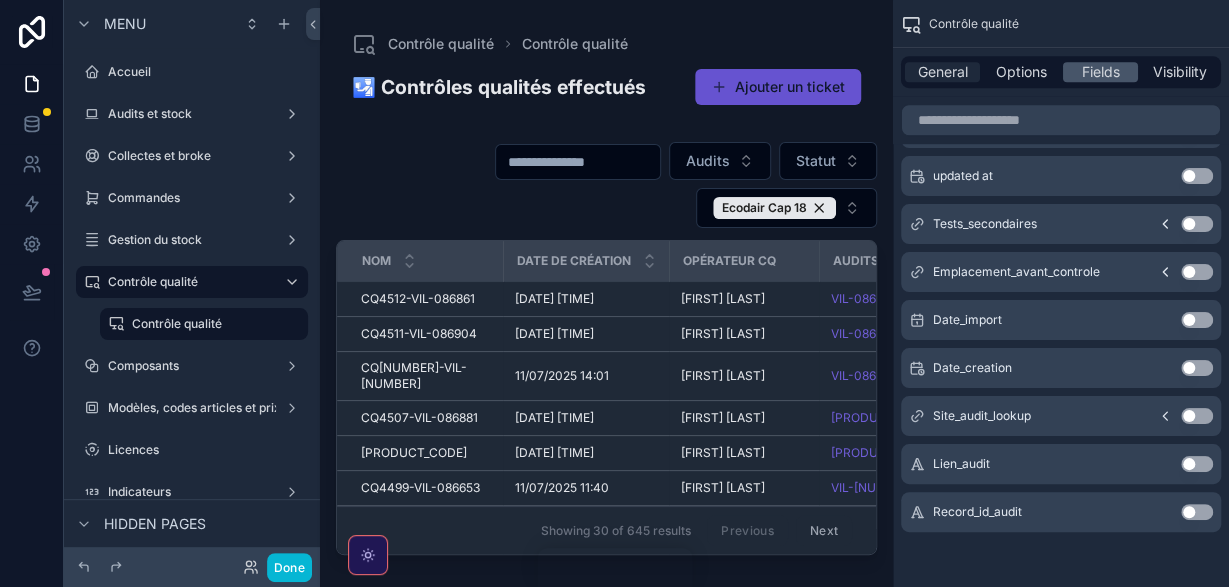 click on "General" at bounding box center (943, 72) 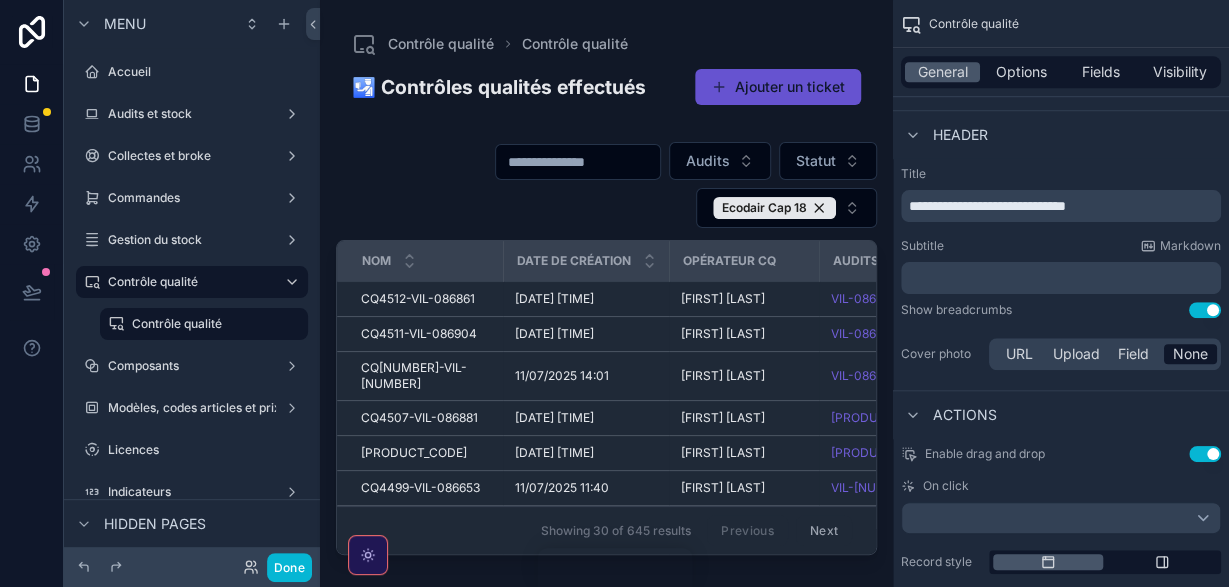 scroll, scrollTop: 833, scrollLeft: 0, axis: vertical 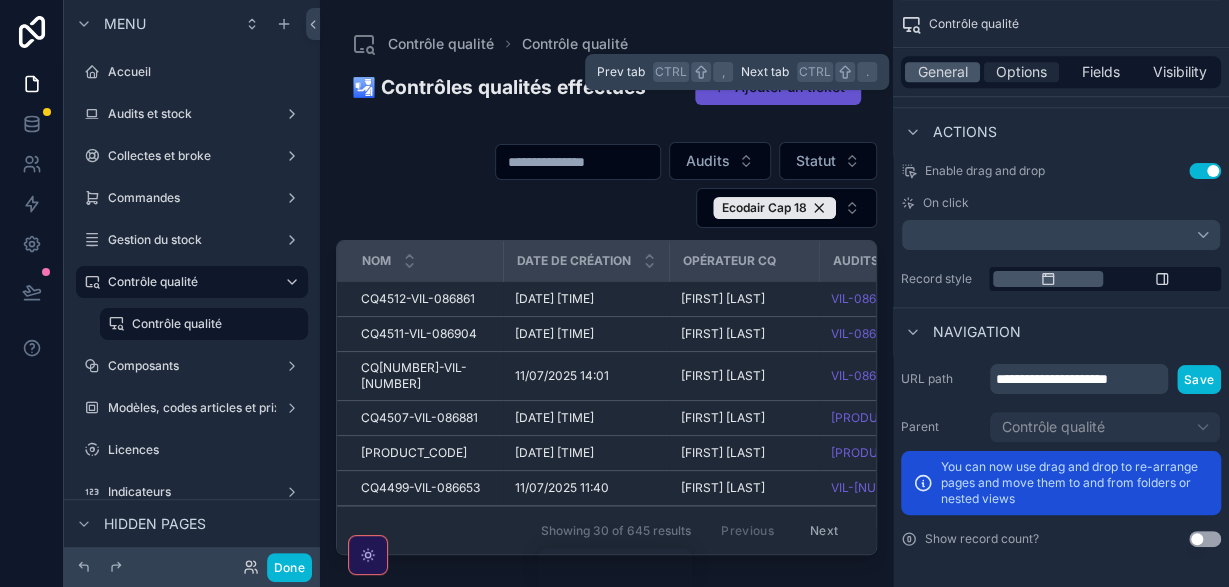 click on "Options" at bounding box center (1021, 72) 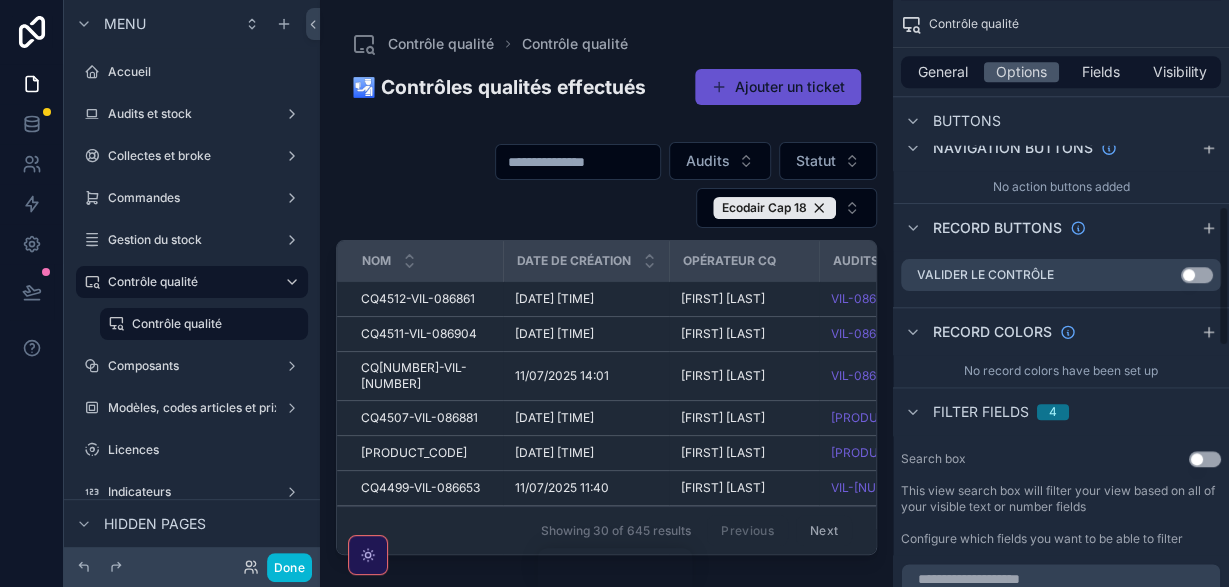scroll, scrollTop: 859, scrollLeft: 0, axis: vertical 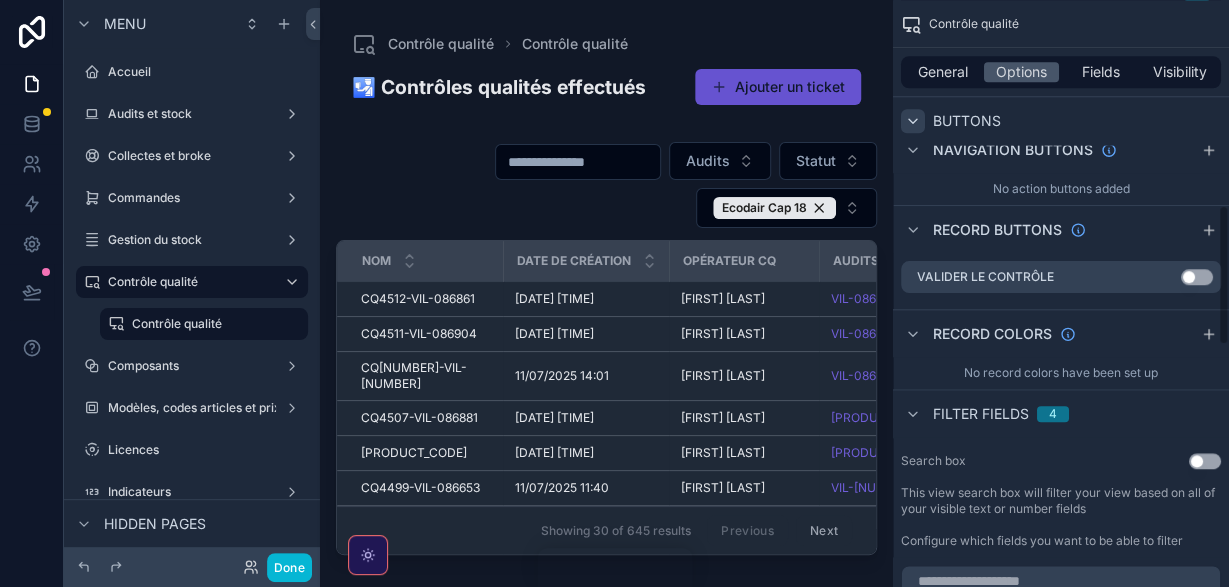 click 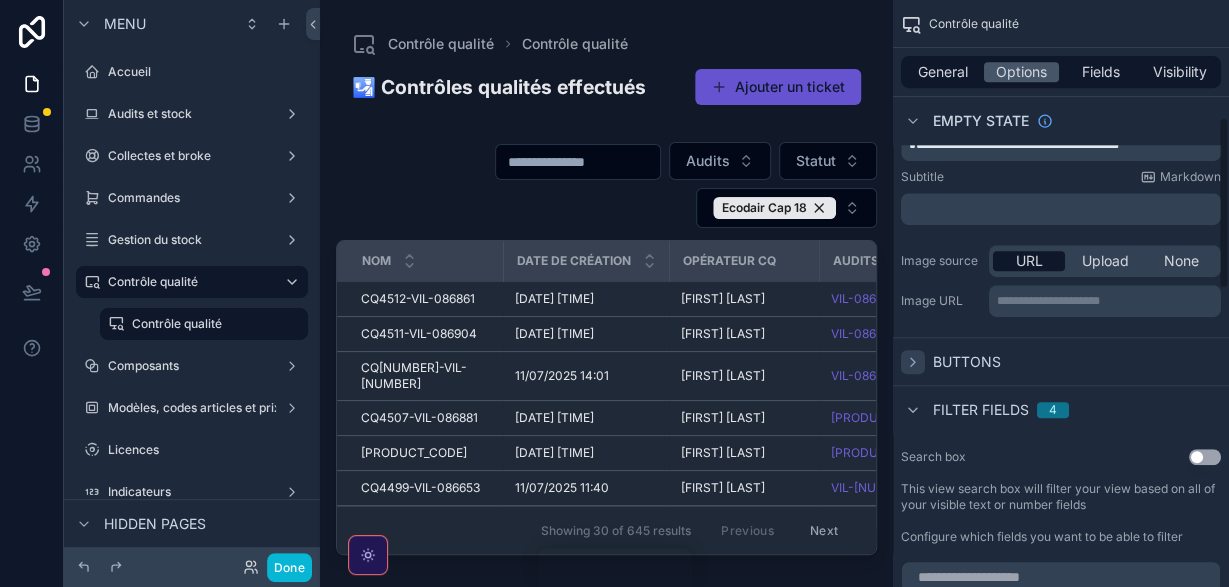 scroll, scrollTop: 398, scrollLeft: 0, axis: vertical 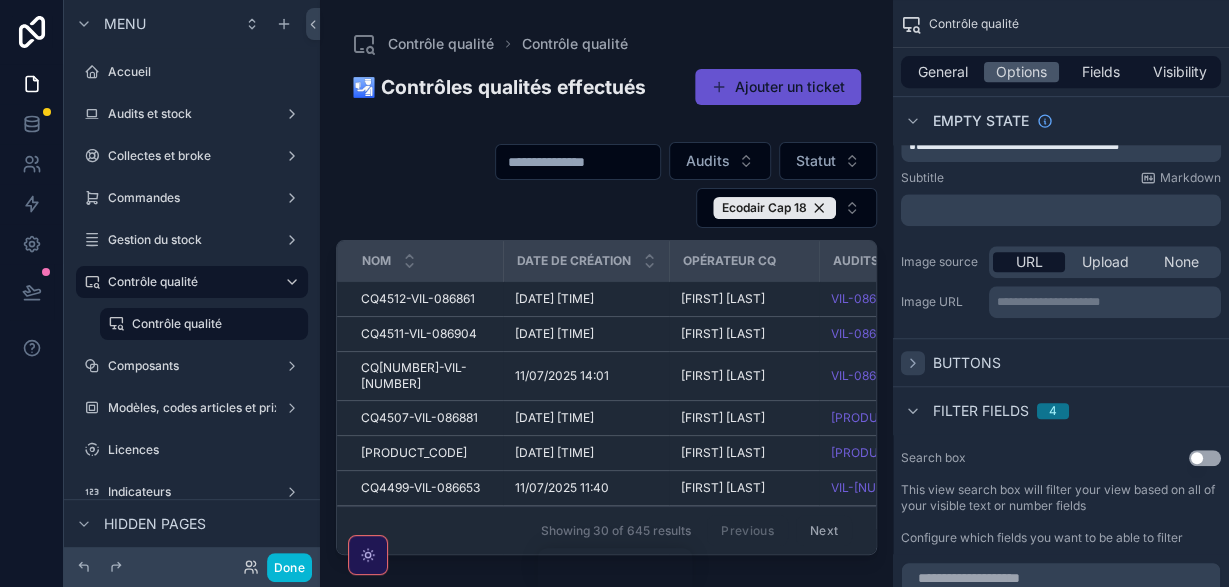 click 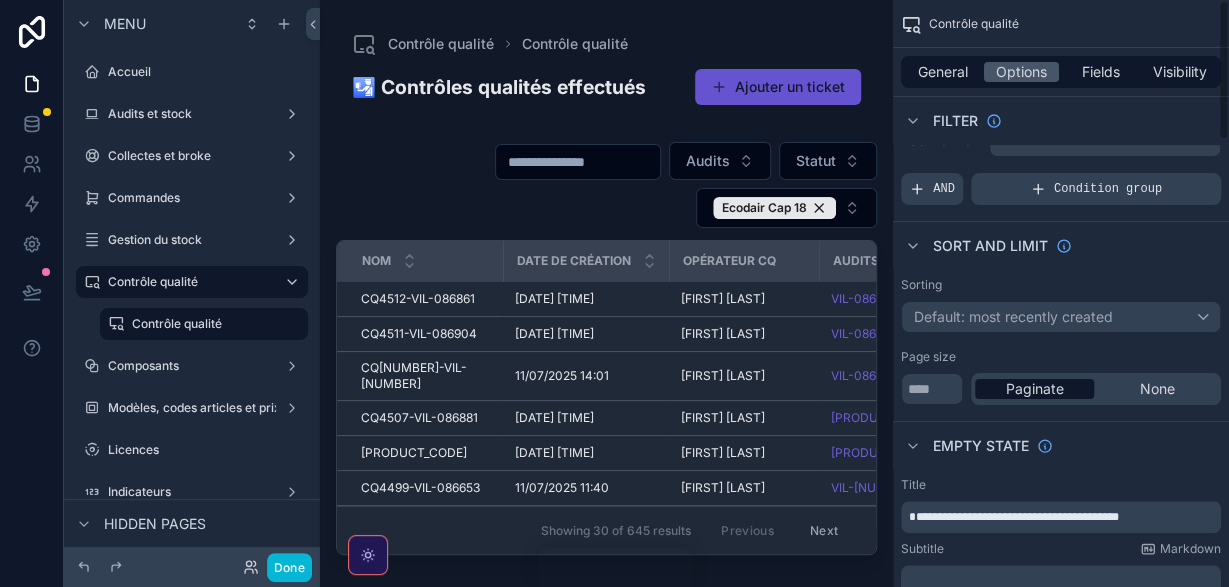 scroll, scrollTop: 0, scrollLeft: 0, axis: both 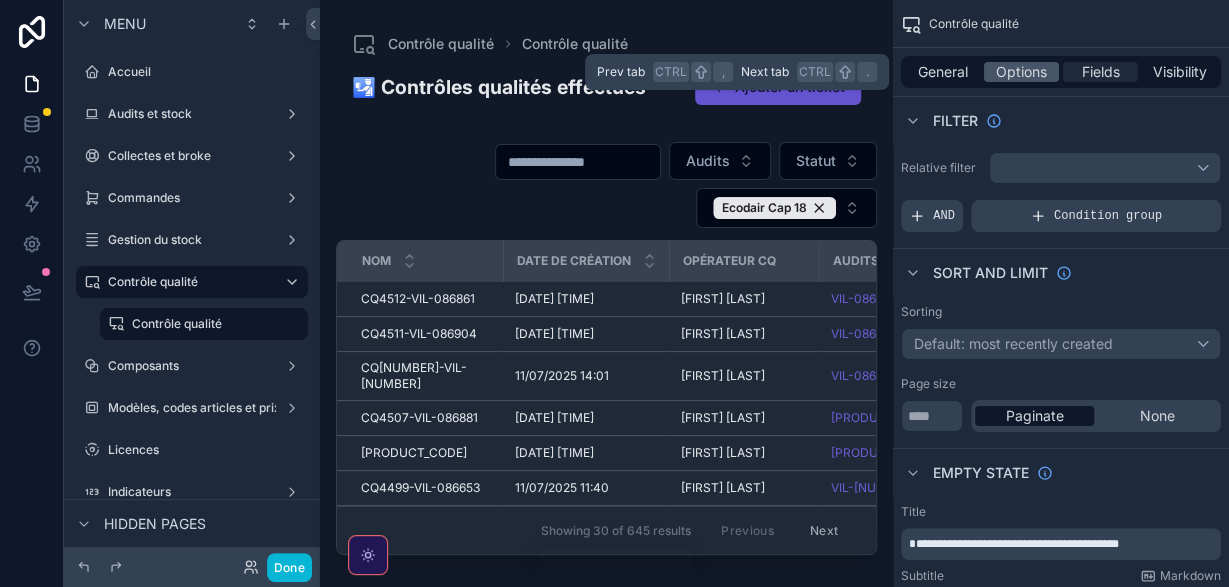 click on "Fields" at bounding box center (1101, 72) 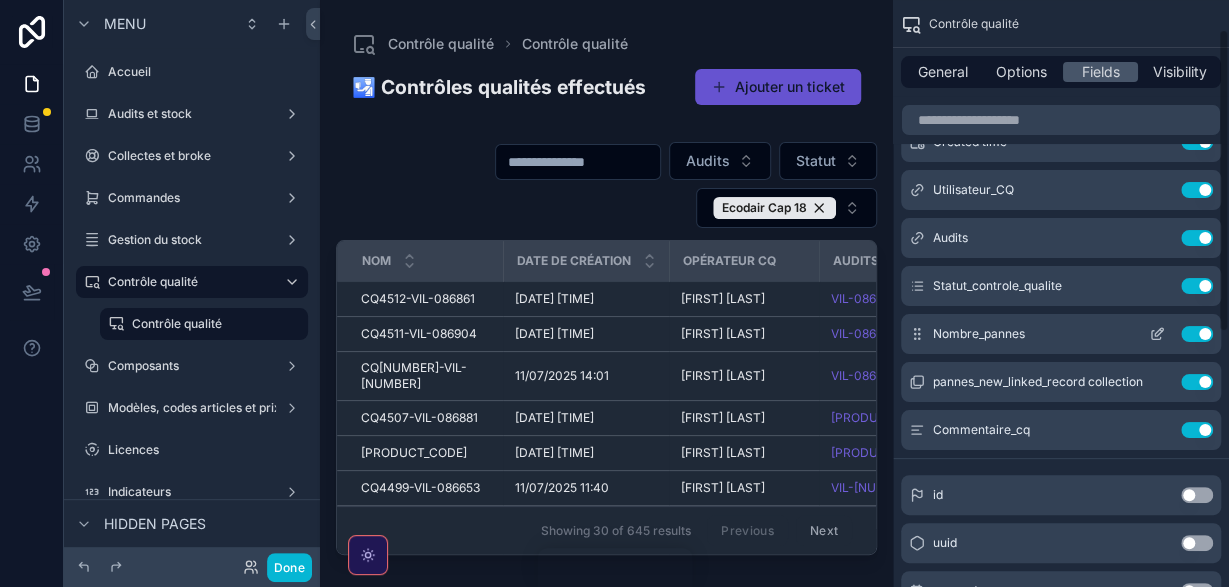 scroll, scrollTop: 49, scrollLeft: 0, axis: vertical 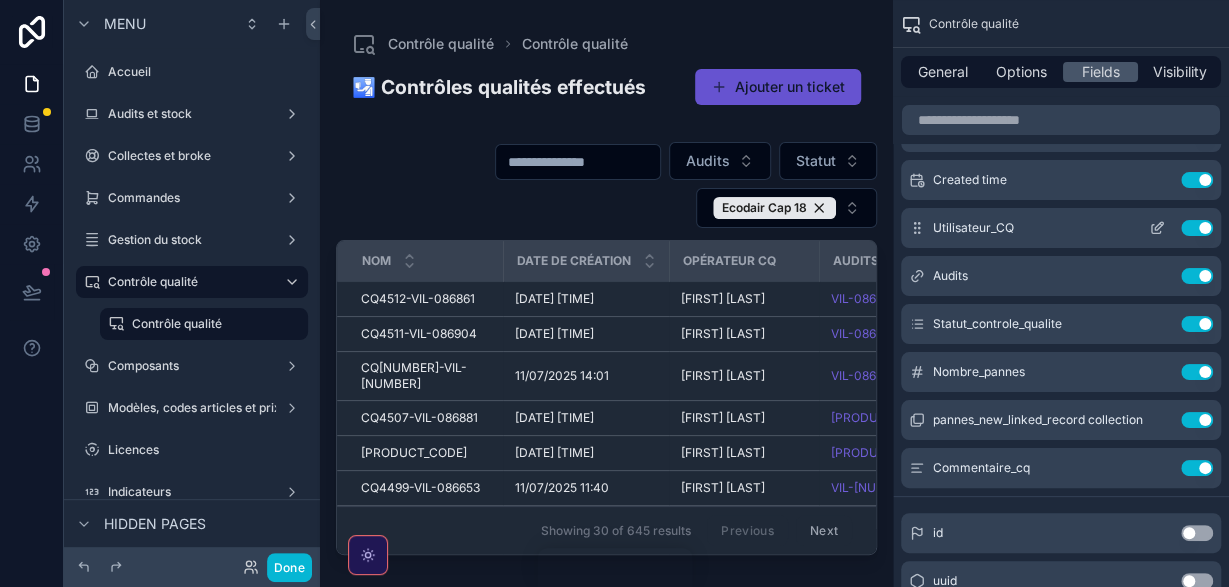 click 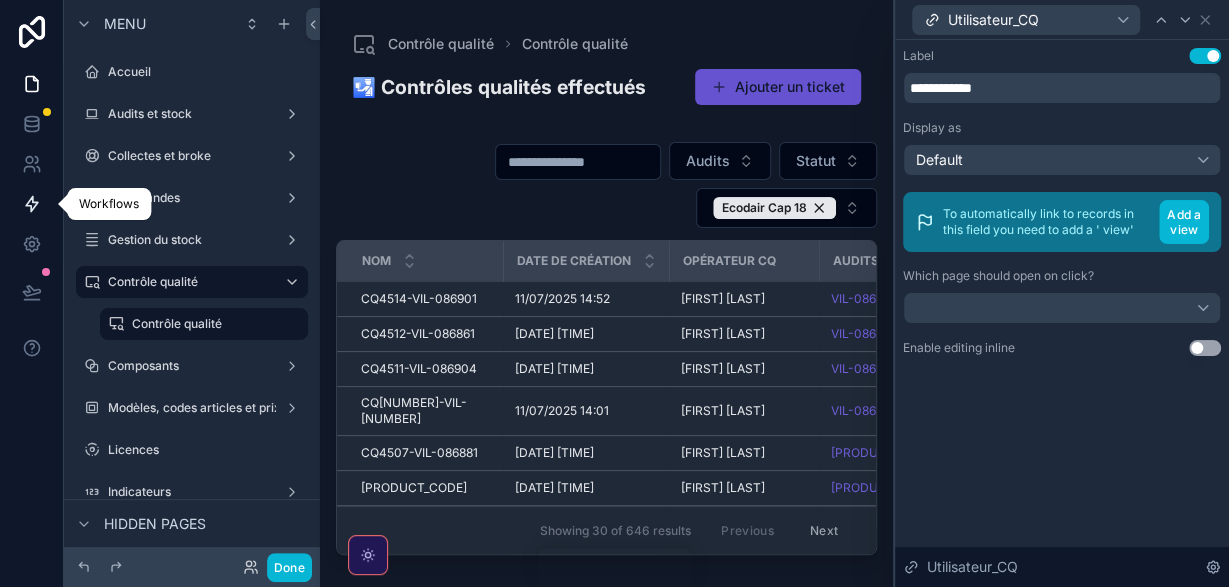 click at bounding box center (31, 204) 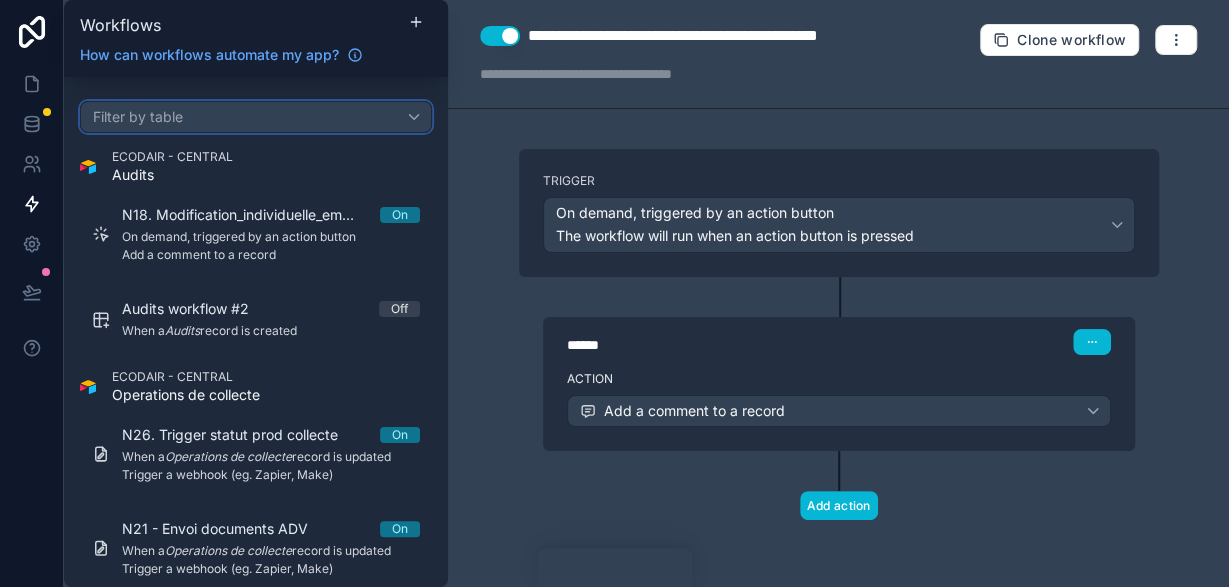 click on "Filter by table" at bounding box center [138, 116] 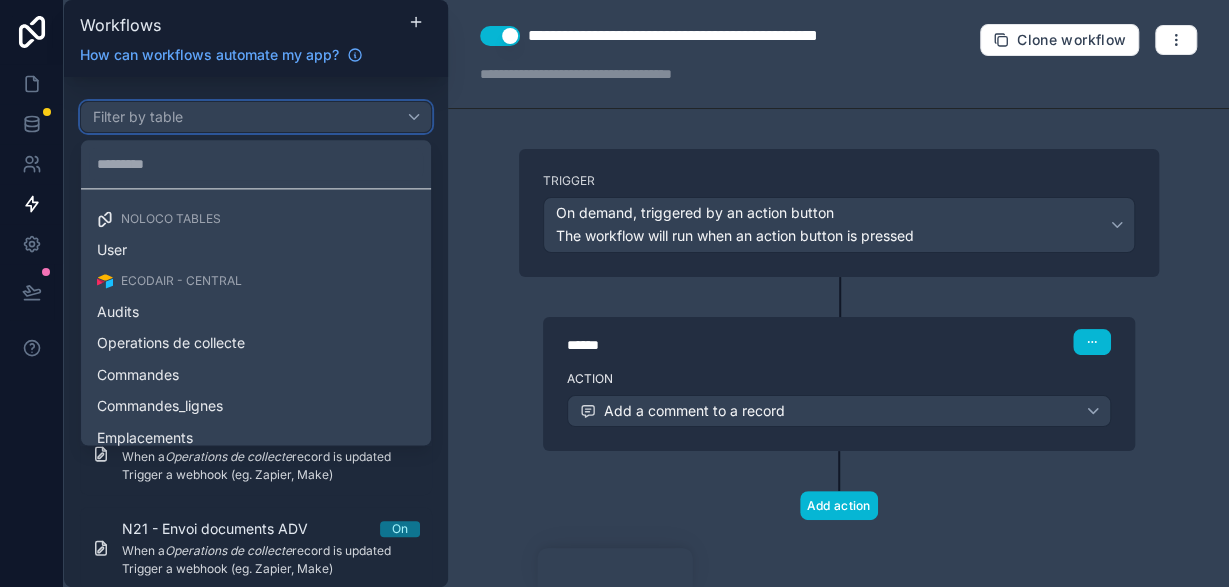 type 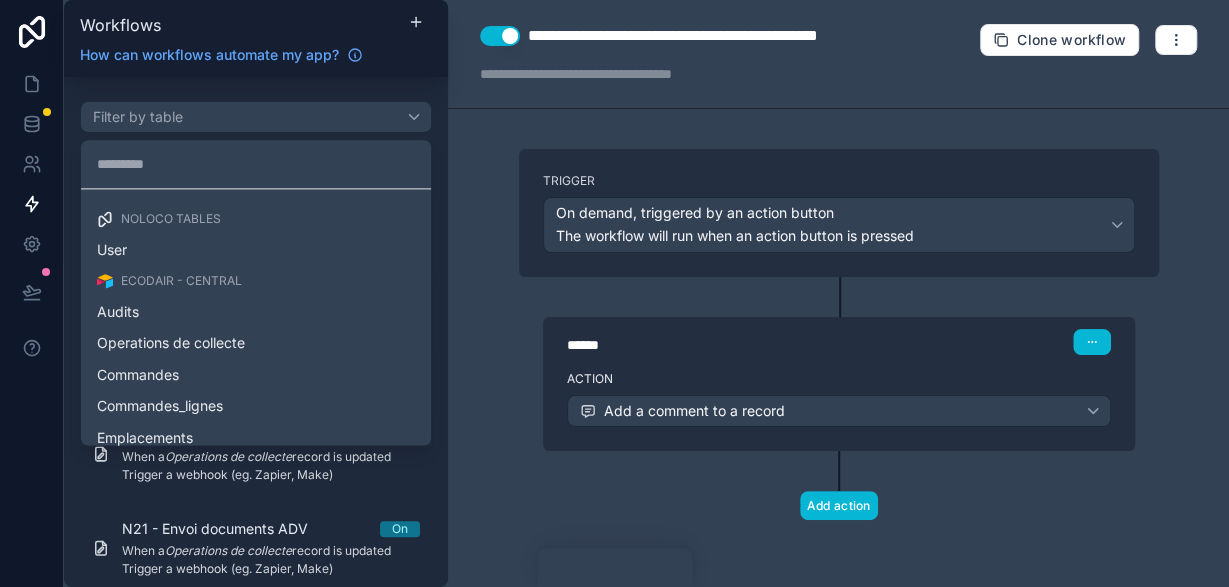 click at bounding box center [614, 293] 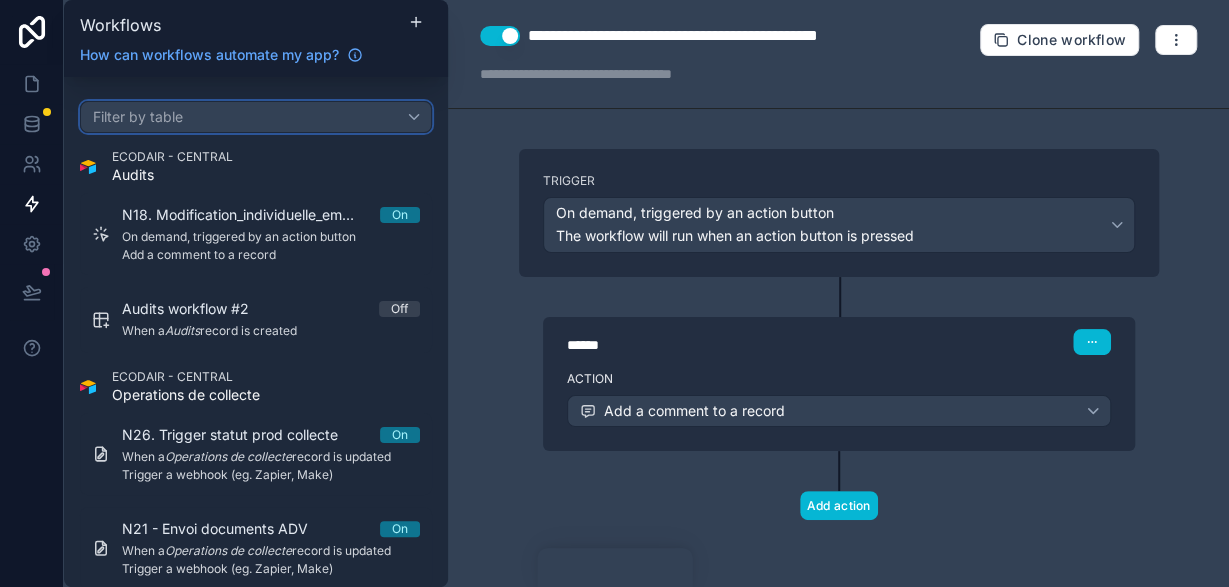 click on "Filter by table" at bounding box center (138, 116) 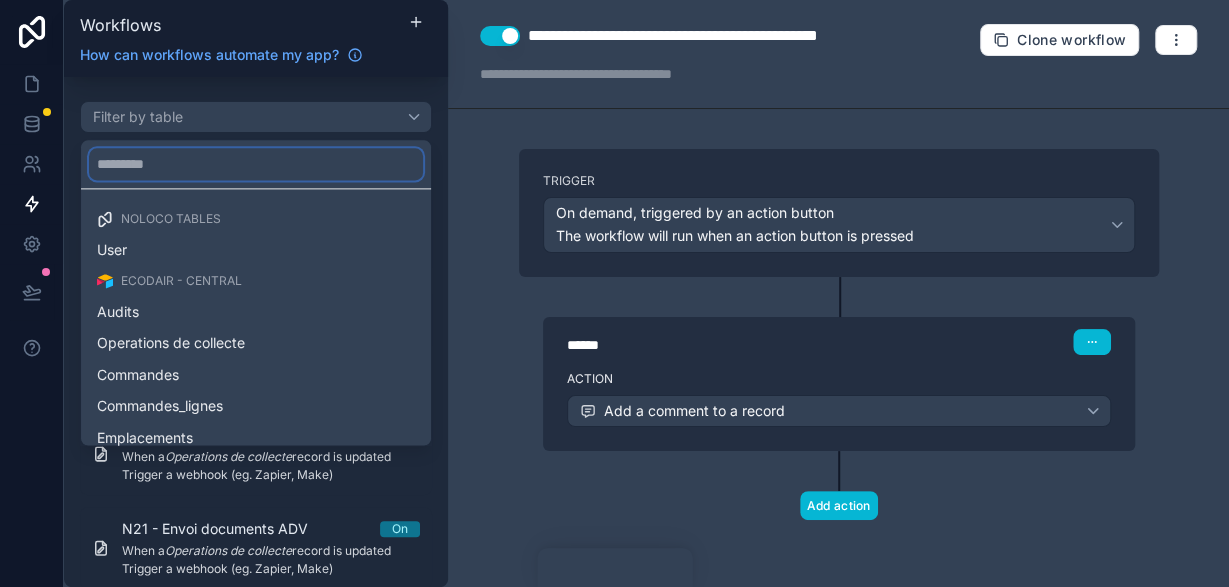 click at bounding box center [256, 164] 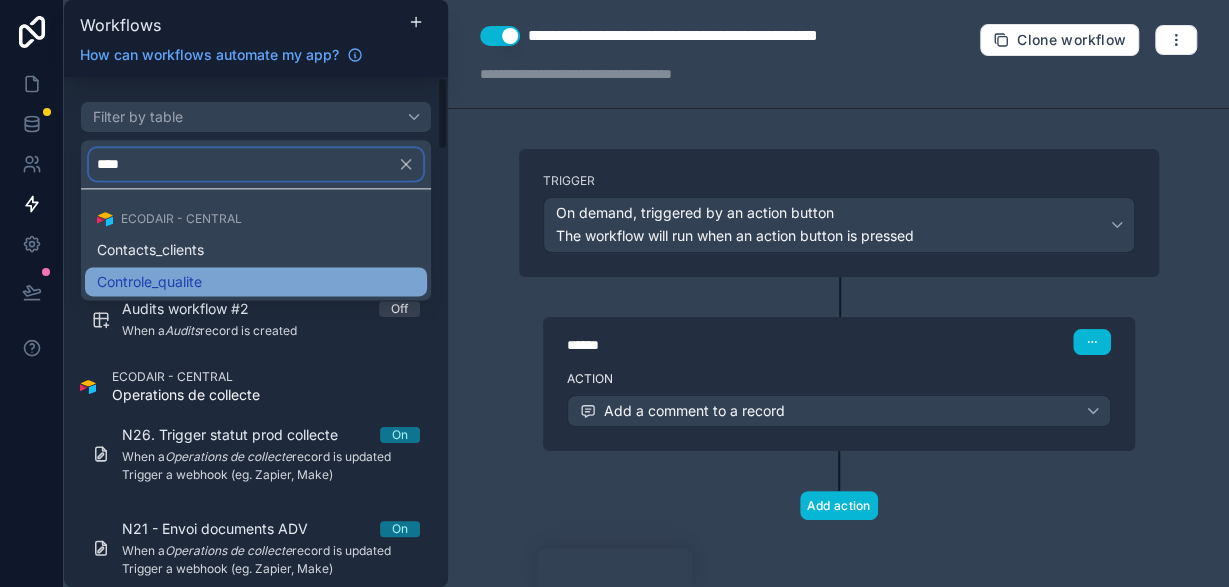 type on "****" 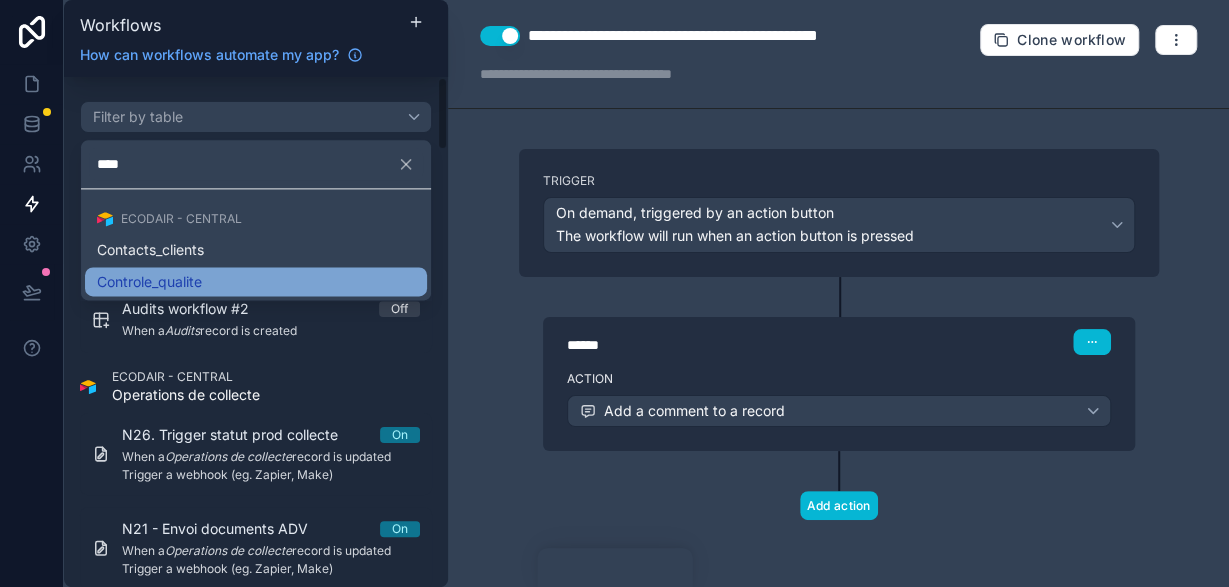 click on "Controle_qualite" at bounding box center (149, 282) 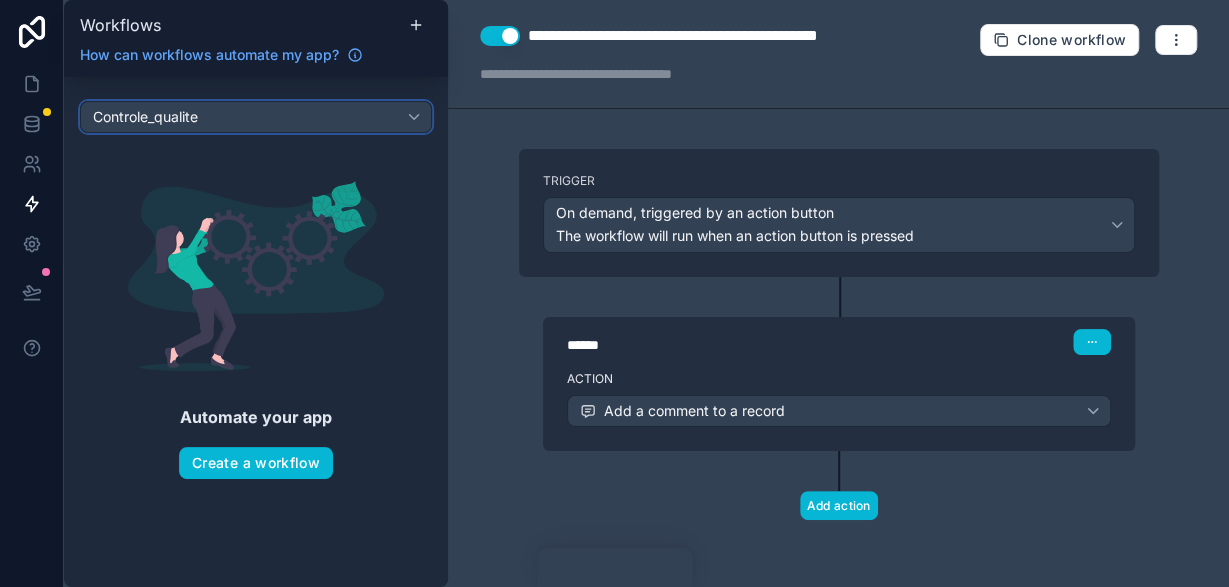 click on "Controle_qualite" at bounding box center [256, 117] 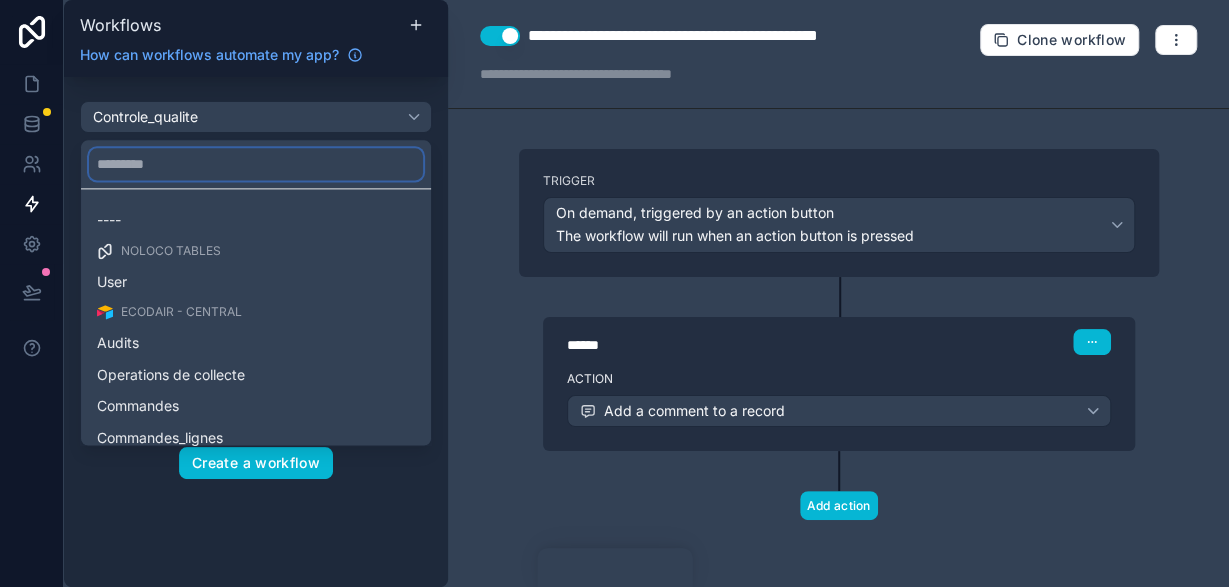click at bounding box center (256, 164) 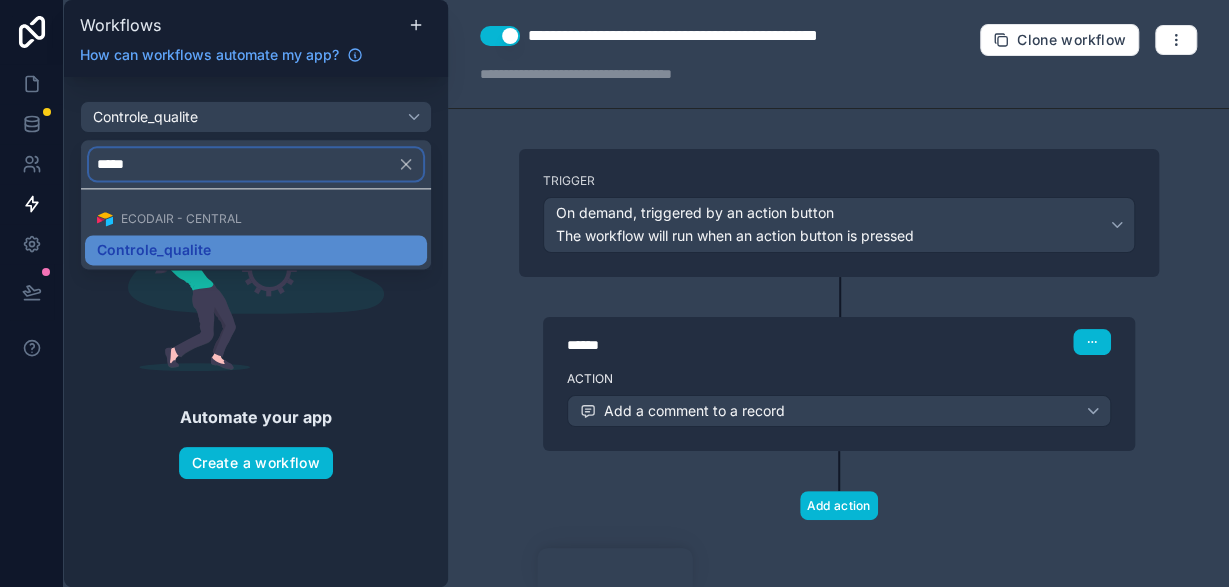 type on "*****" 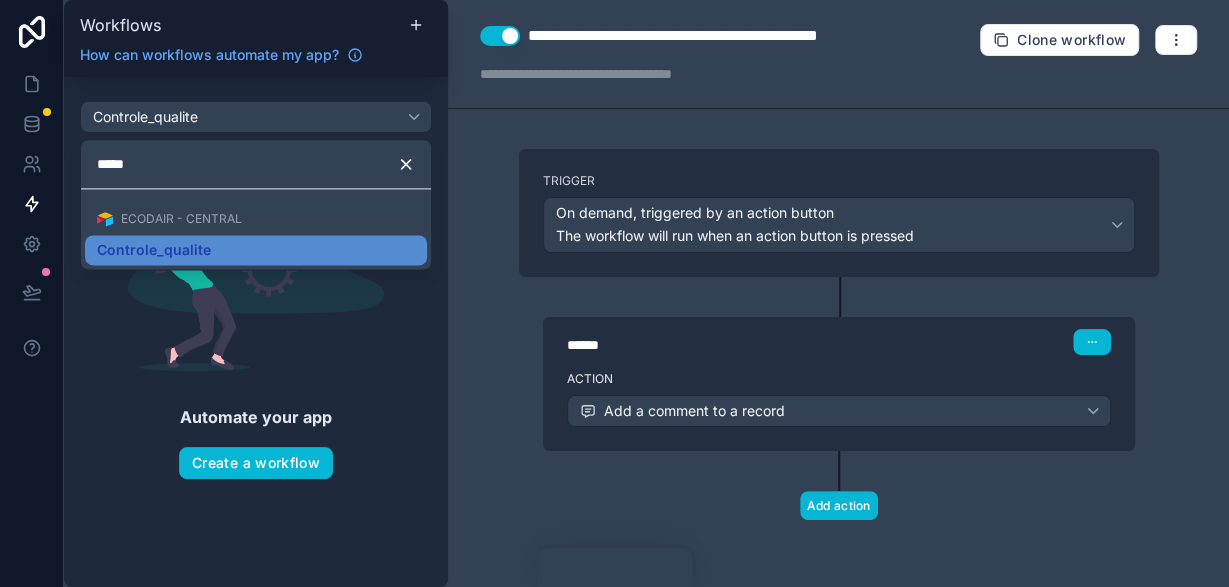click 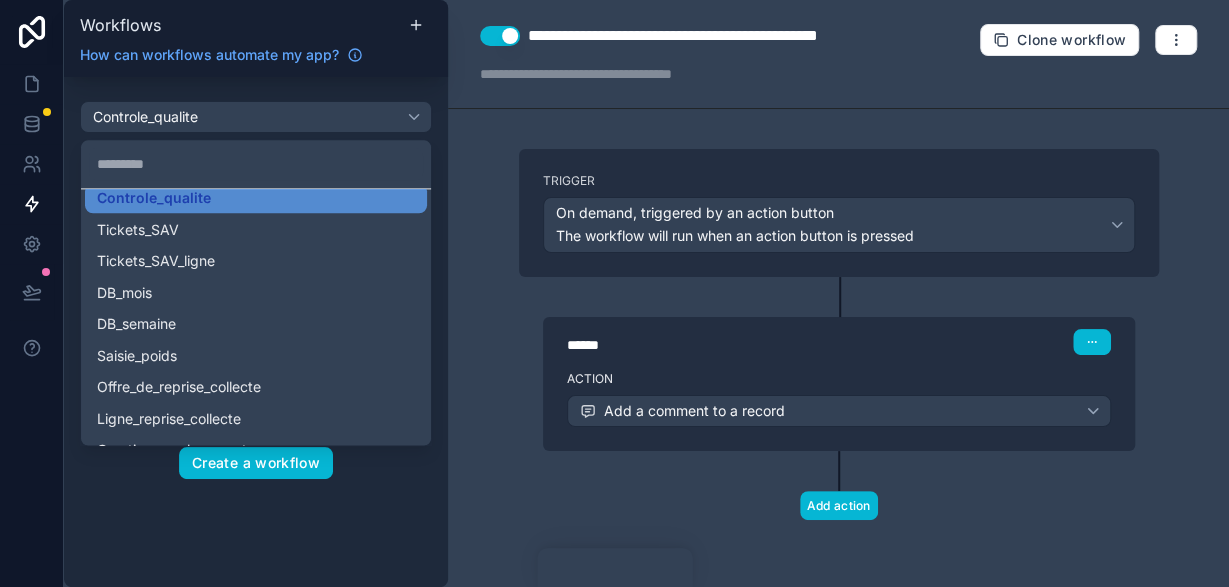 scroll, scrollTop: 1109, scrollLeft: 0, axis: vertical 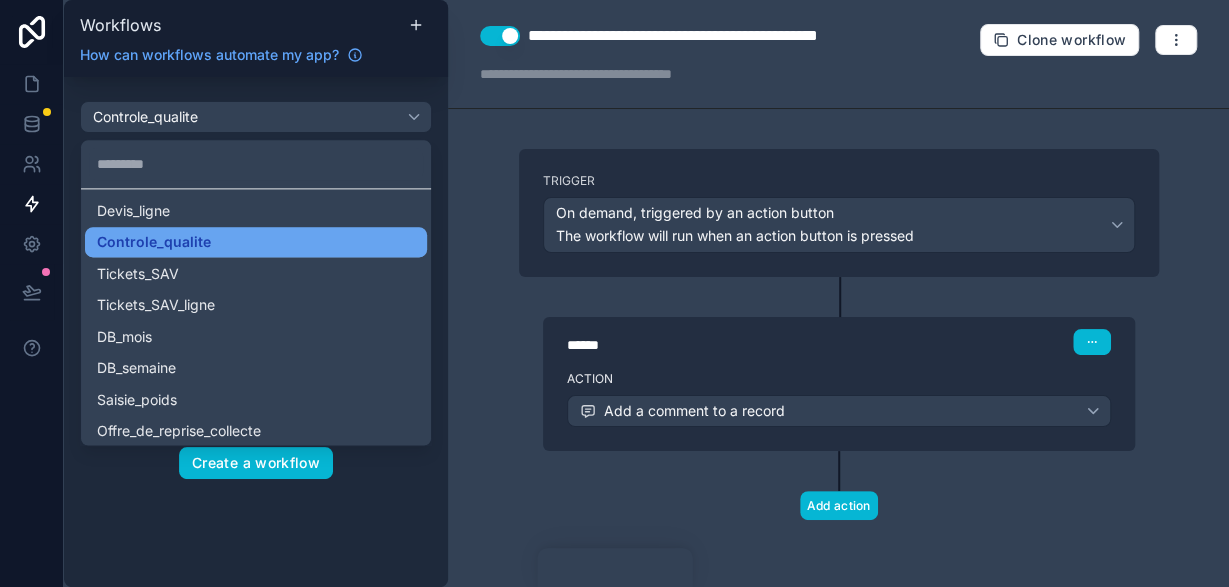 click on "Controle_qualite" at bounding box center (256, 242) 